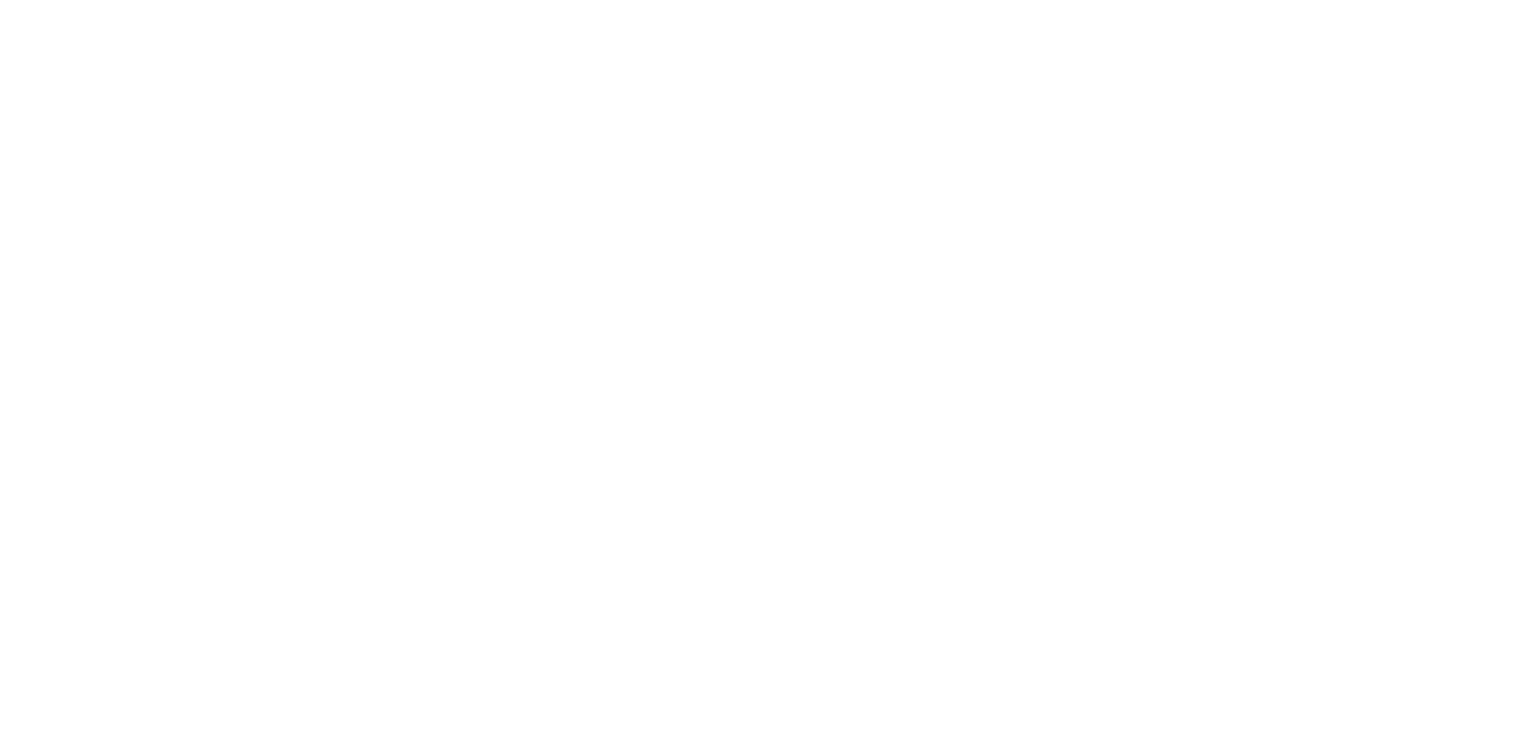 scroll, scrollTop: 0, scrollLeft: 0, axis: both 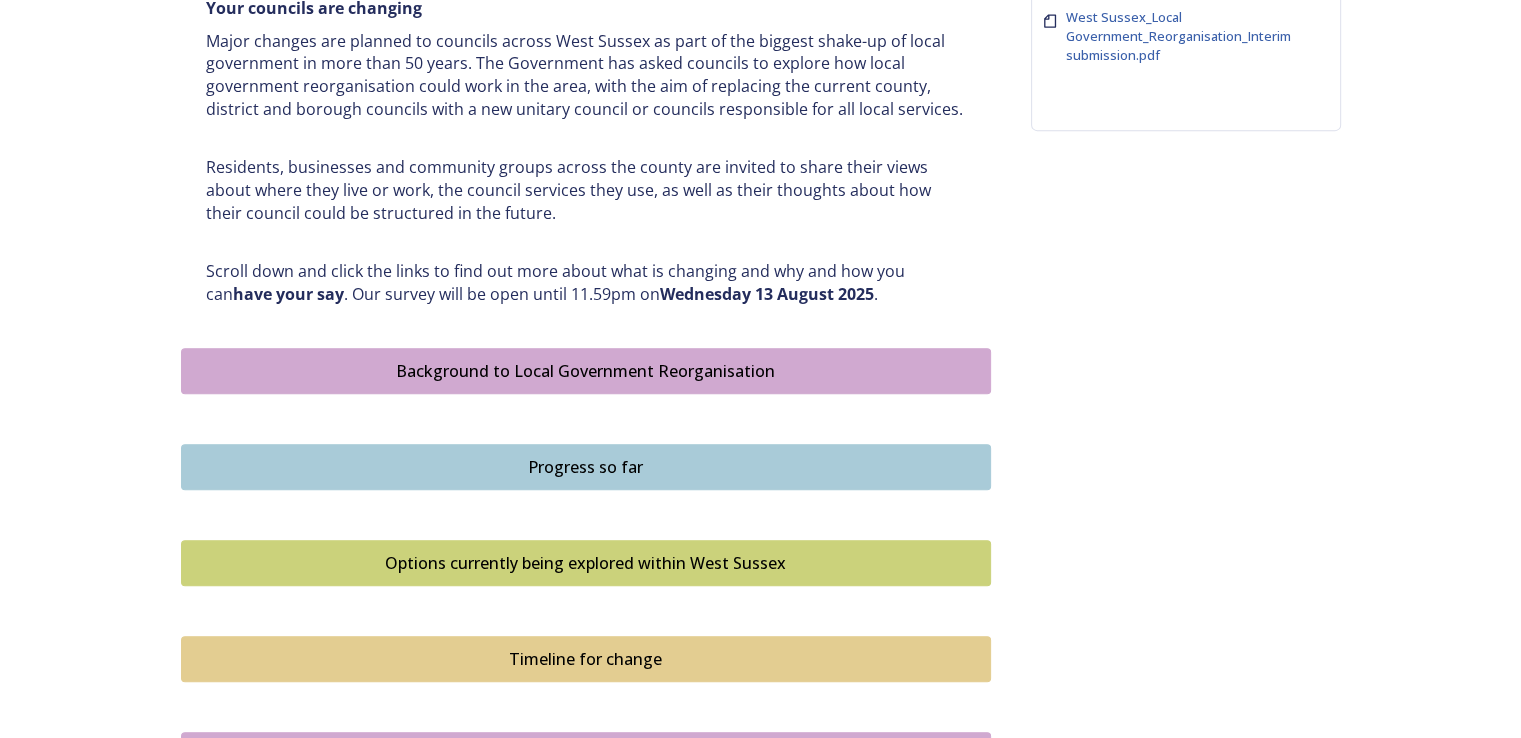 click on "Progress so far" at bounding box center (586, 467) 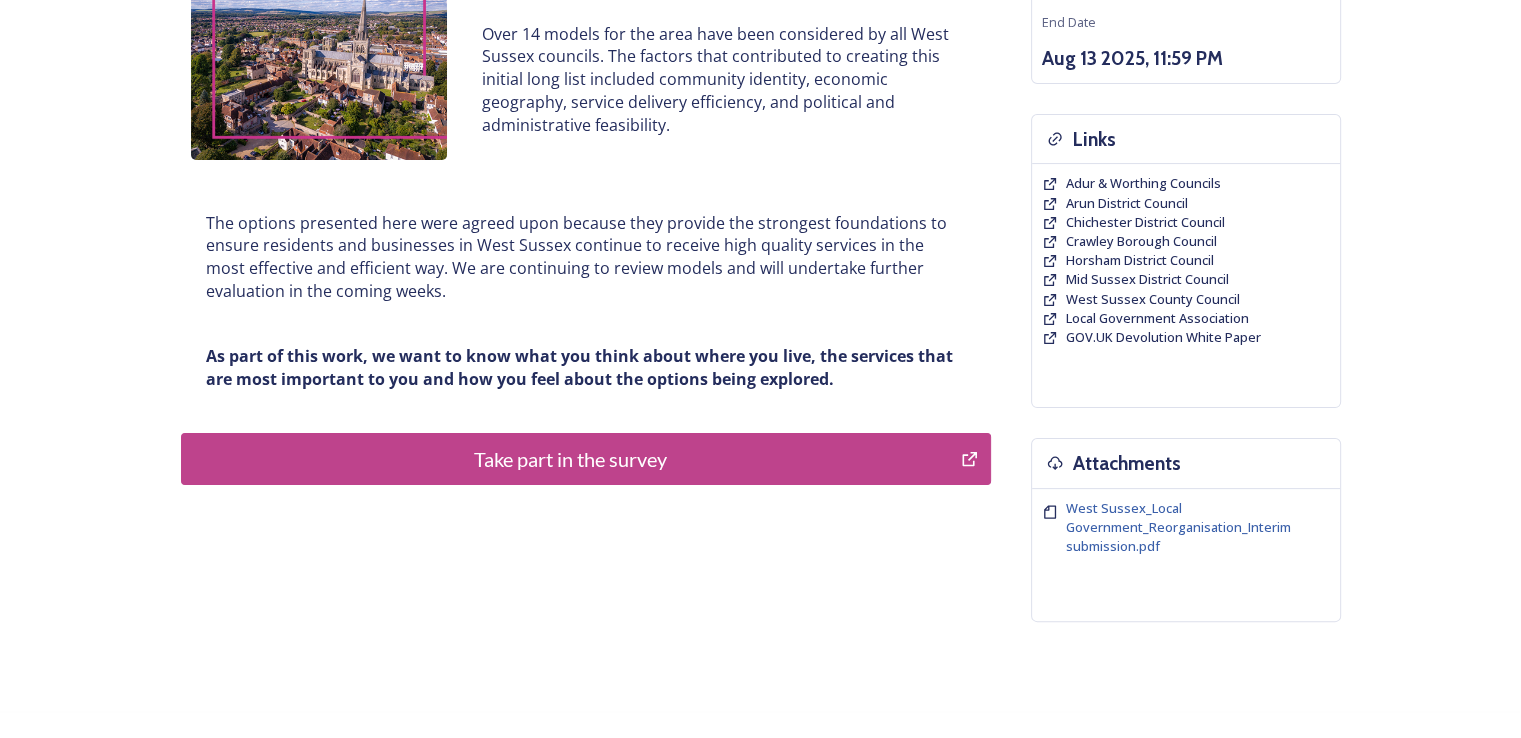 scroll, scrollTop: 371, scrollLeft: 0, axis: vertical 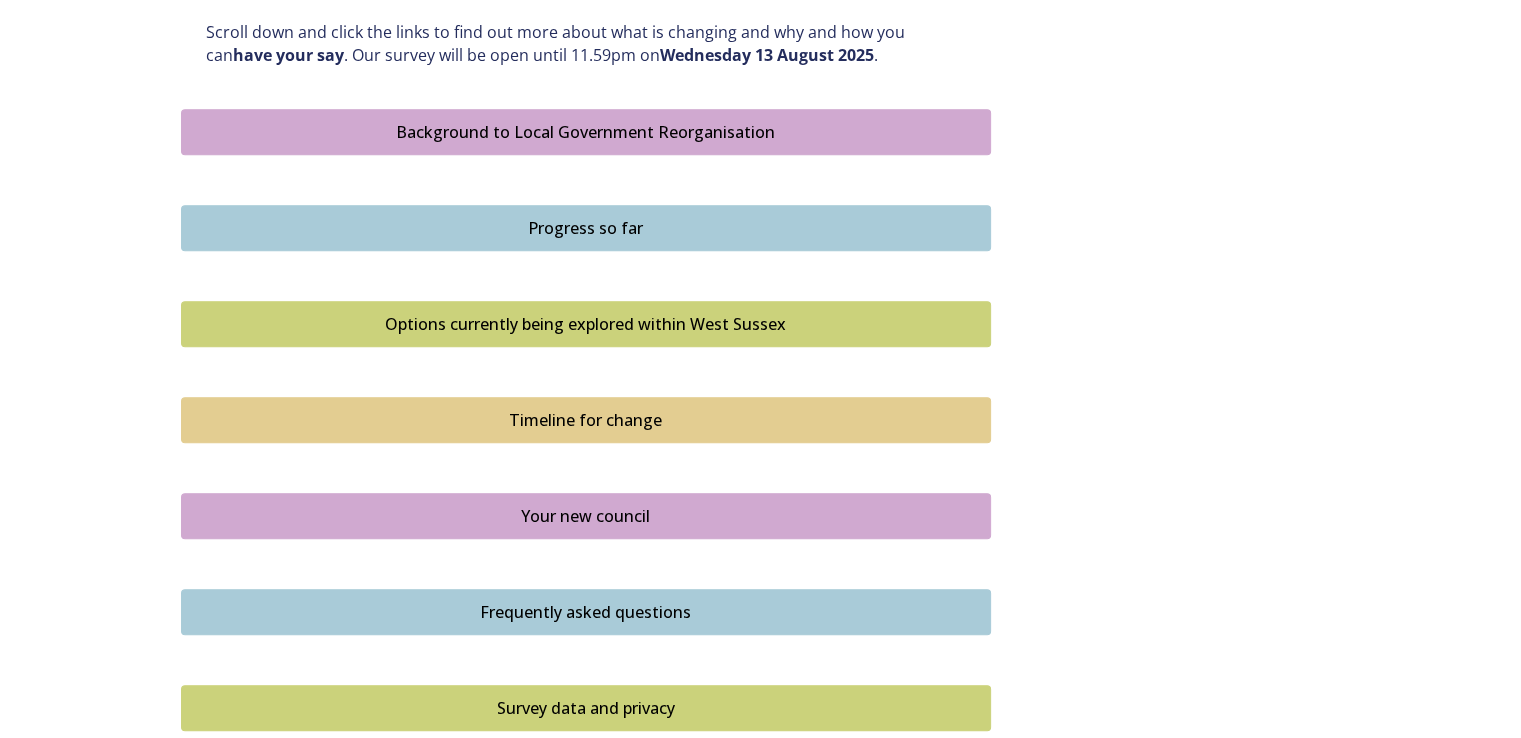click on "Options currently being explored within West Sussex" at bounding box center (586, 324) 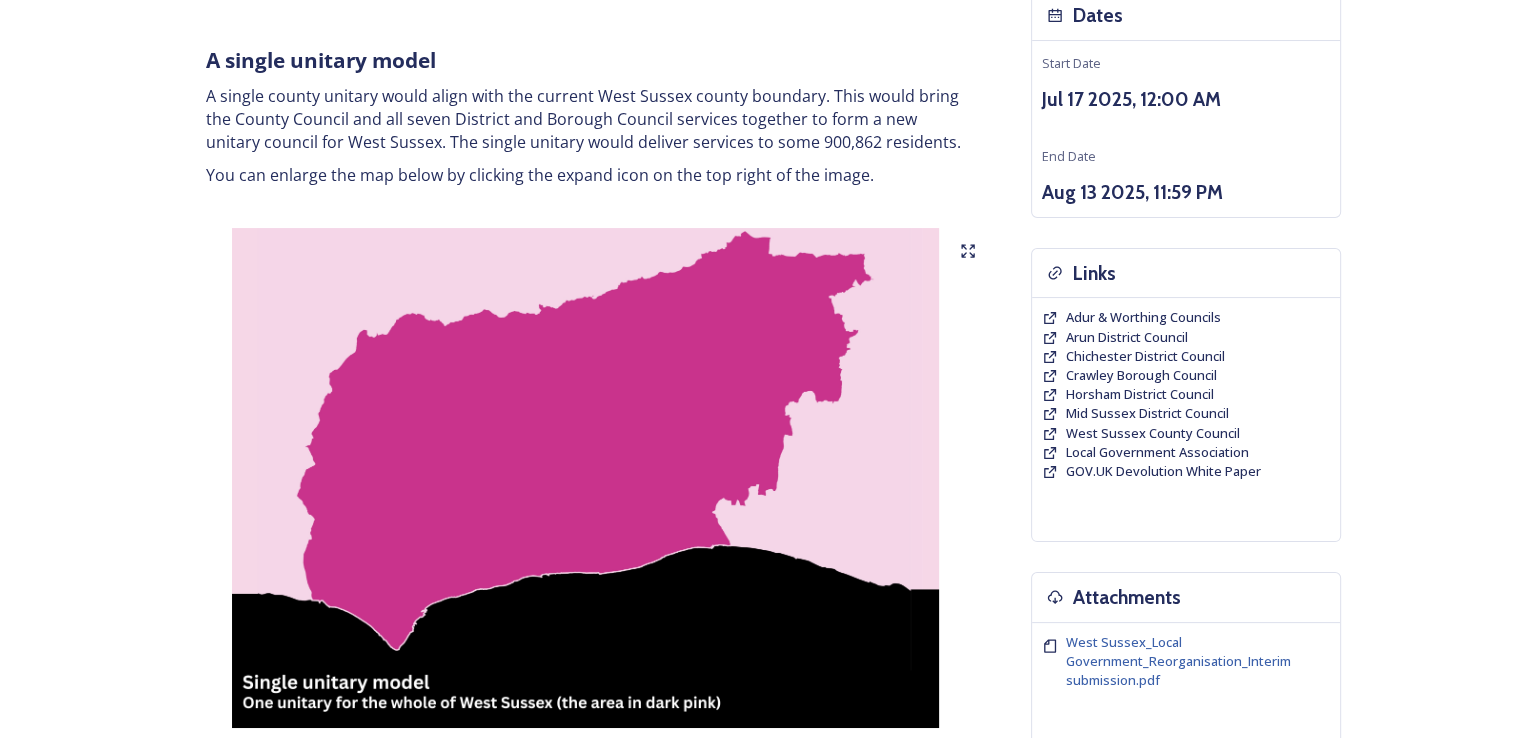 scroll, scrollTop: 246, scrollLeft: 0, axis: vertical 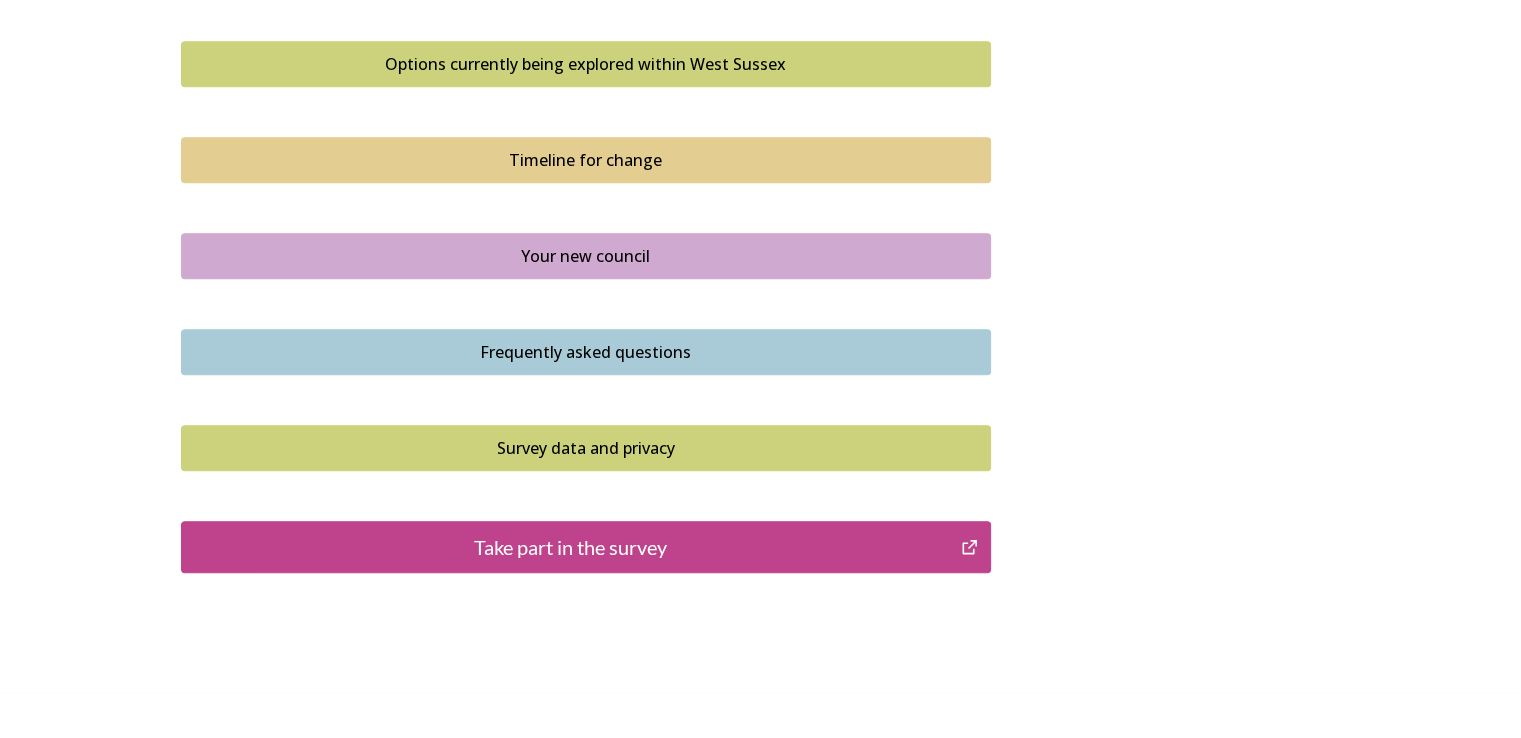 click on "Frequently asked questions" at bounding box center (586, 352) 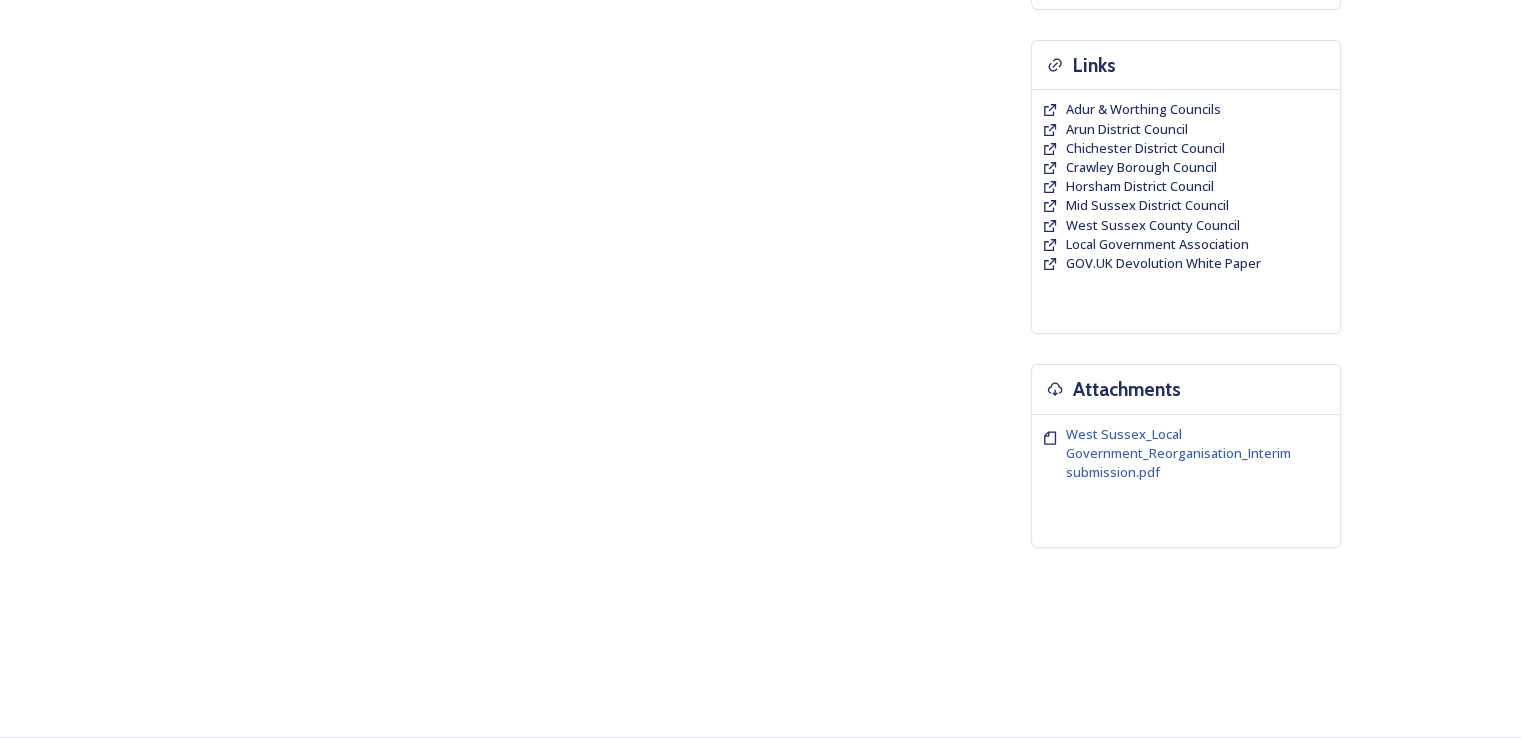 scroll, scrollTop: 0, scrollLeft: 0, axis: both 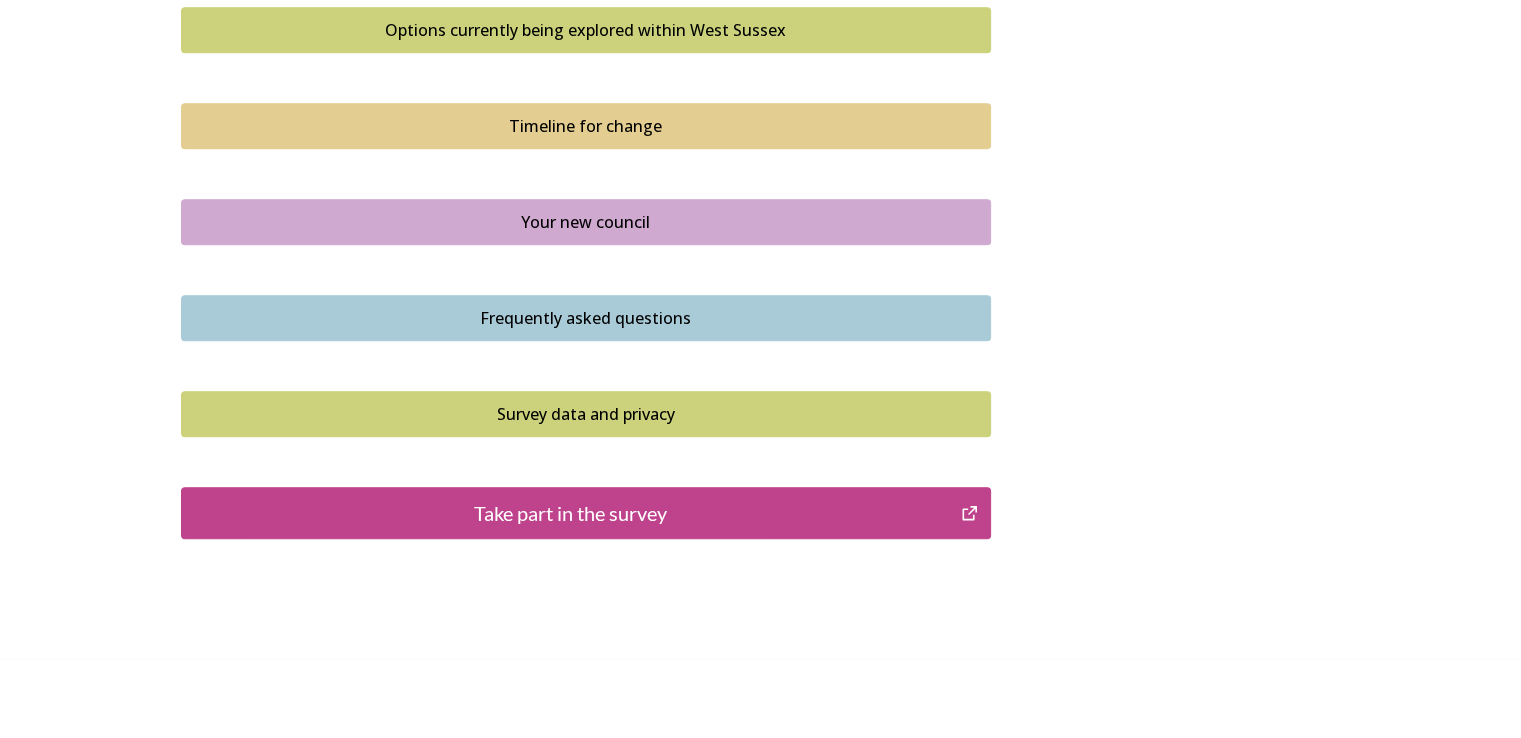 click on "Take part in the survey" at bounding box center [571, 513] 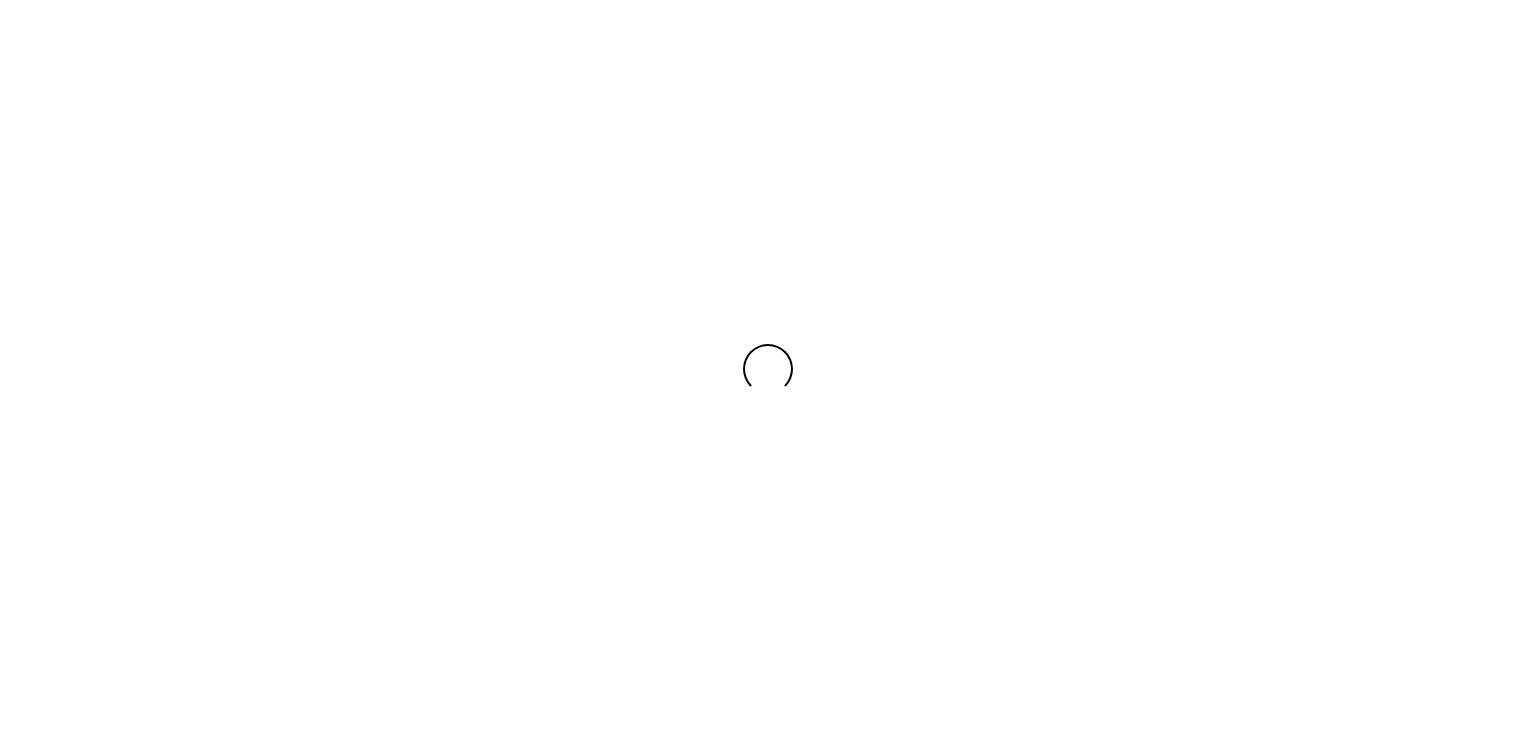 scroll, scrollTop: 0, scrollLeft: 0, axis: both 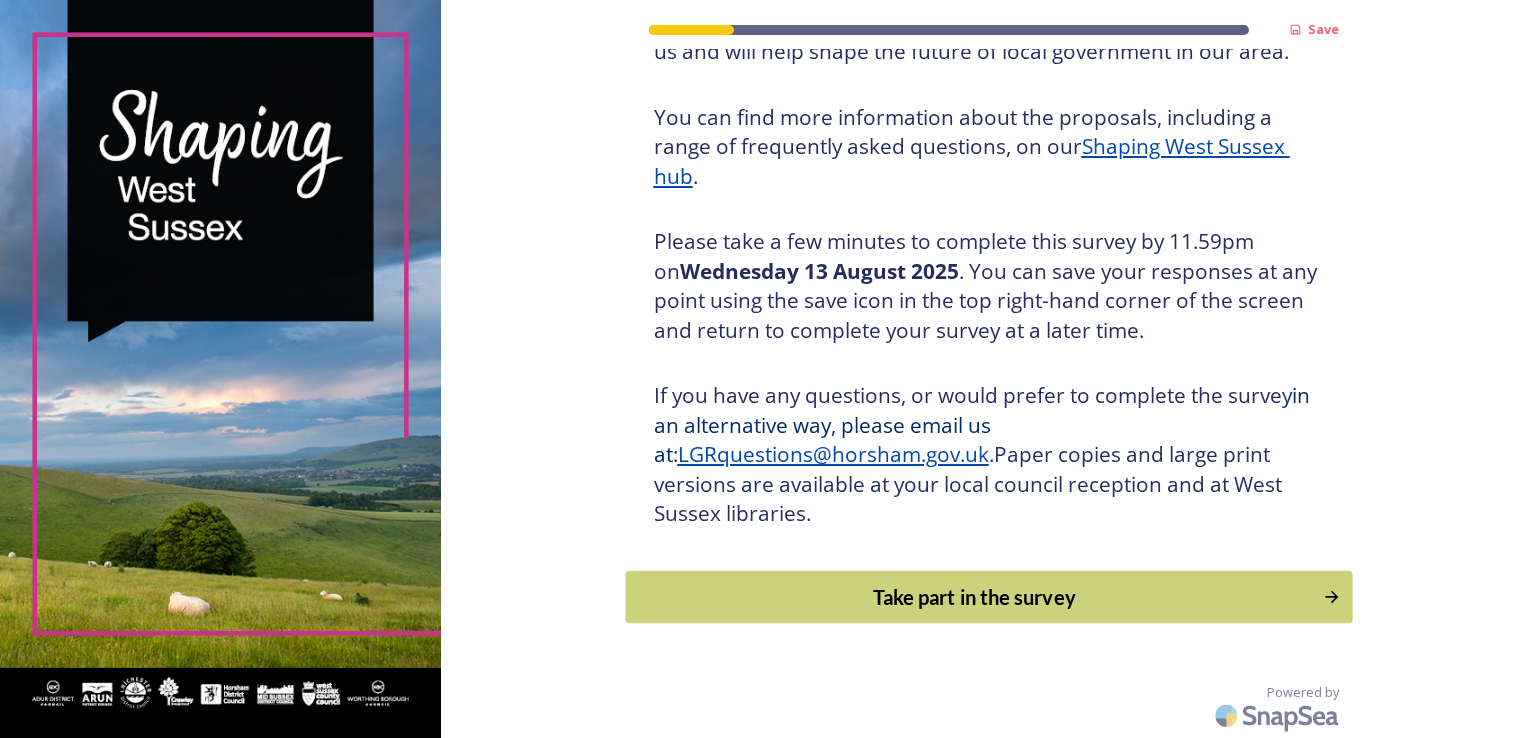 click on "Take part in the survey" at bounding box center [974, 597] 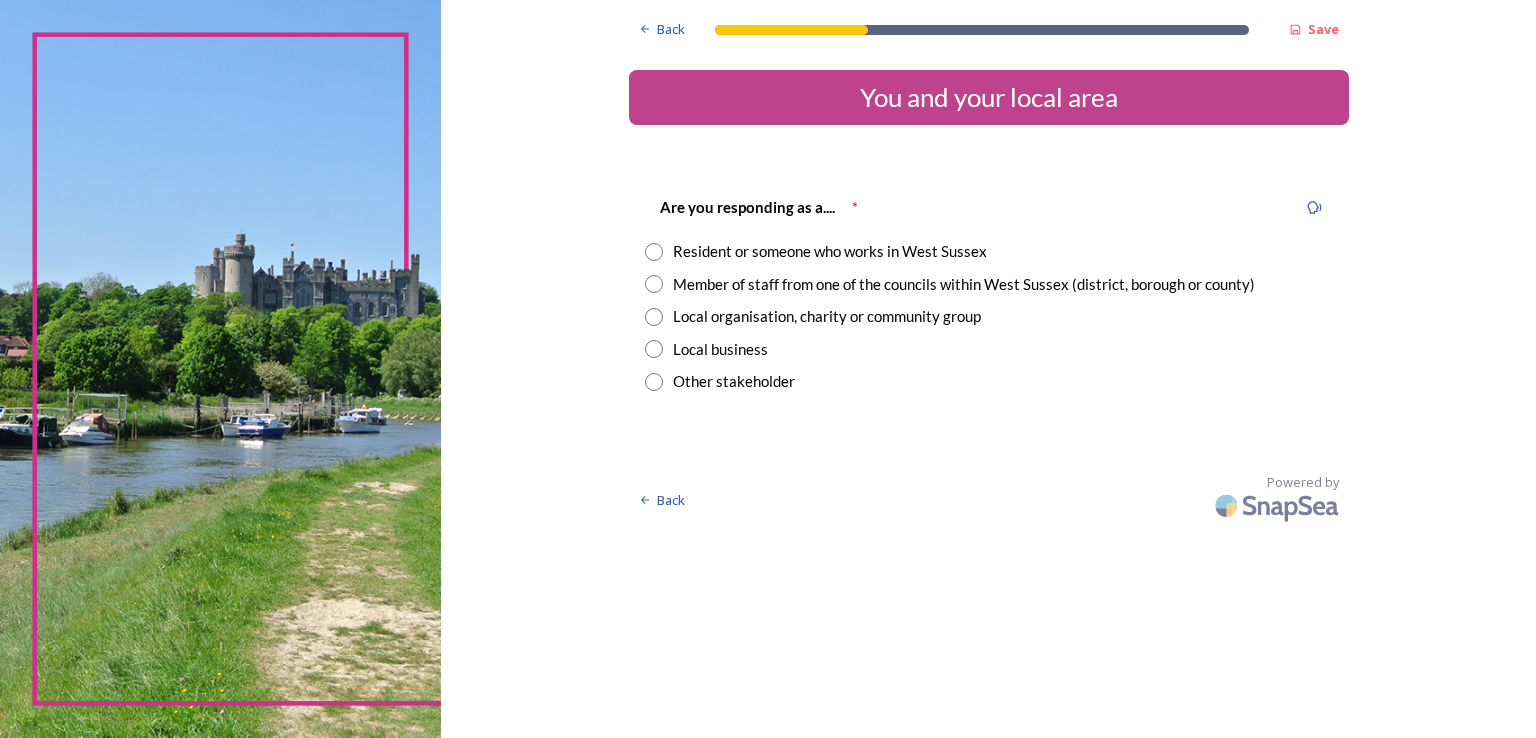 click at bounding box center [654, 252] 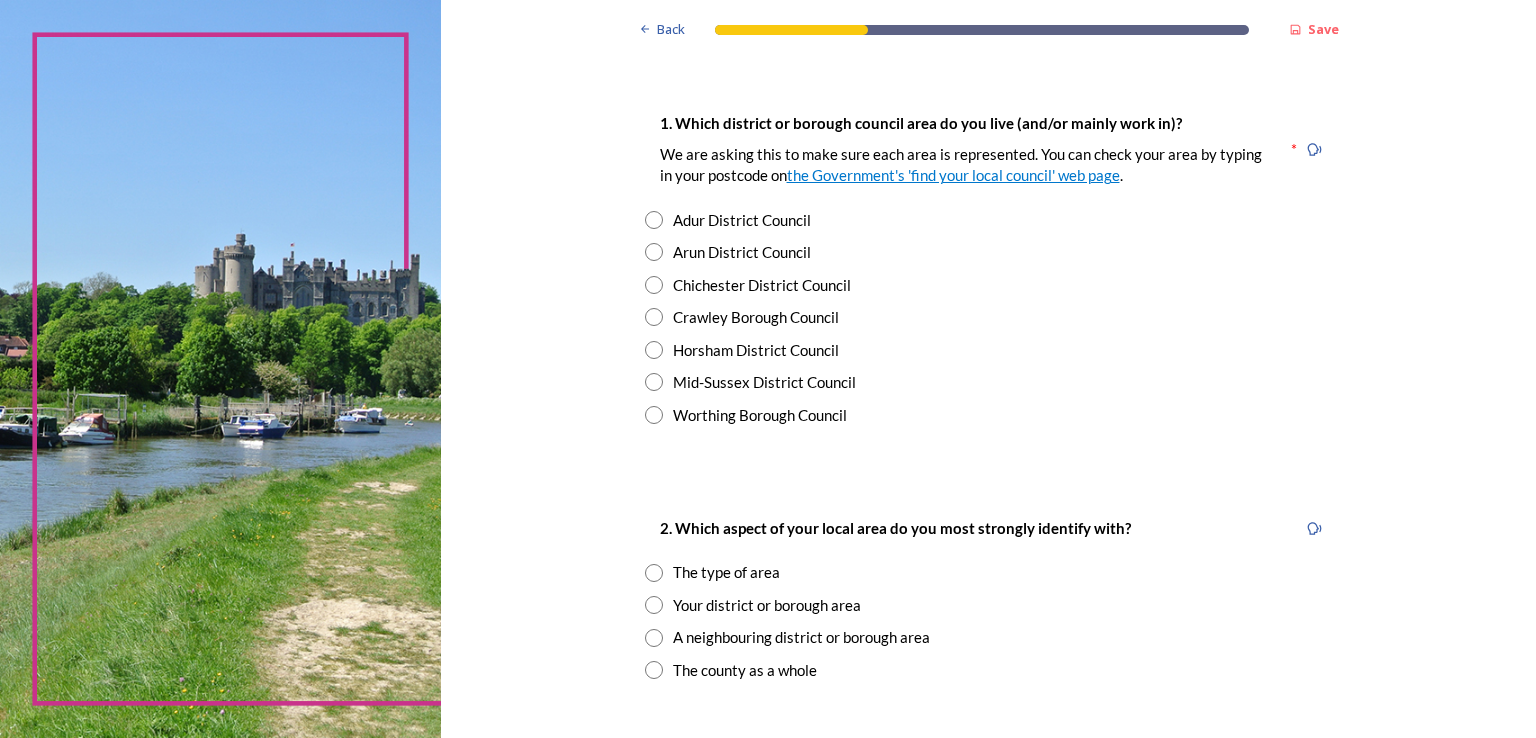 scroll, scrollTop: 388, scrollLeft: 0, axis: vertical 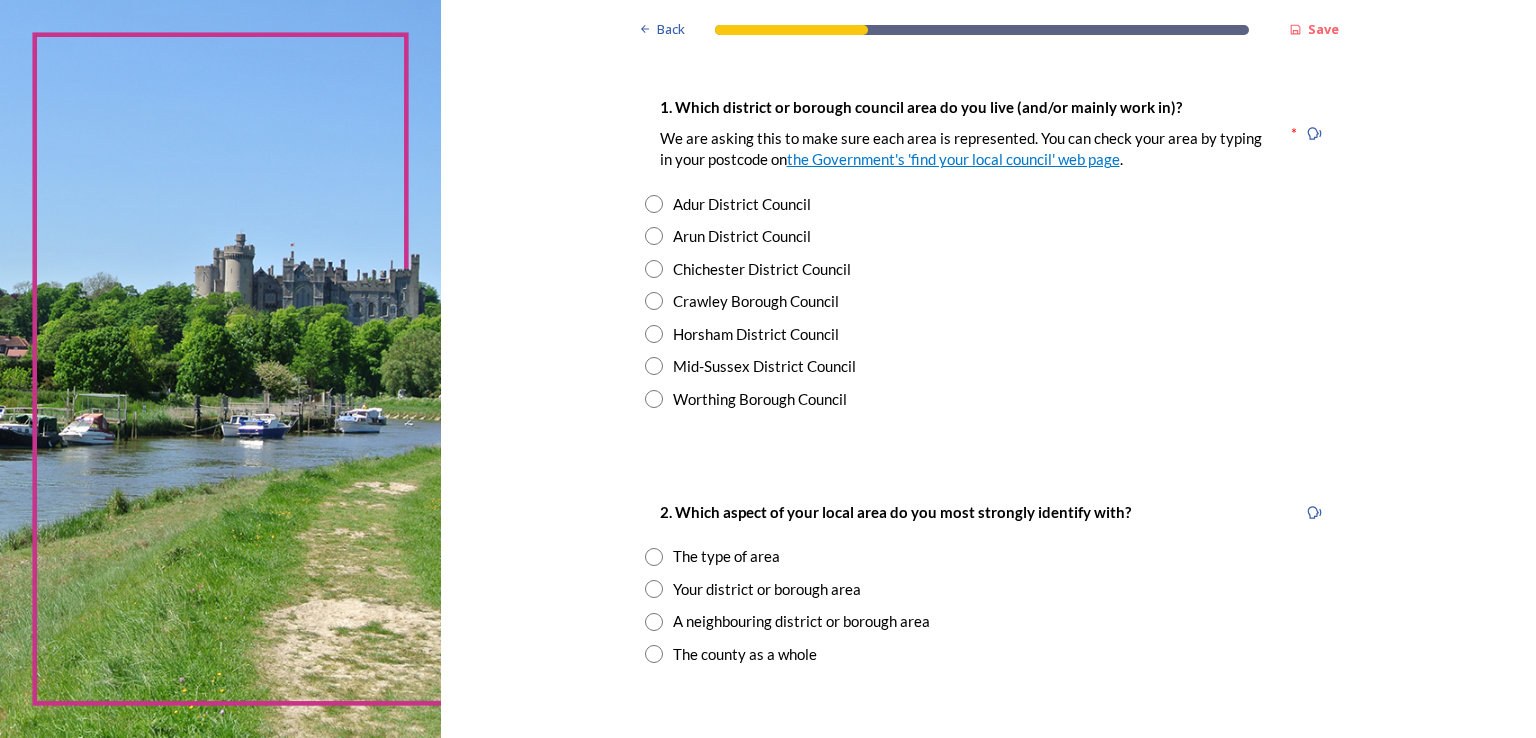 click at bounding box center [654, 399] 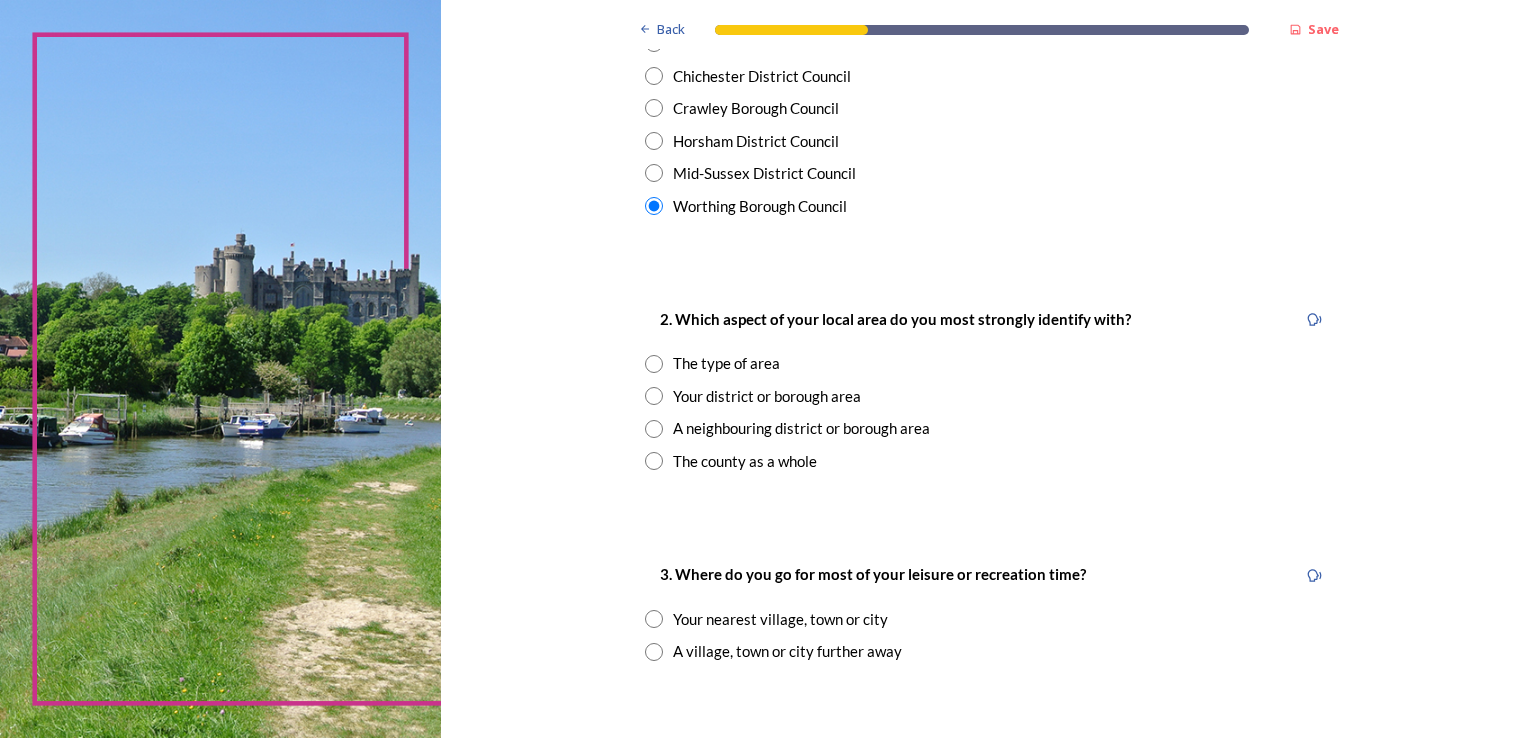 scroll, scrollTop: 643, scrollLeft: 0, axis: vertical 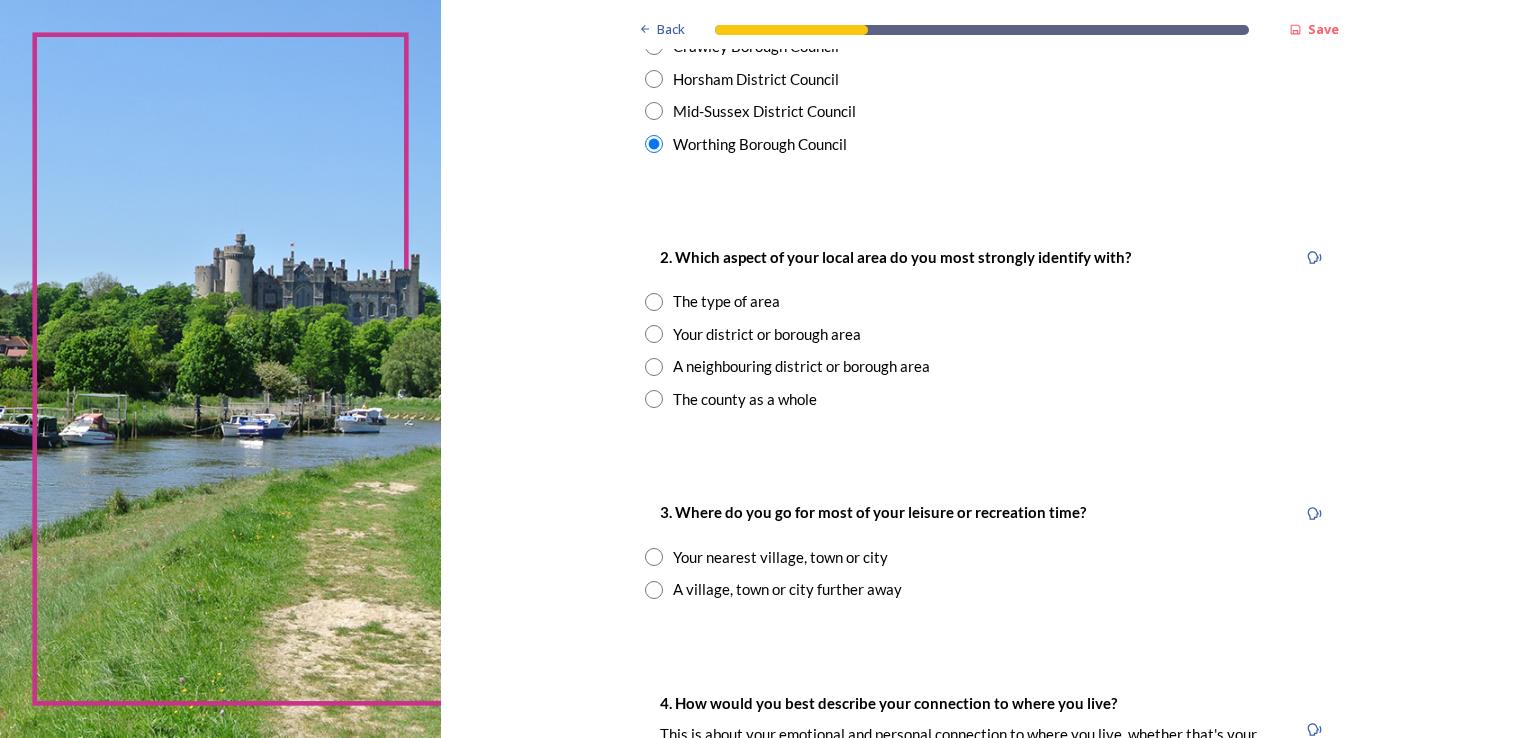 click at bounding box center (654, 334) 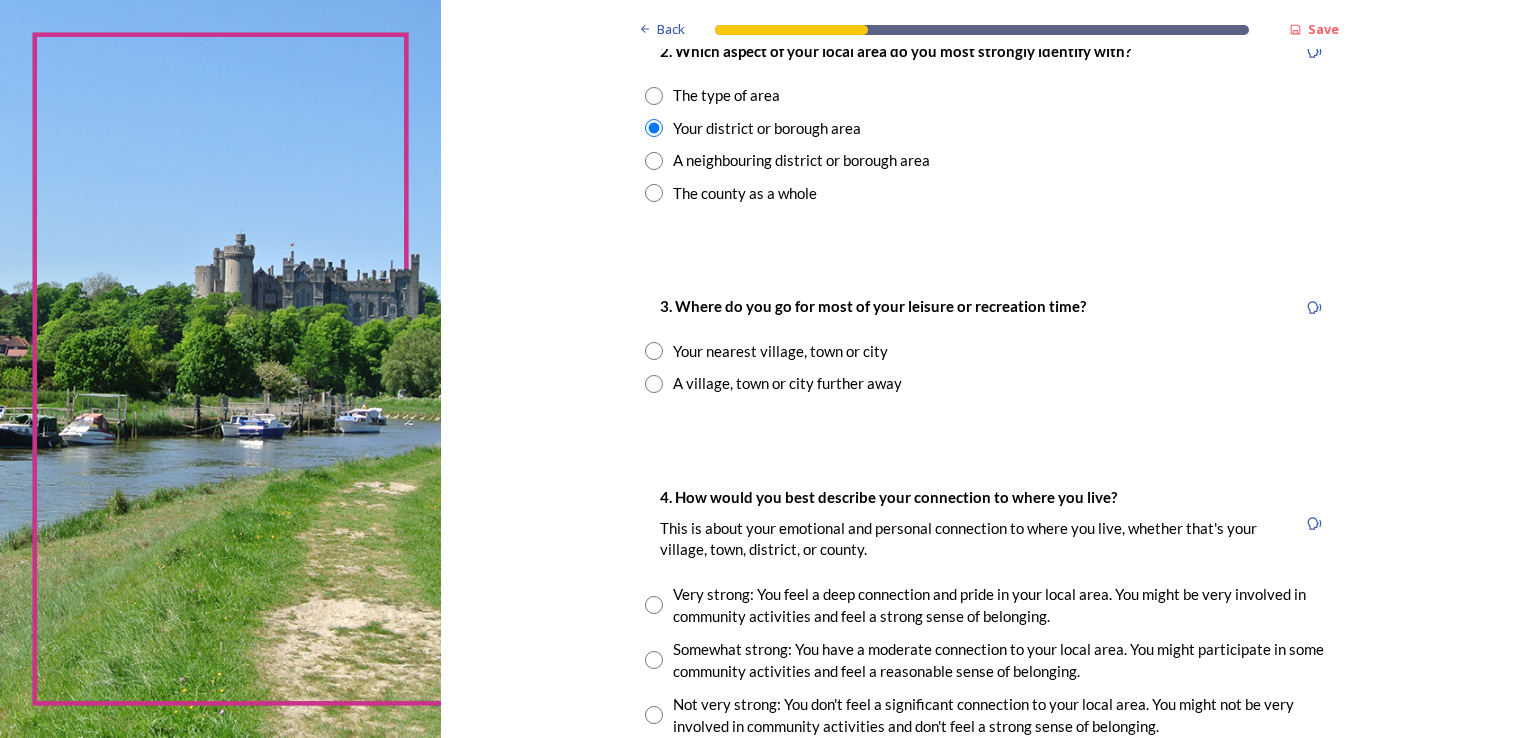 scroll, scrollTop: 854, scrollLeft: 0, axis: vertical 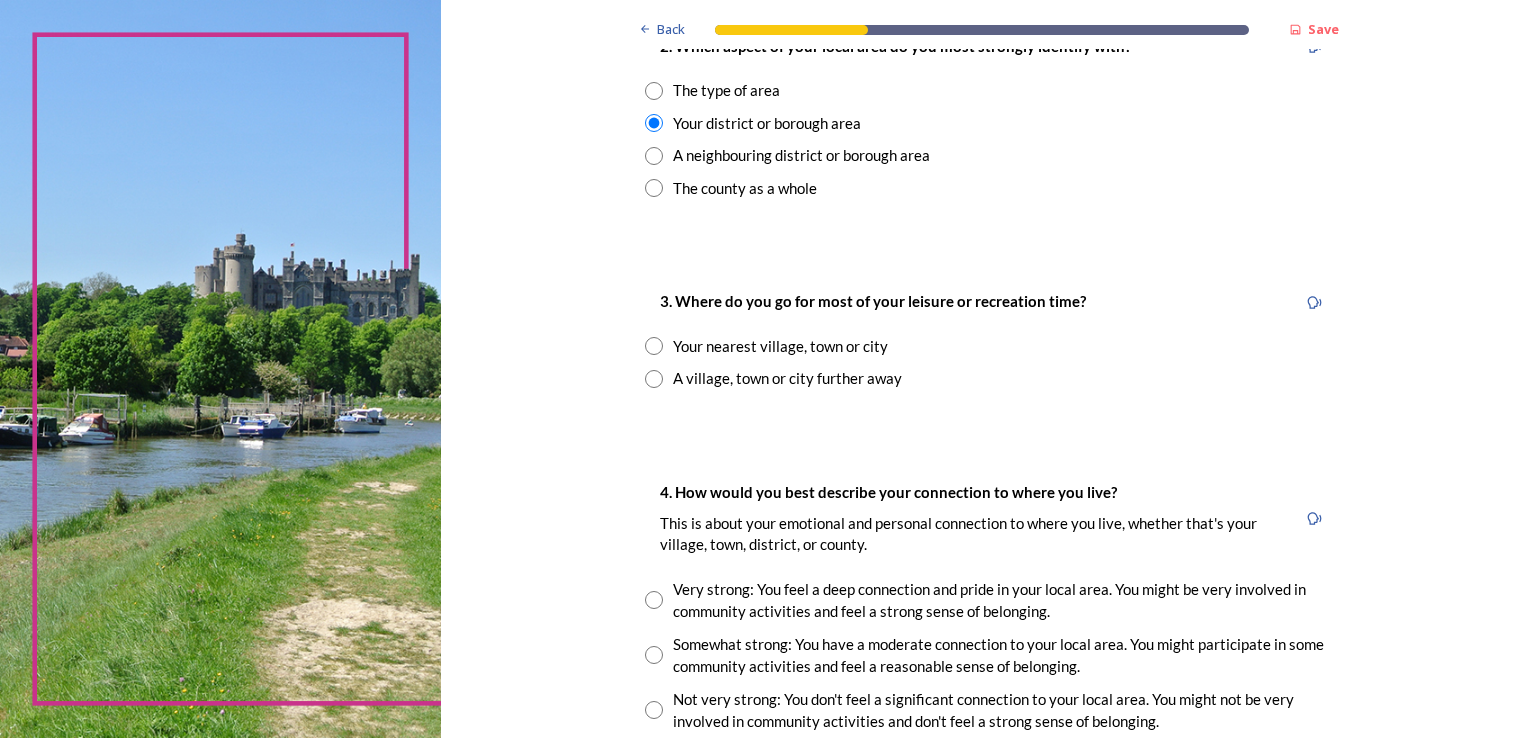 click at bounding box center [654, 346] 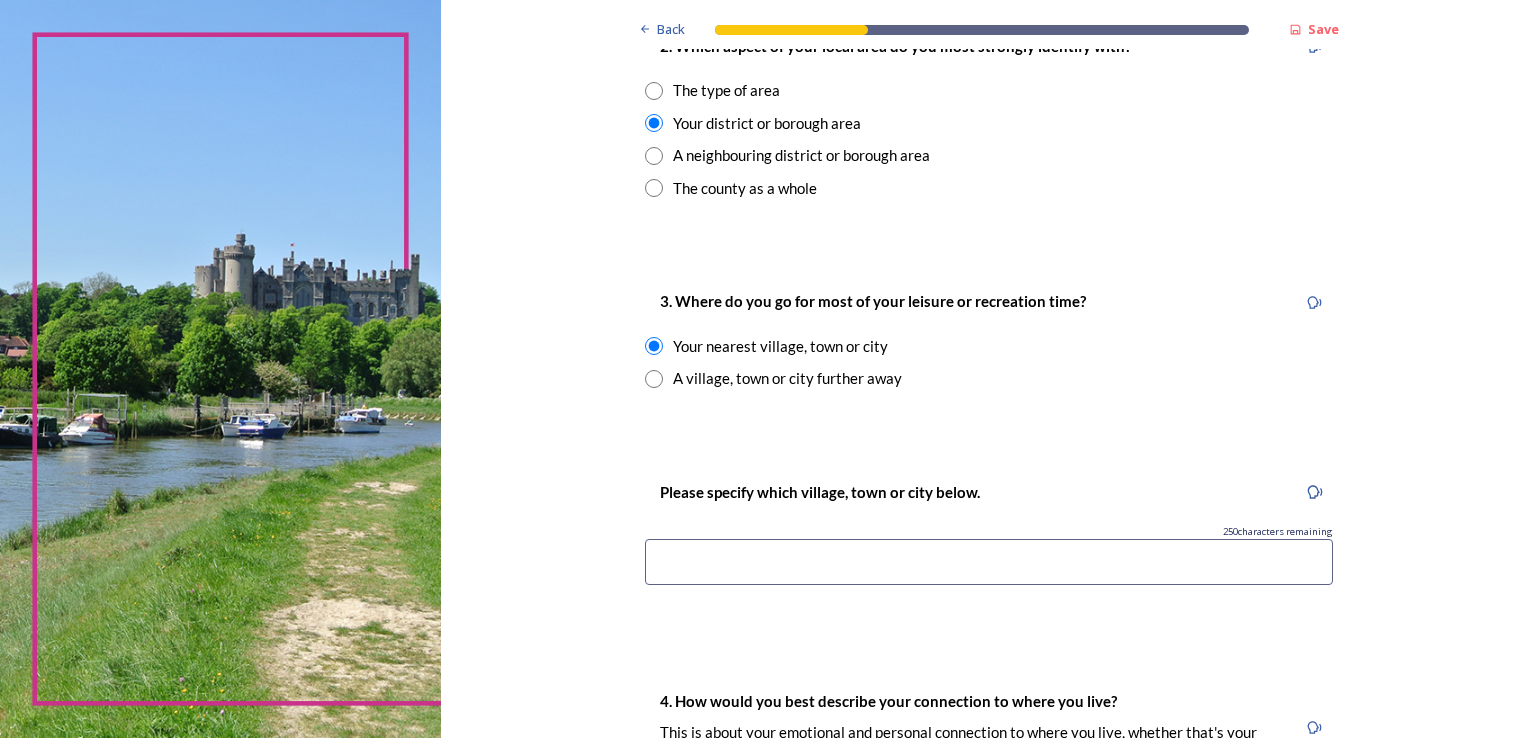 click at bounding box center [989, 562] 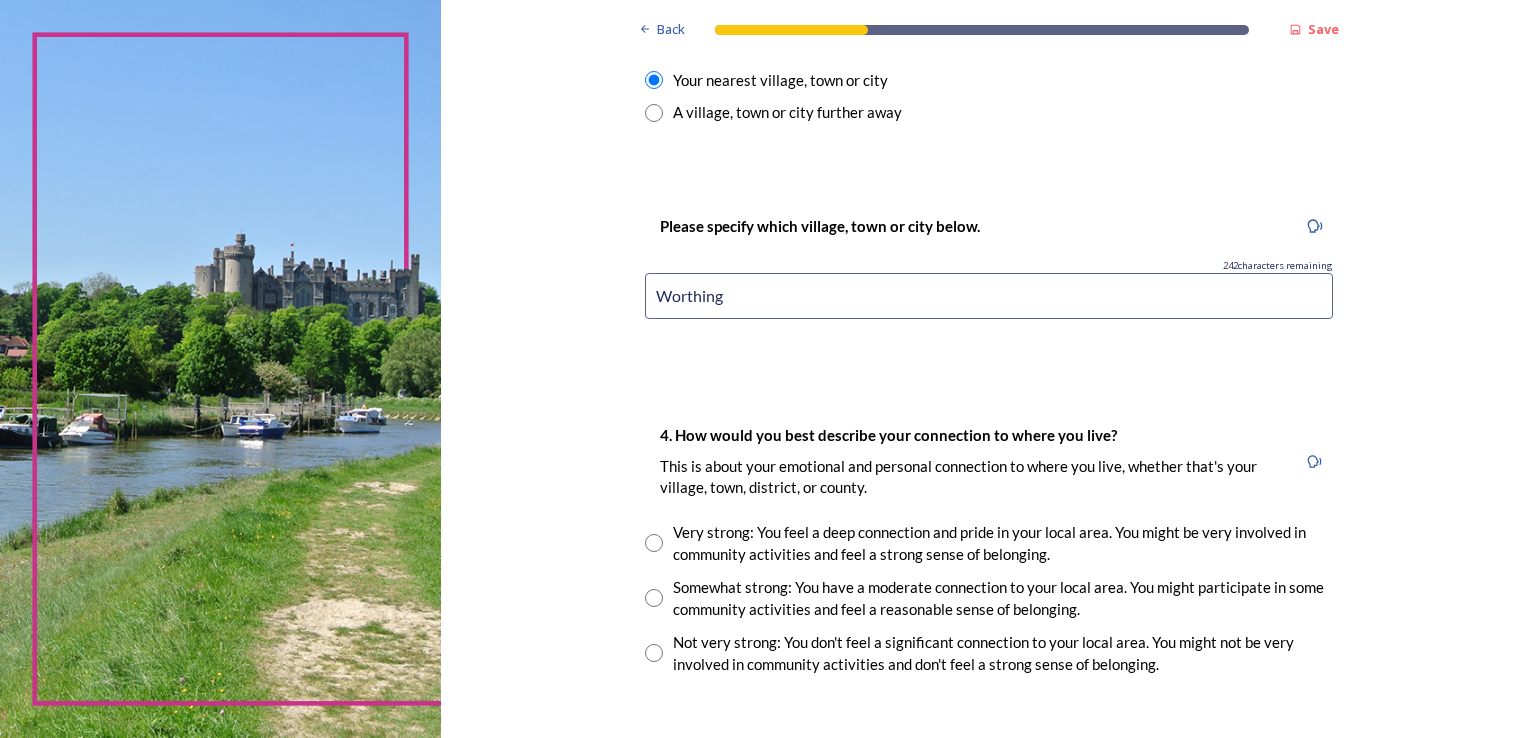 scroll, scrollTop: 1240, scrollLeft: 0, axis: vertical 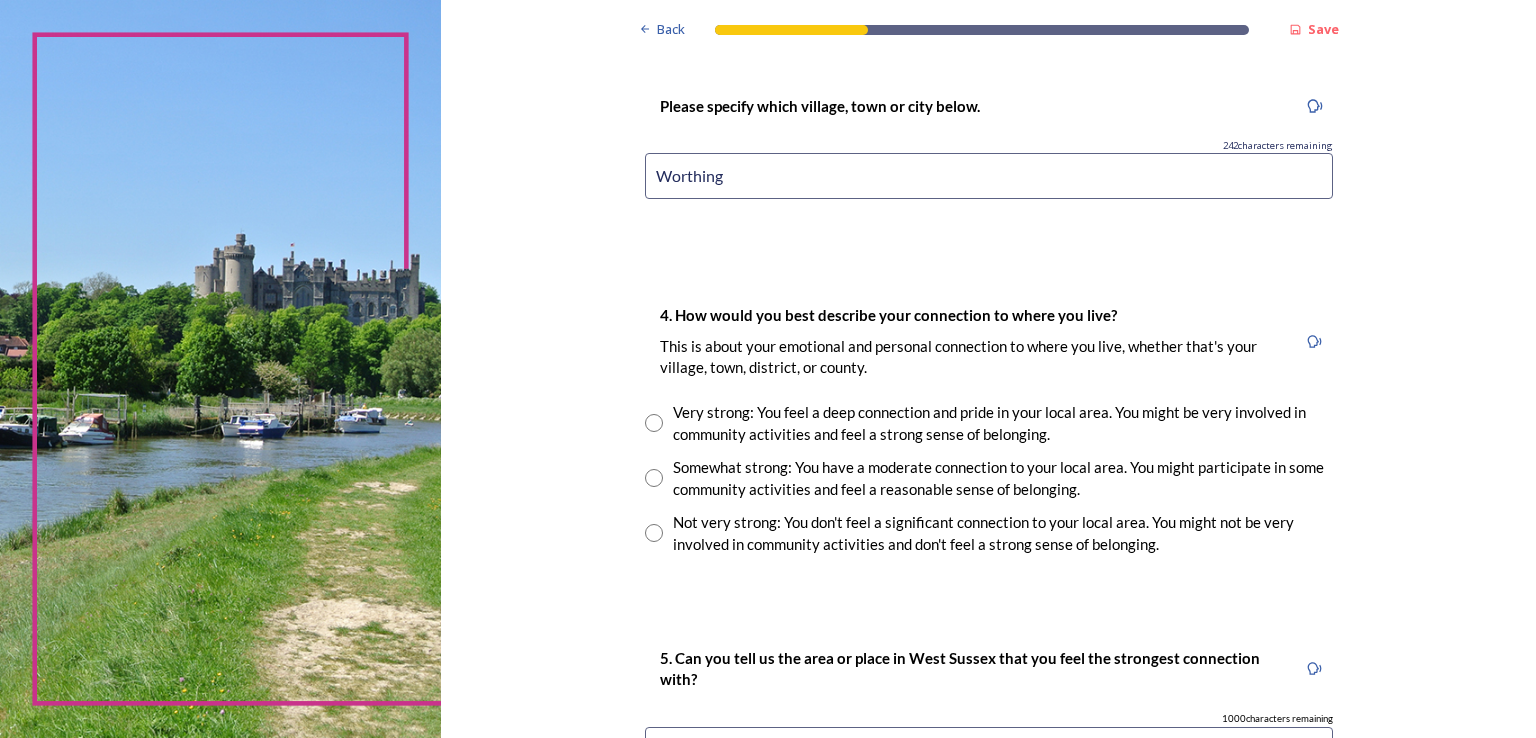type on "Worthing" 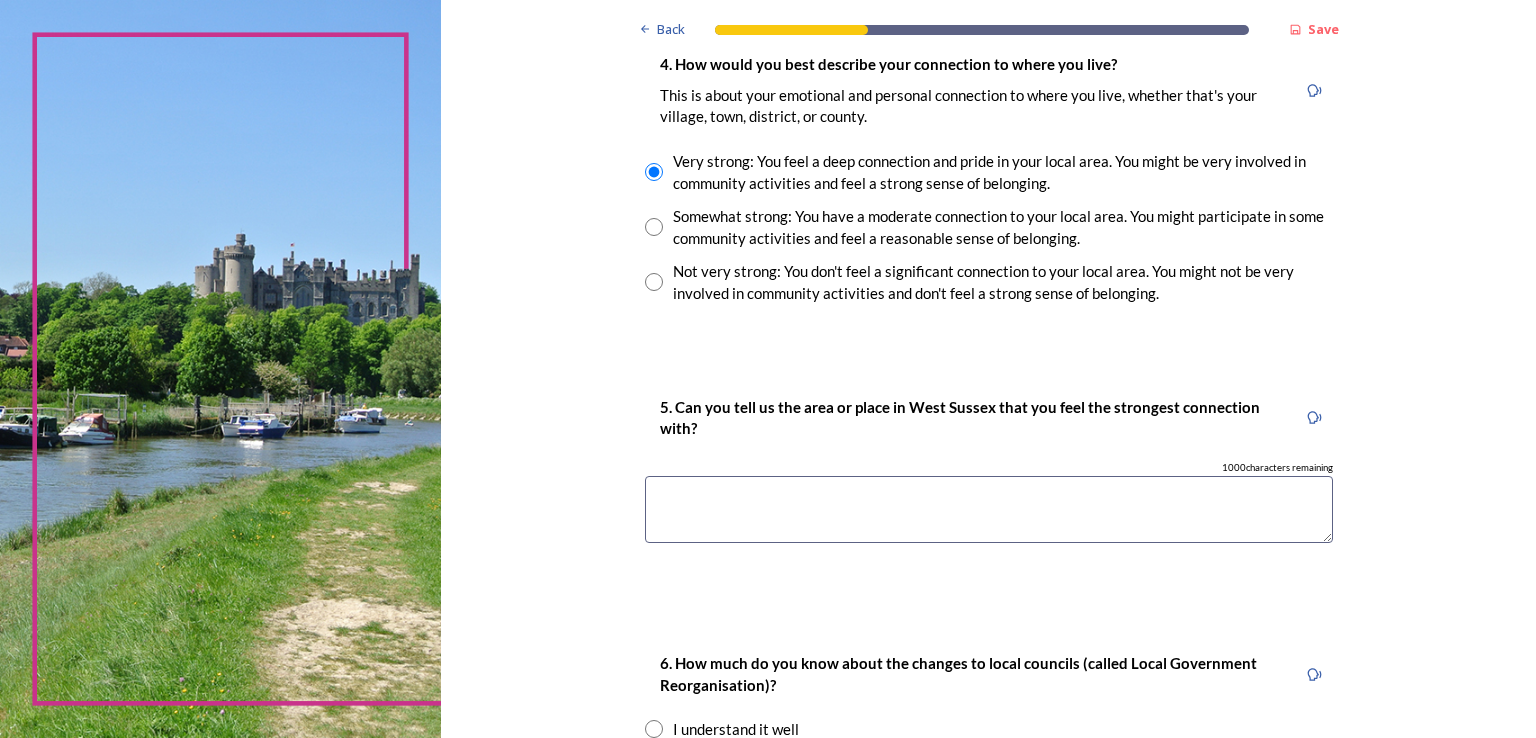 scroll, scrollTop: 1517, scrollLeft: 0, axis: vertical 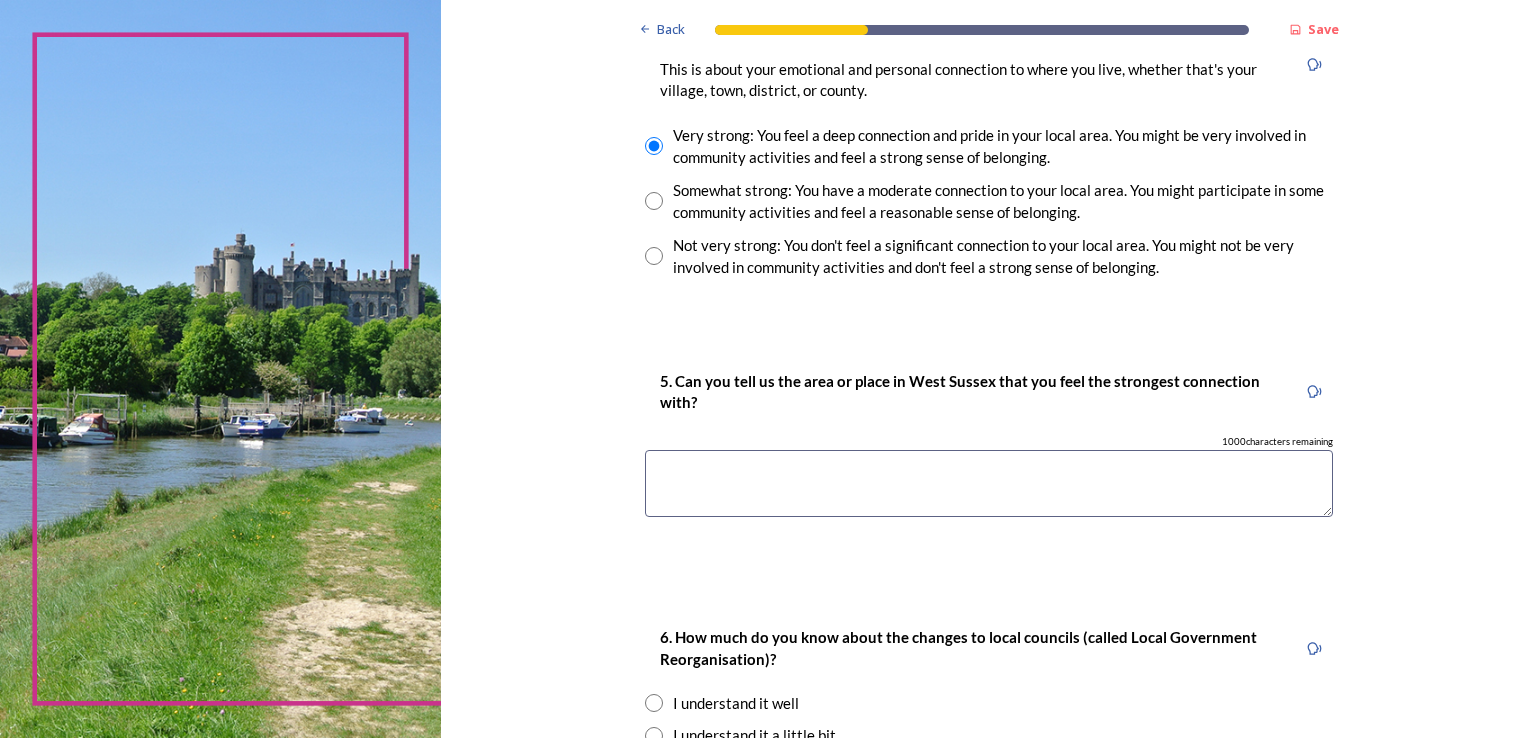 click at bounding box center [989, 483] 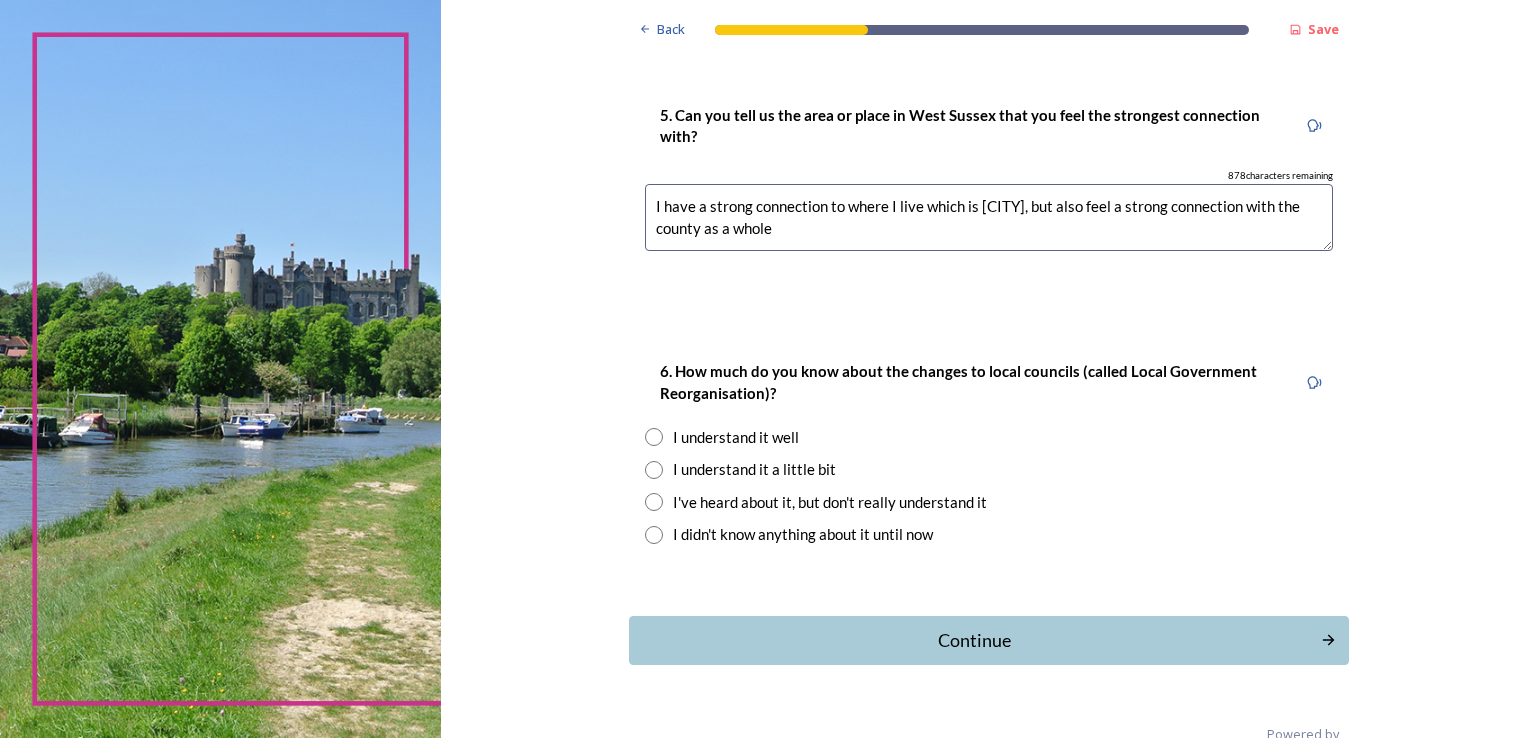 scroll, scrollTop: 1825, scrollLeft: 0, axis: vertical 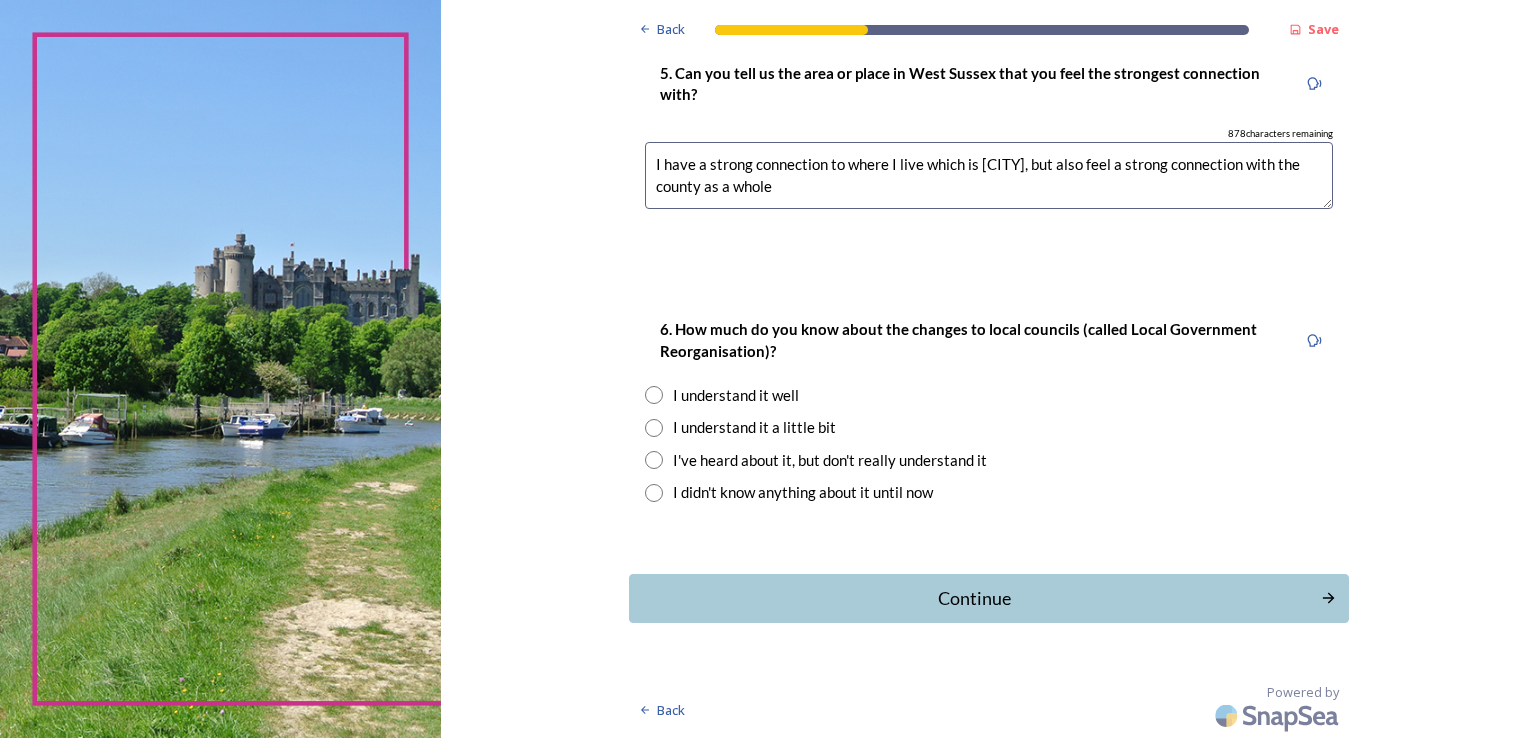type on "I have a strong connection to where I live which is [CITY], but also feel a strong connection with the county as a whole" 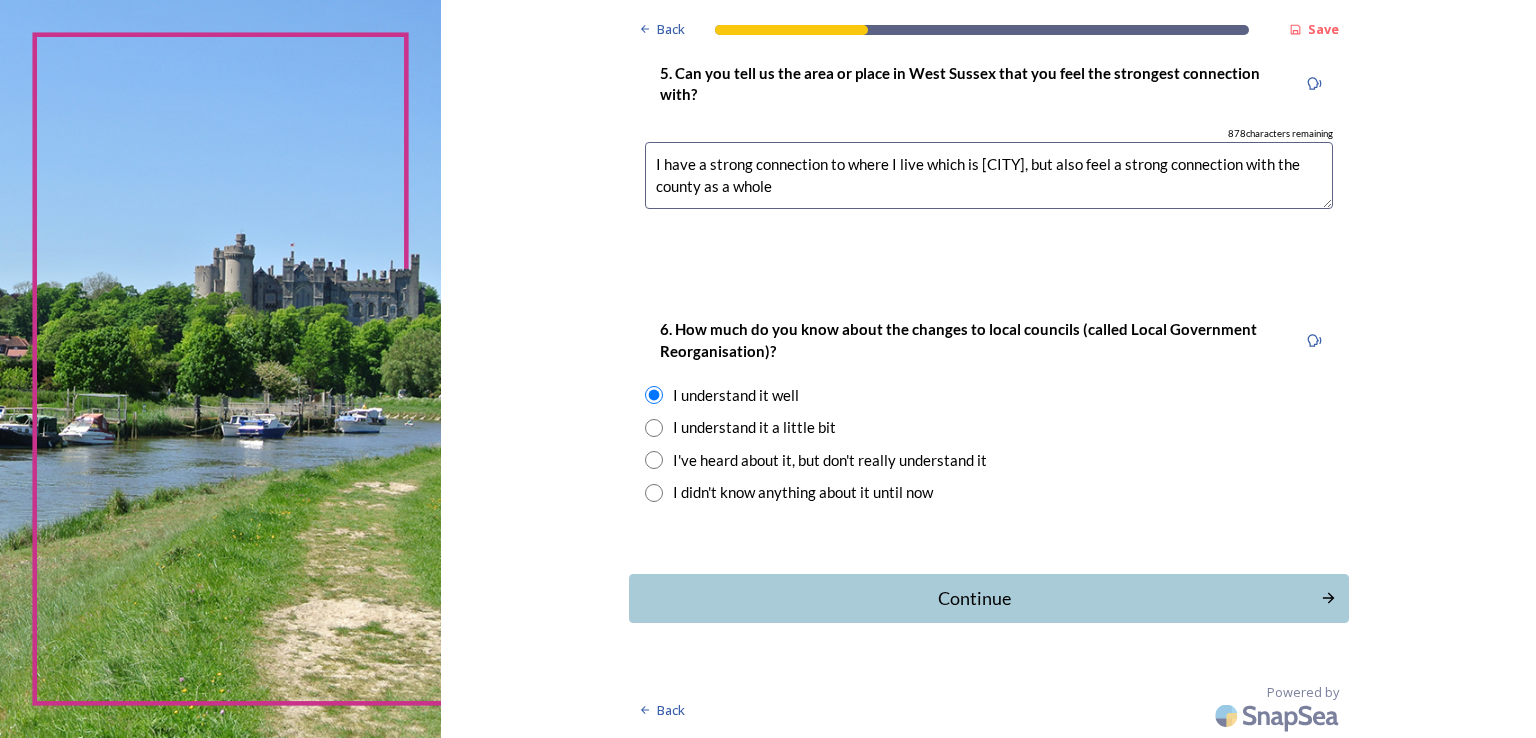 click at bounding box center (654, 395) 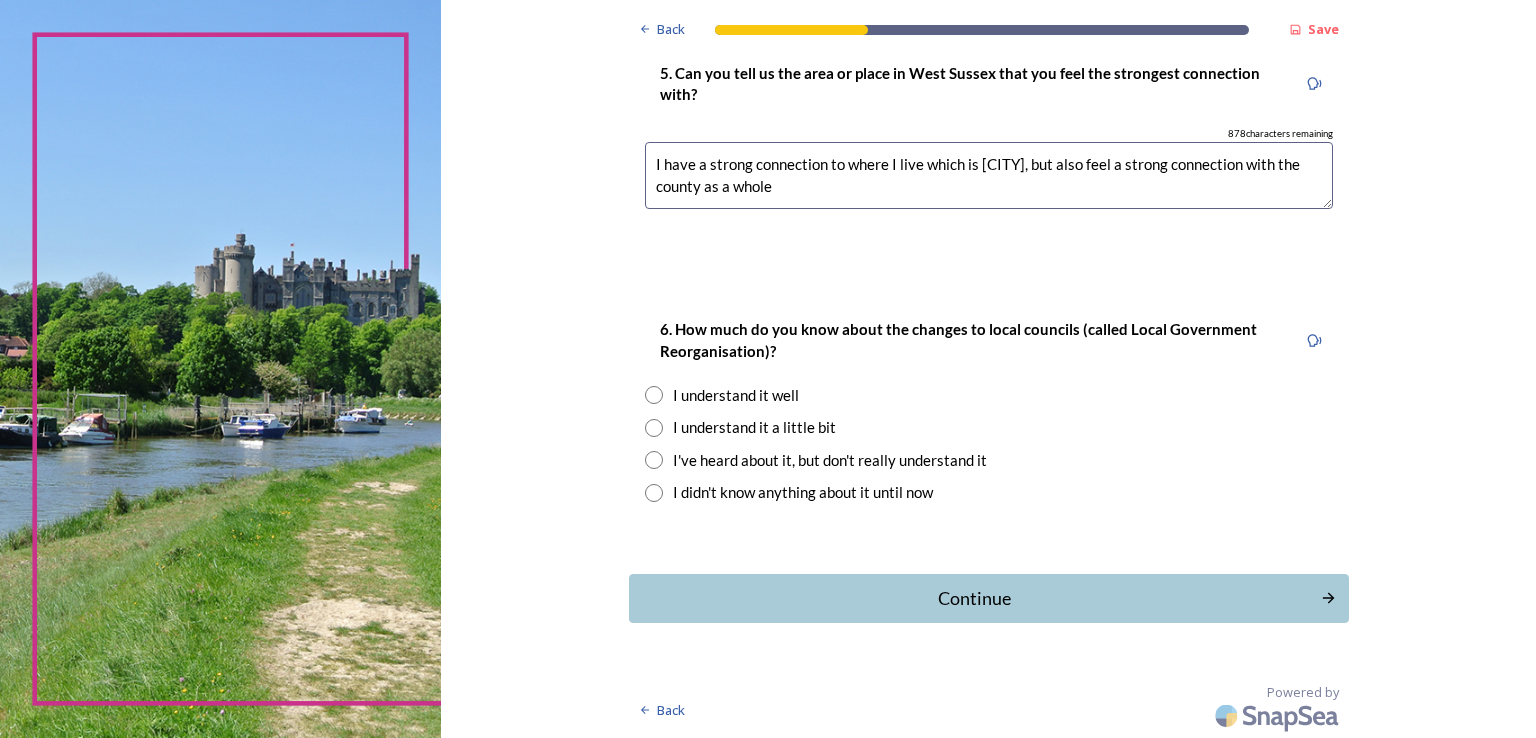 click at bounding box center (654, 395) 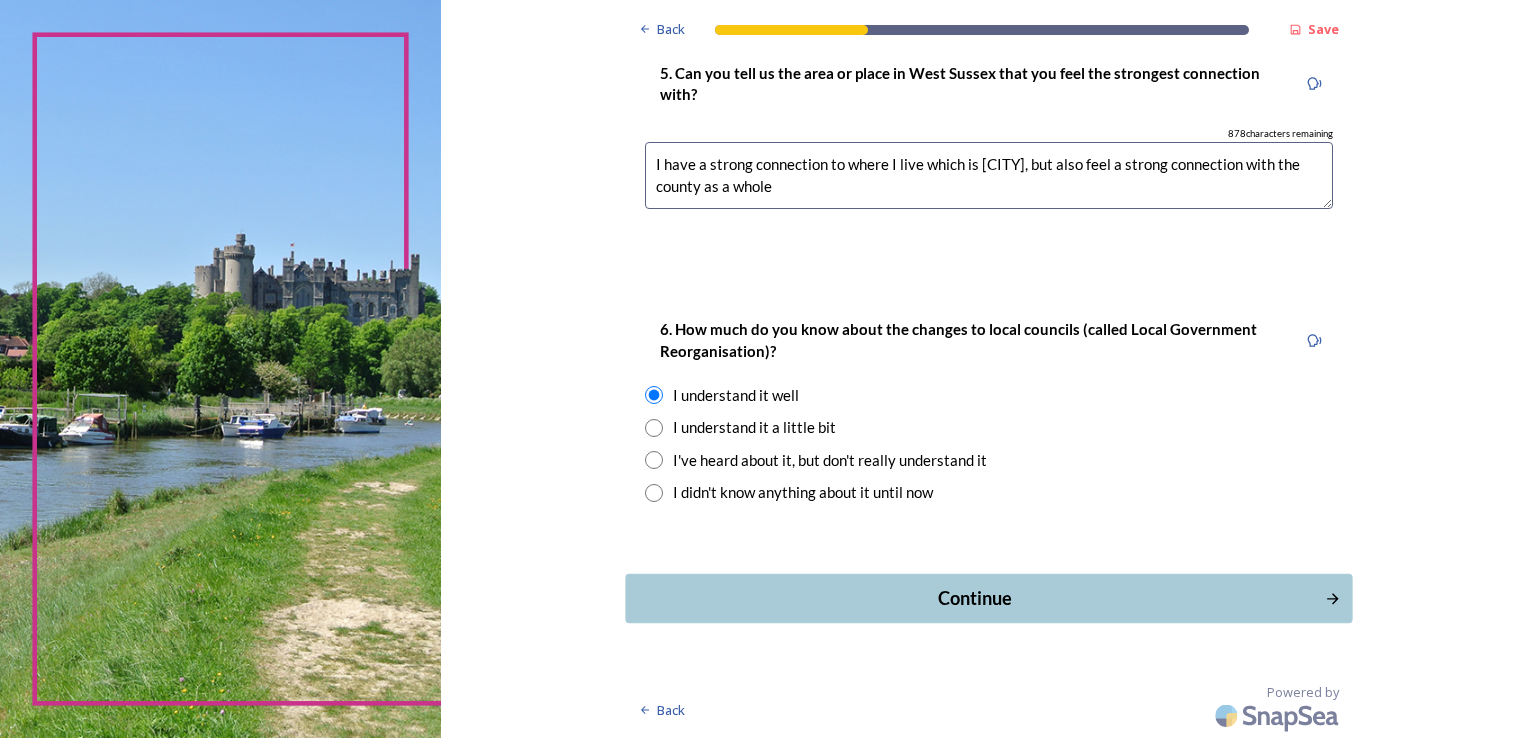 click on "Continue" at bounding box center [974, 598] 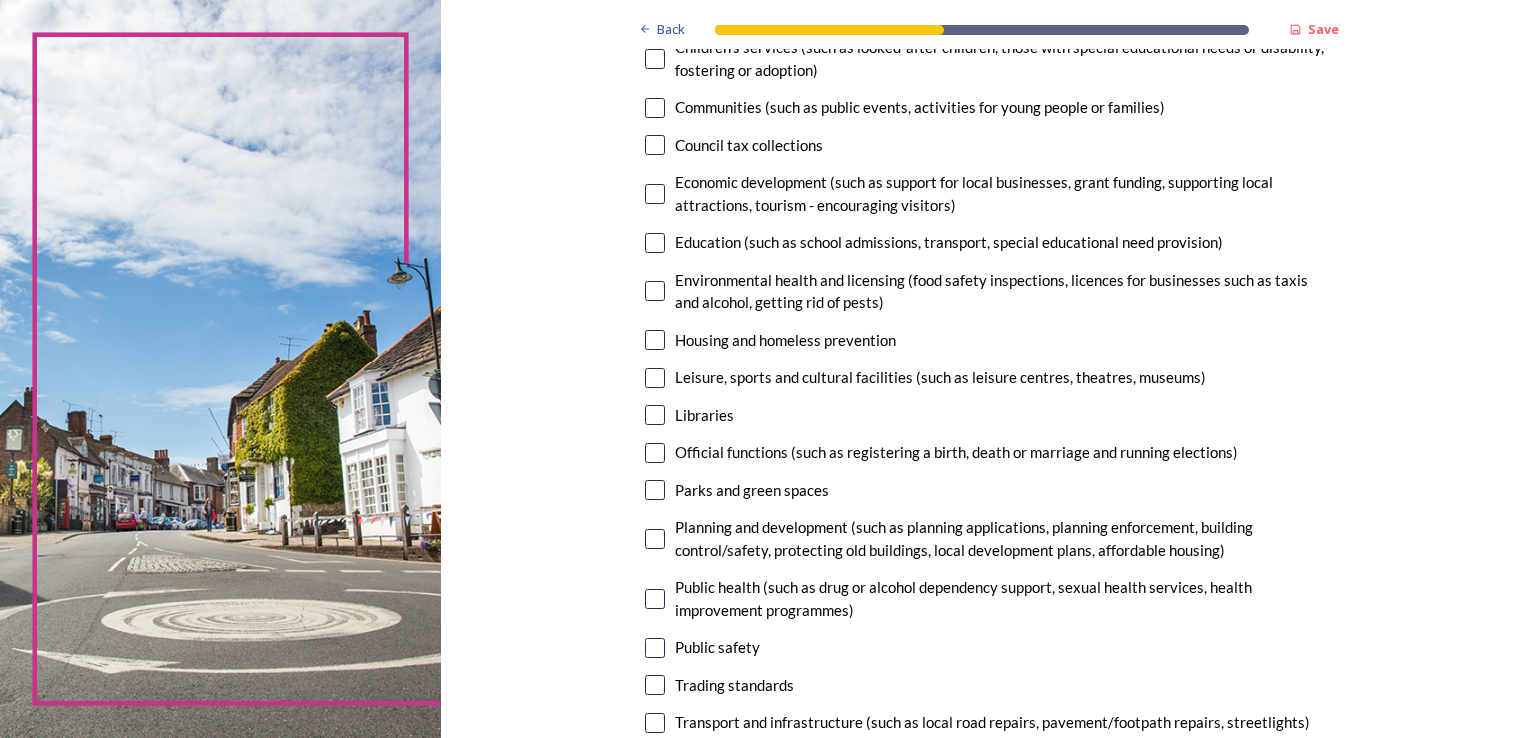 scroll, scrollTop: 289, scrollLeft: 0, axis: vertical 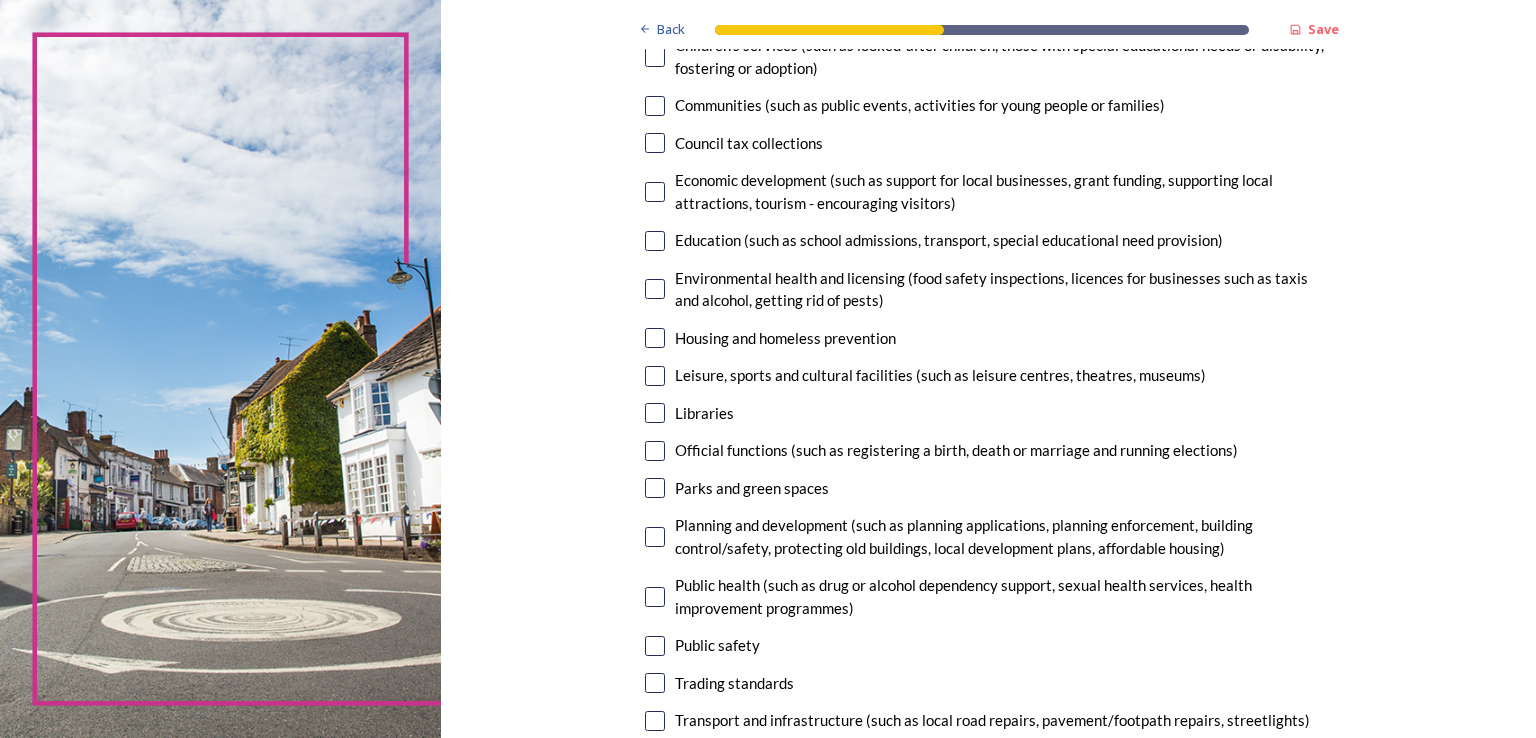 click at bounding box center [655, 376] 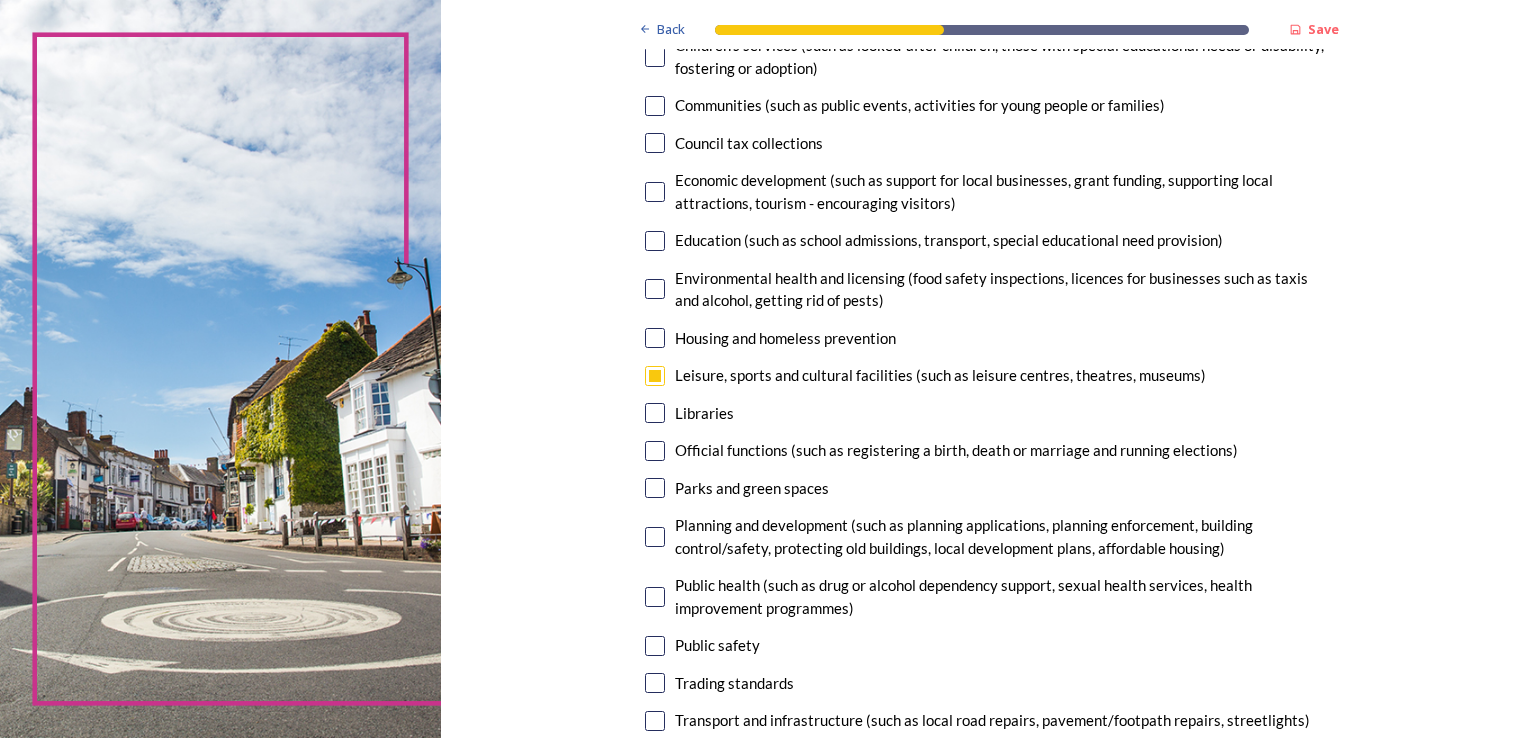 click at bounding box center [655, 413] 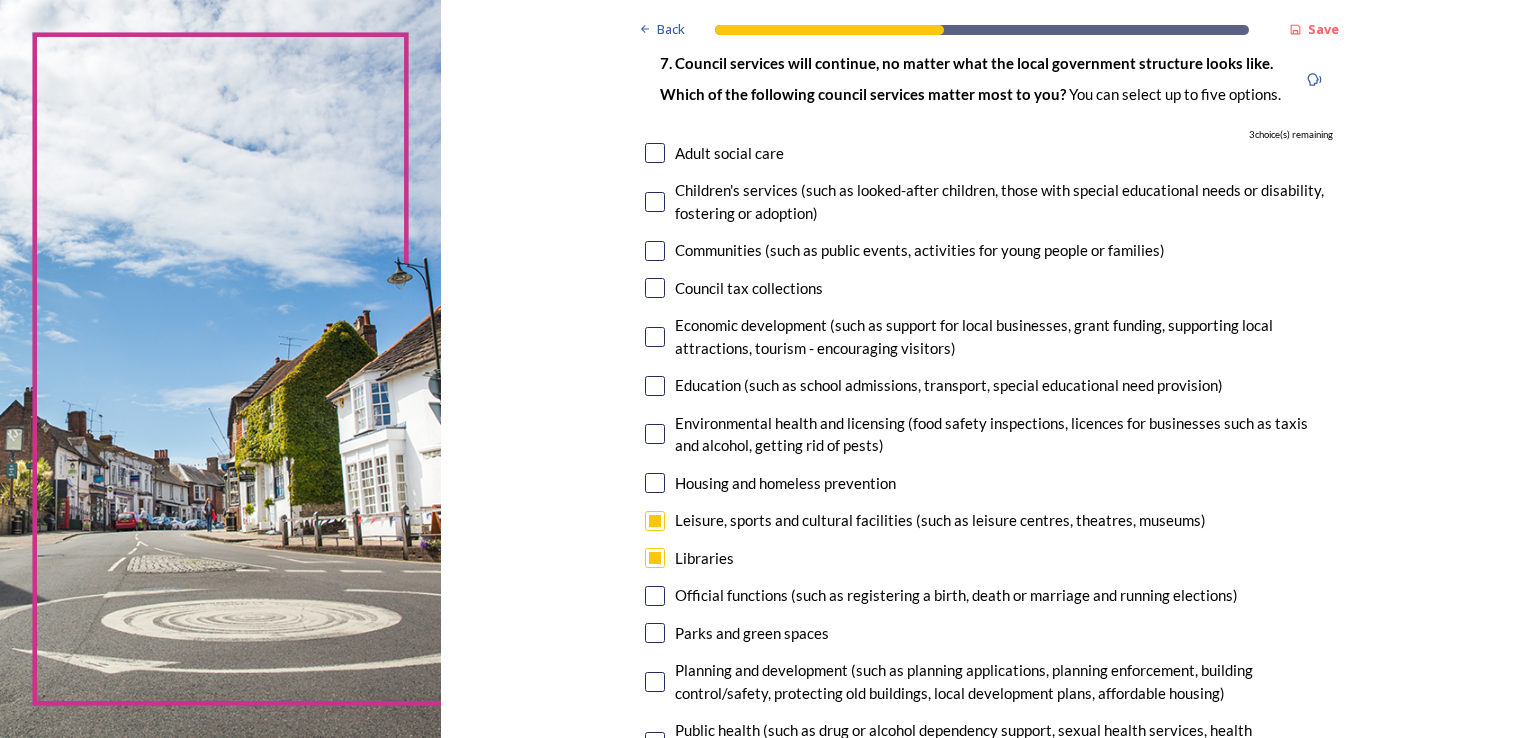 scroll, scrollTop: 140, scrollLeft: 0, axis: vertical 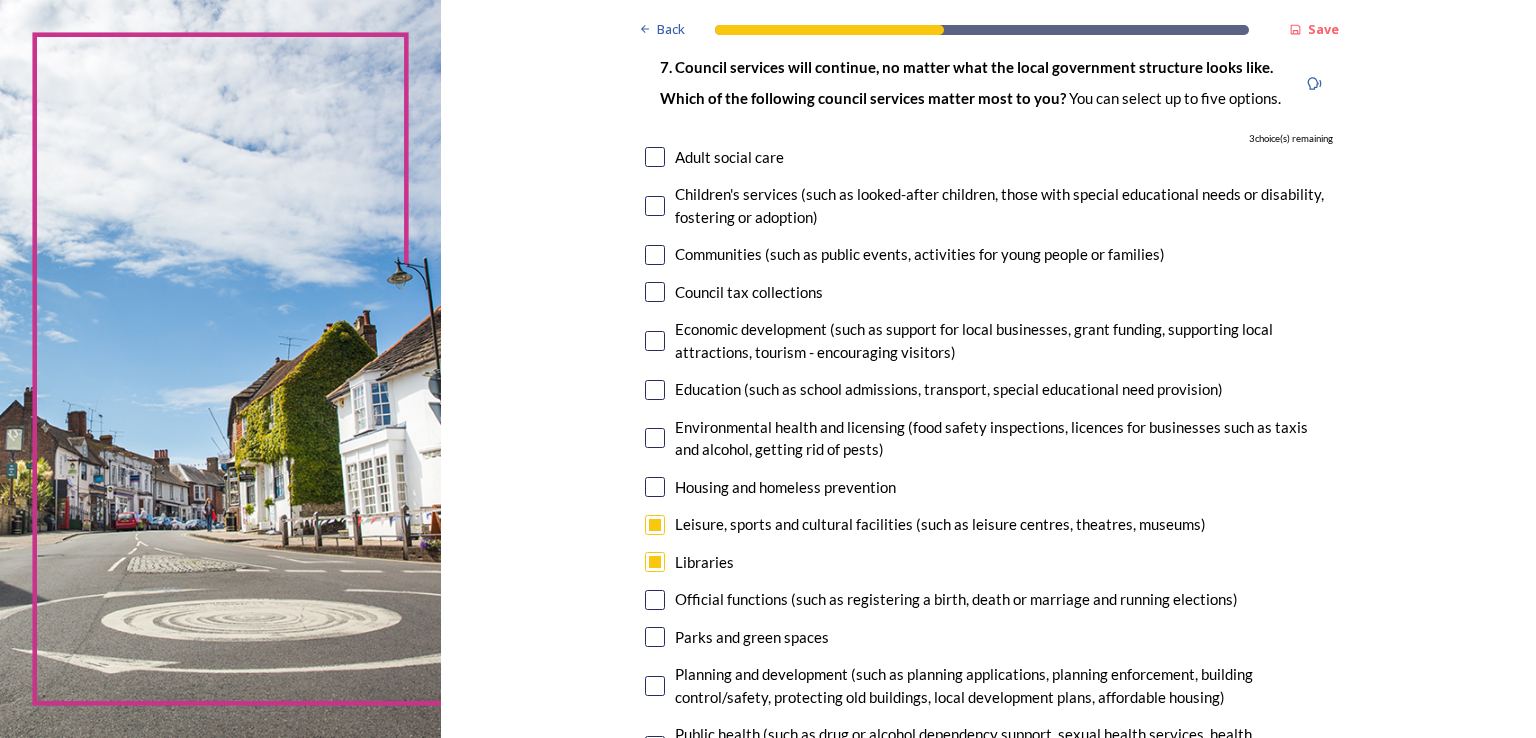click at bounding box center (655, 292) 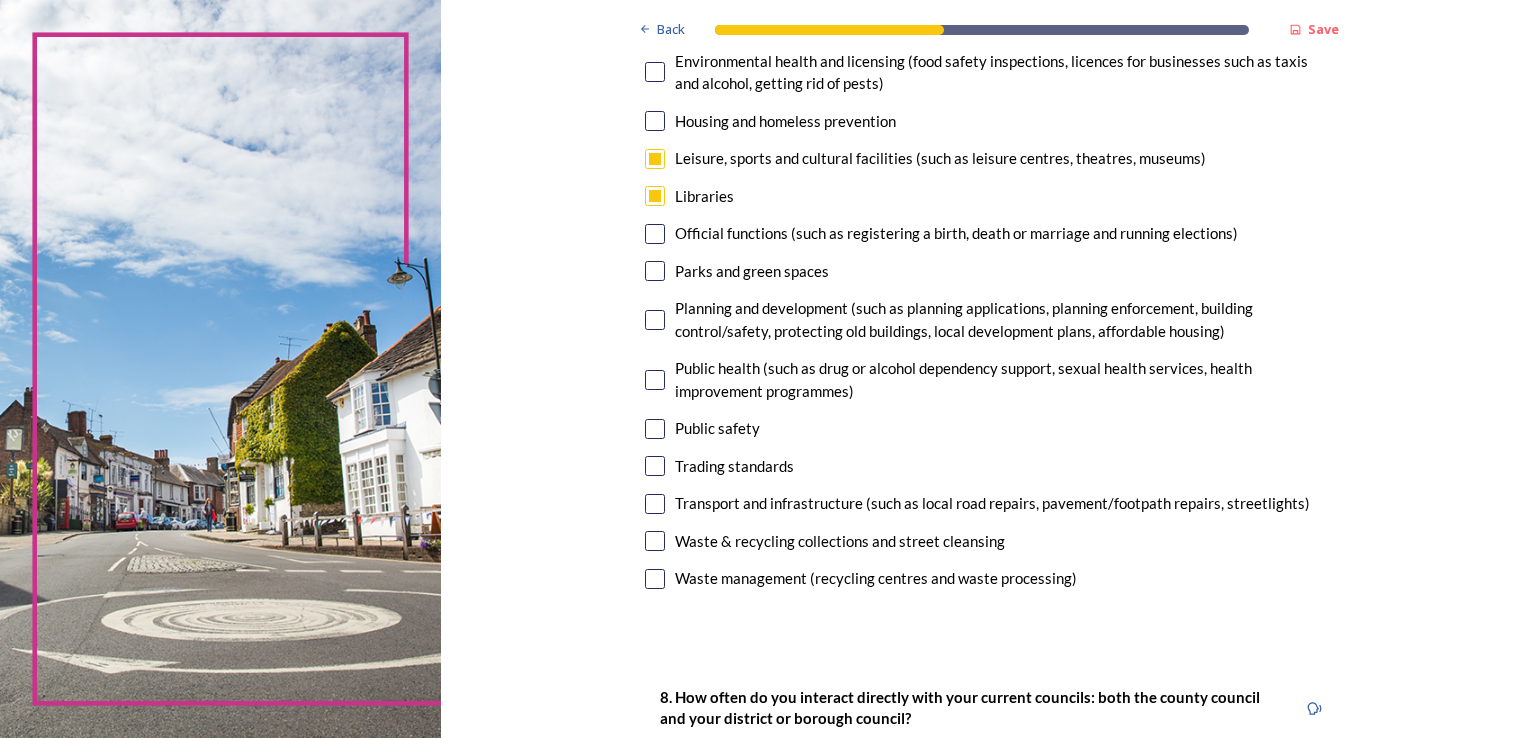 scroll, scrollTop: 508, scrollLeft: 0, axis: vertical 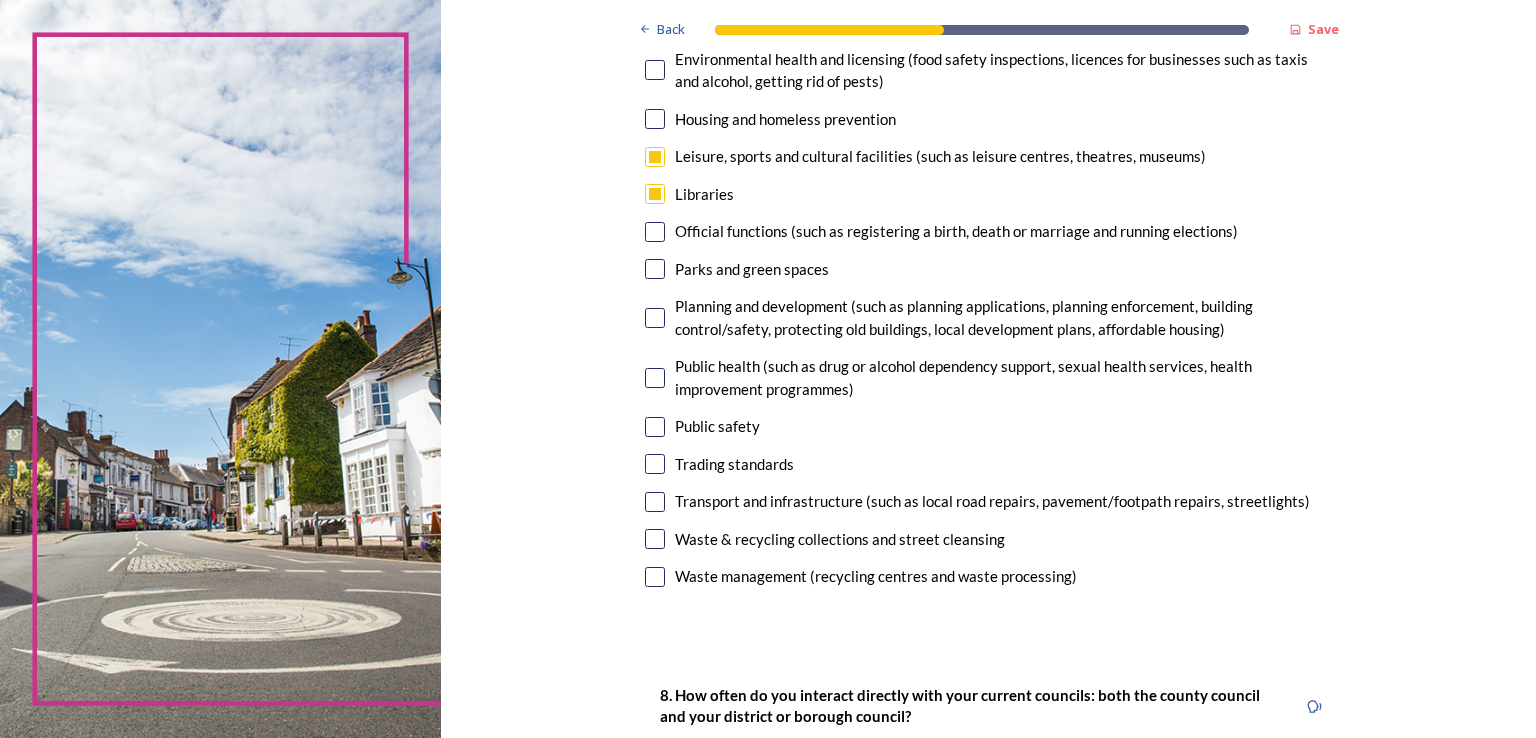 click at bounding box center [655, 318] 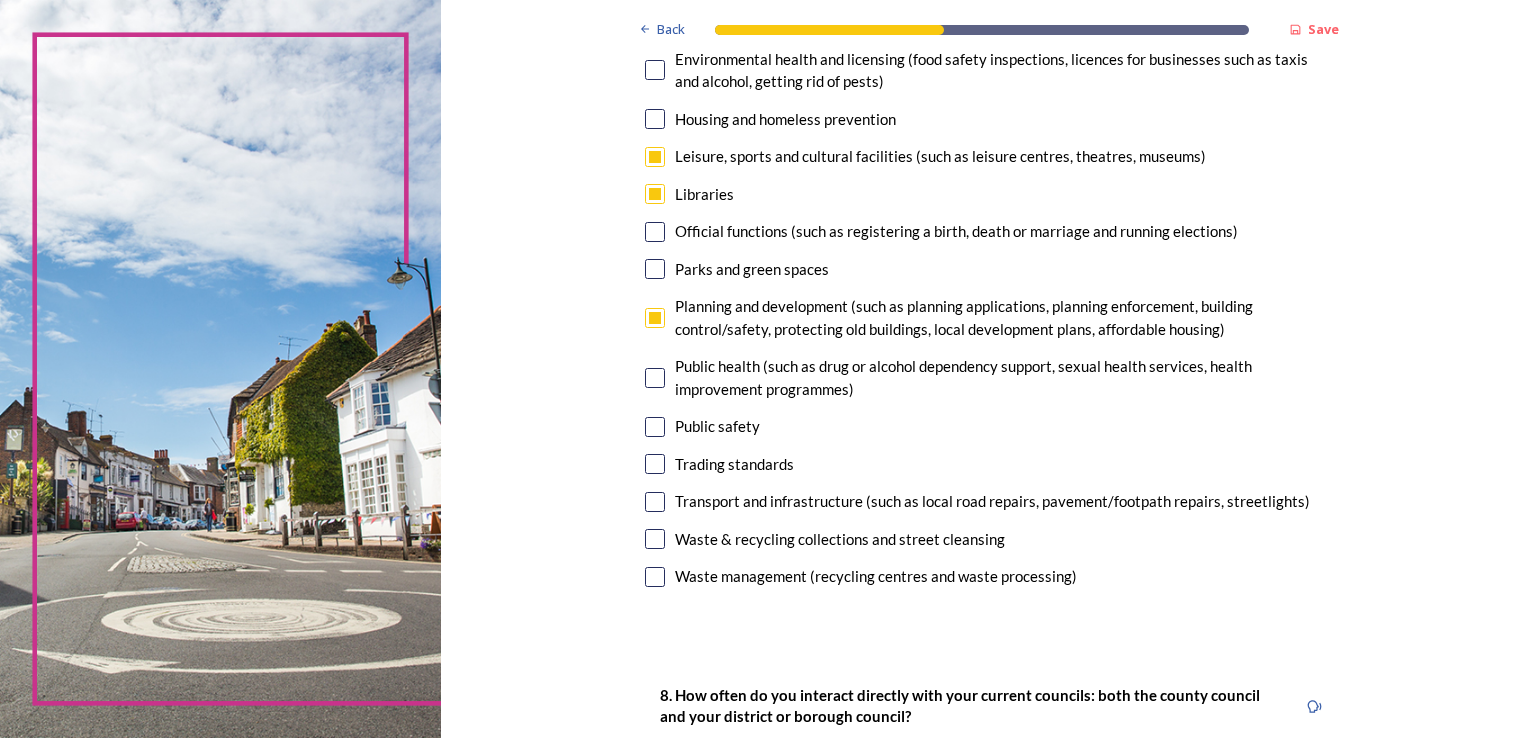 click at bounding box center [655, 318] 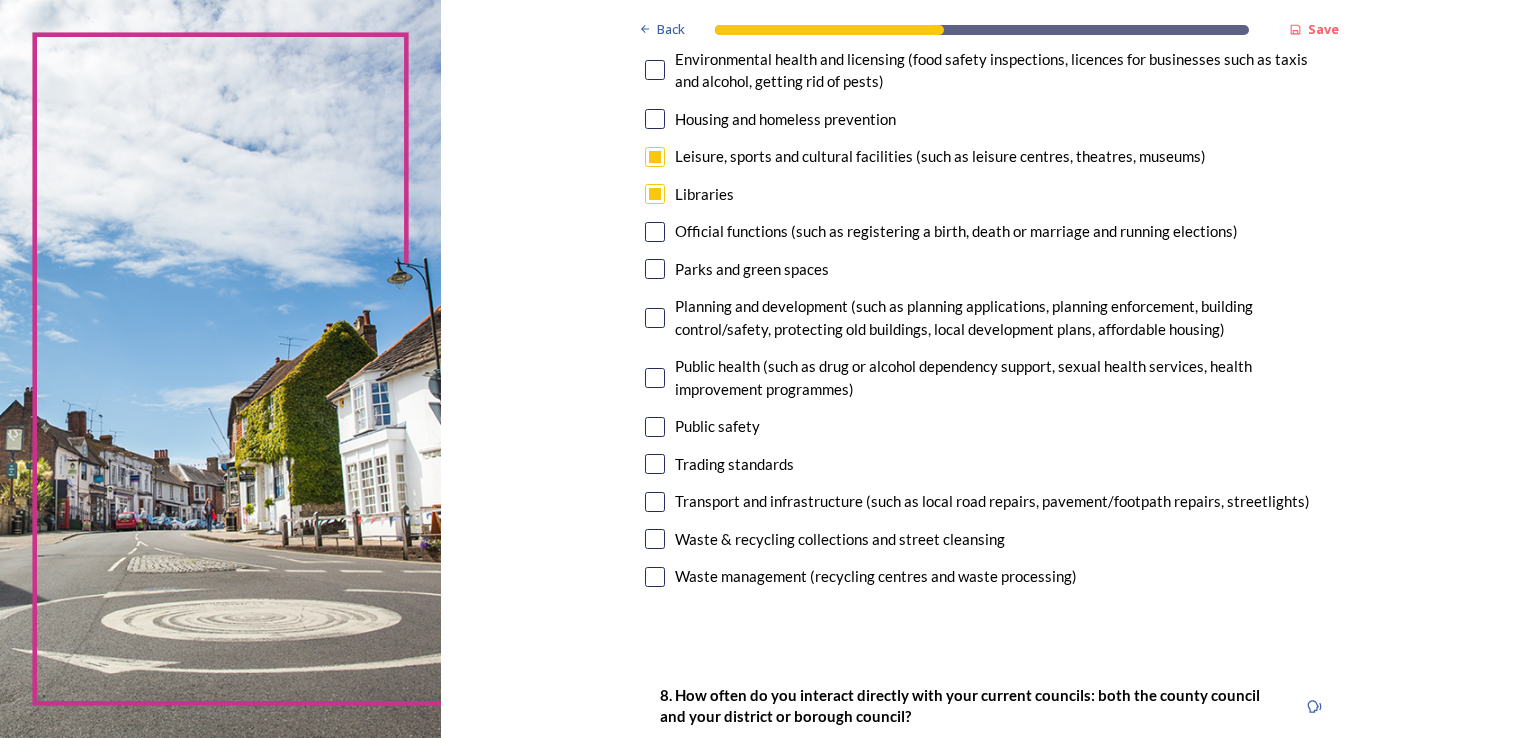 click at bounding box center (655, 318) 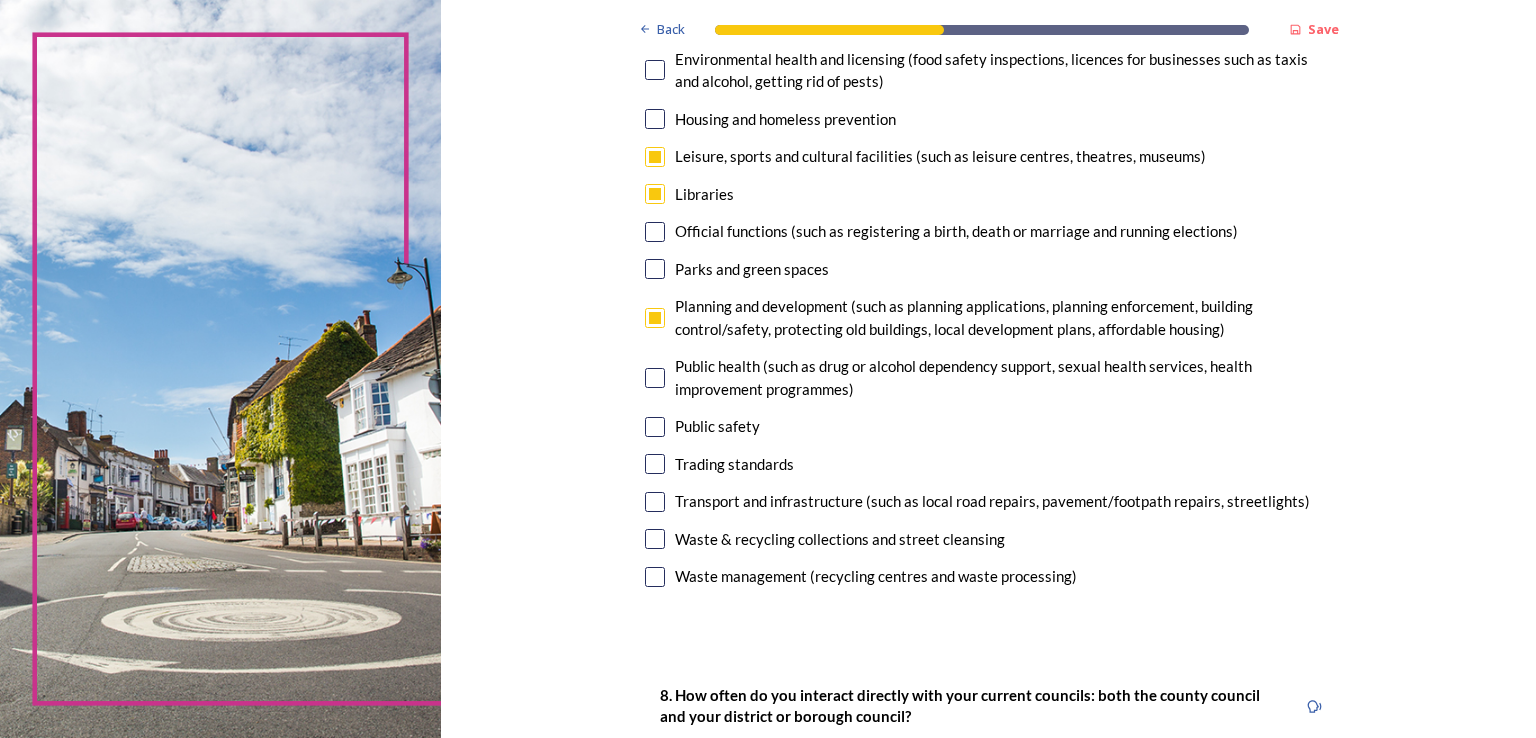 click at bounding box center [655, 577] 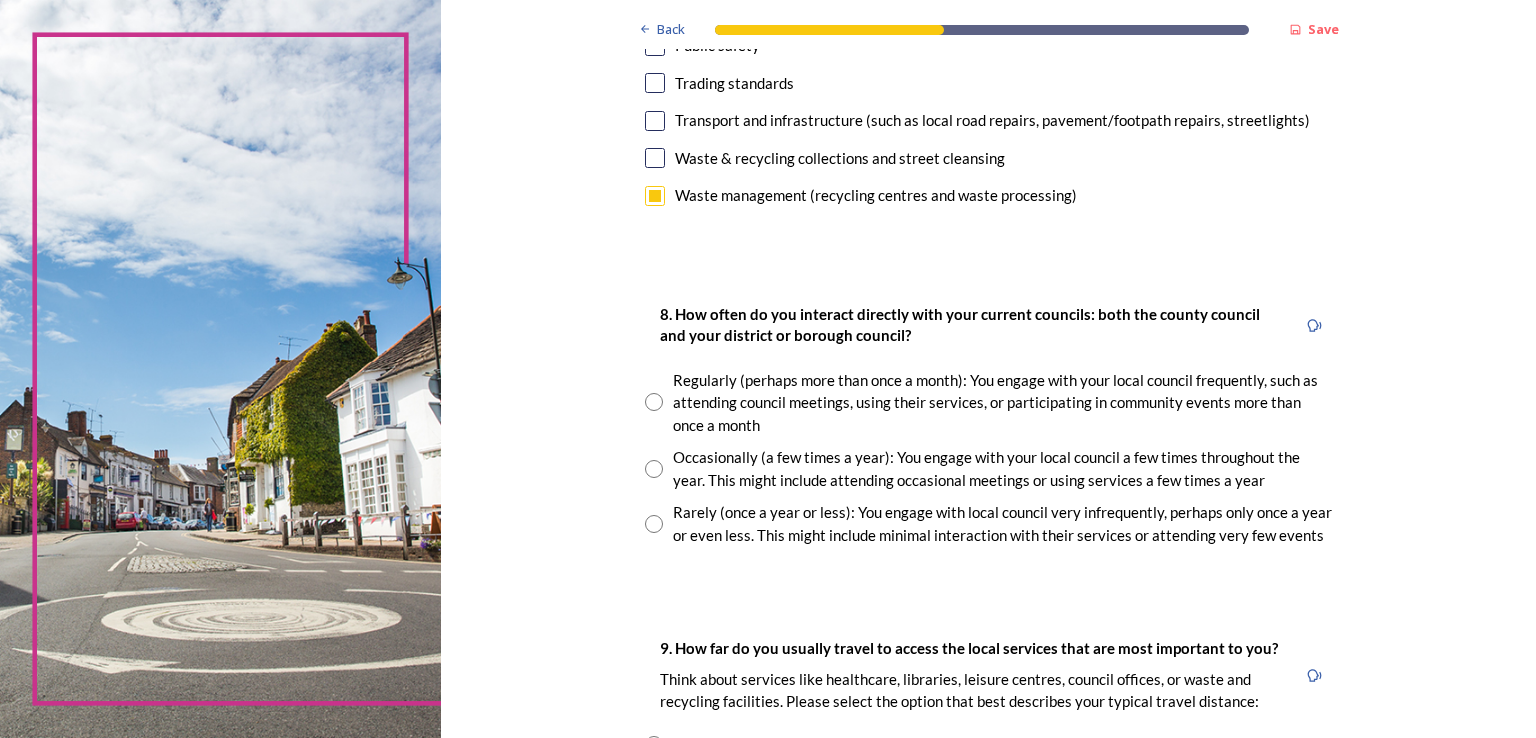 scroll, scrollTop: 924, scrollLeft: 0, axis: vertical 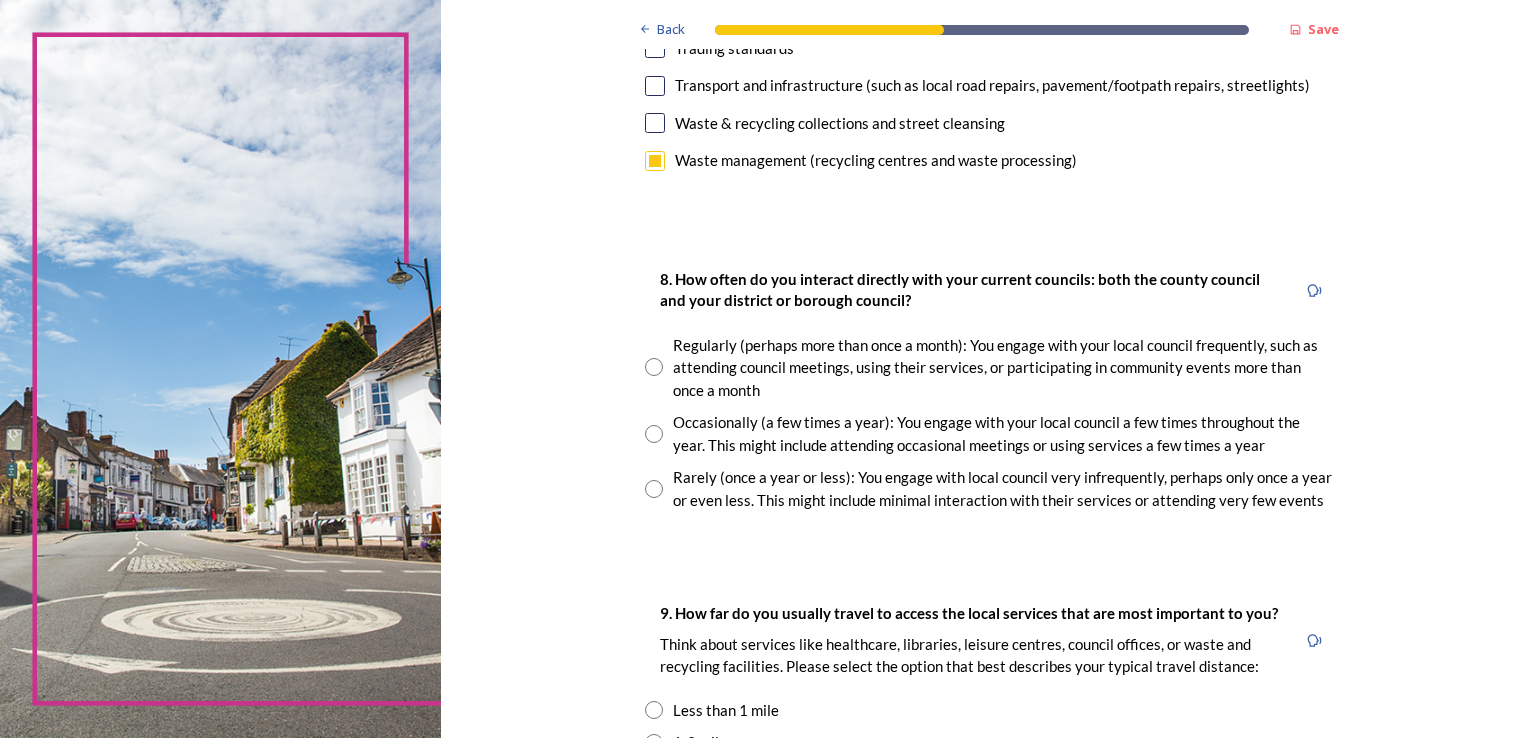 click at bounding box center (654, 489) 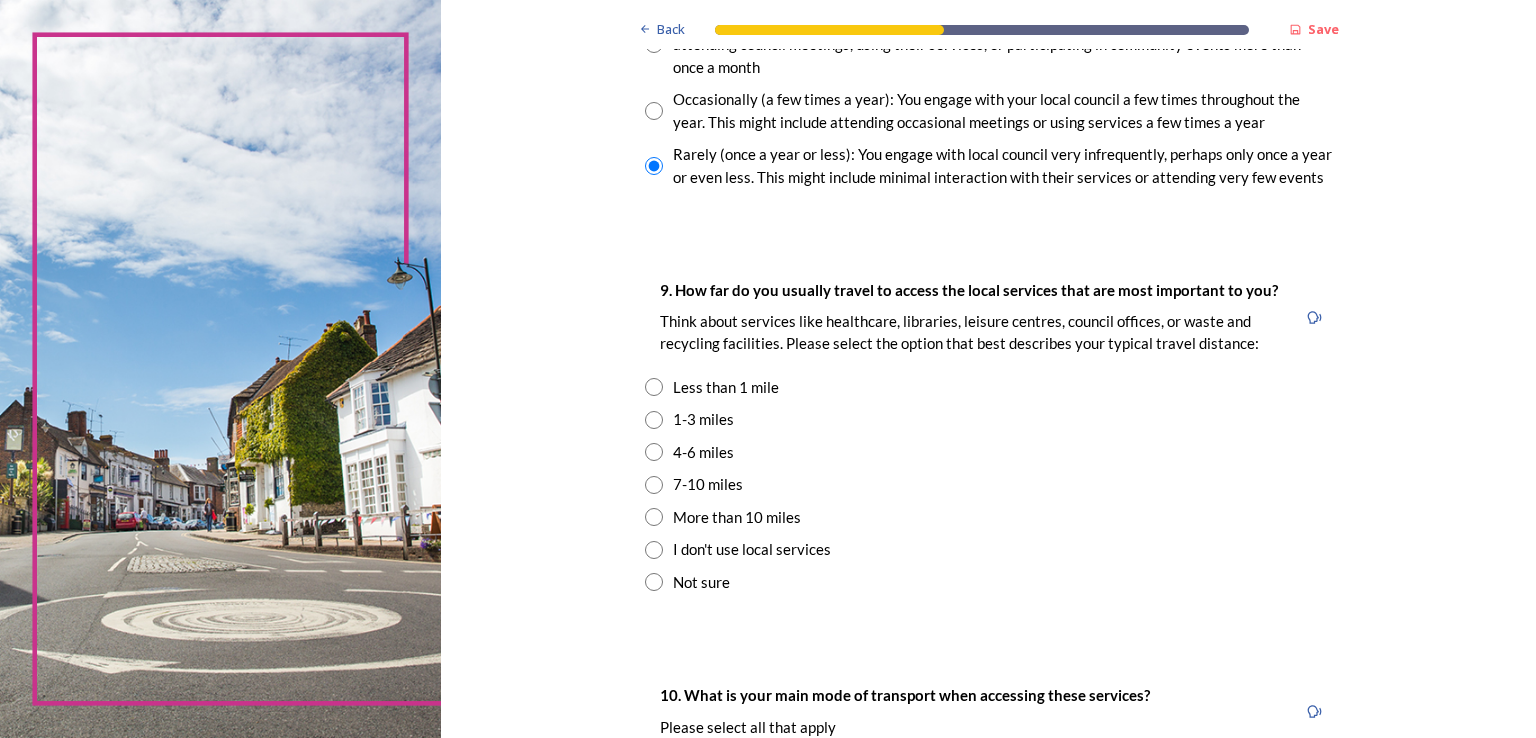 scroll, scrollTop: 1250, scrollLeft: 0, axis: vertical 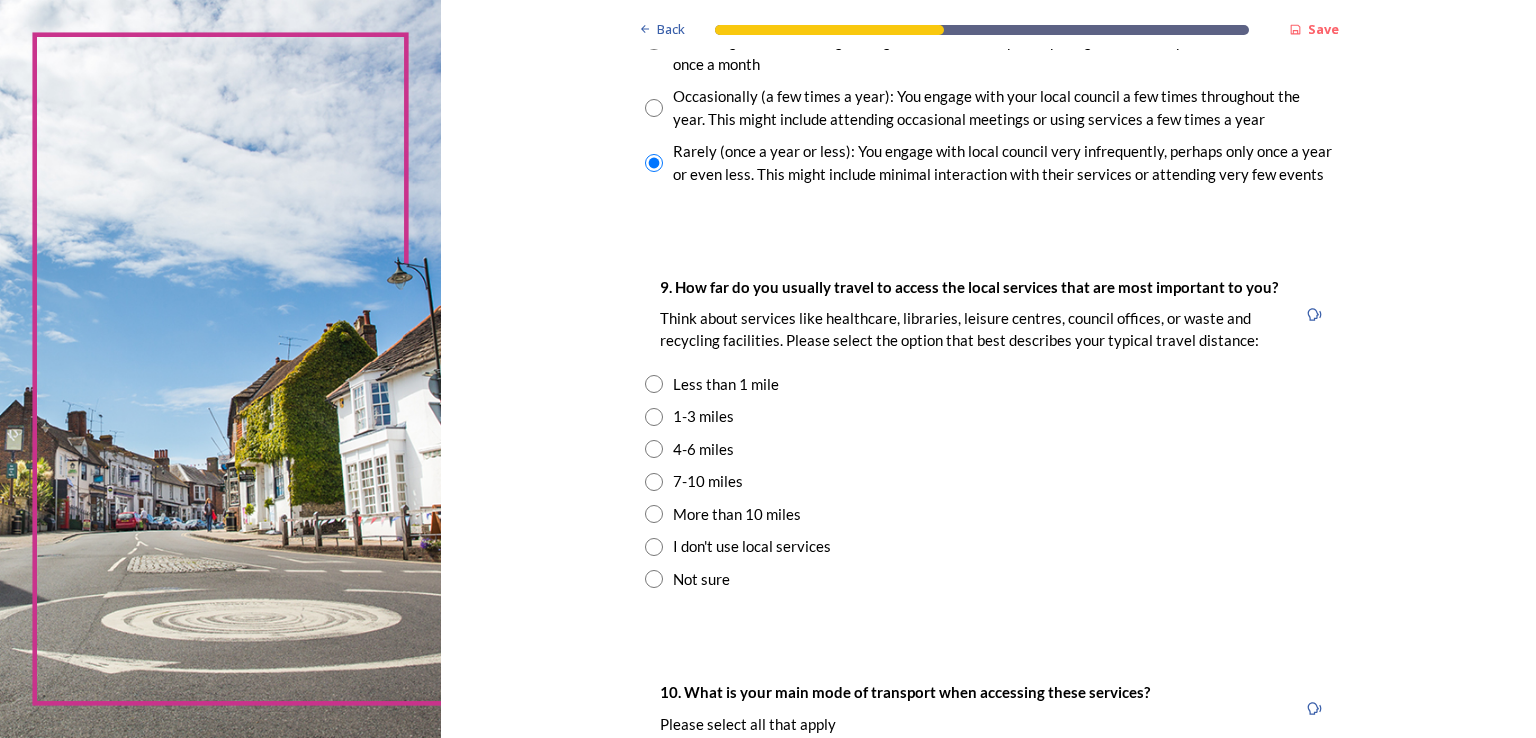 click at bounding box center [654, 417] 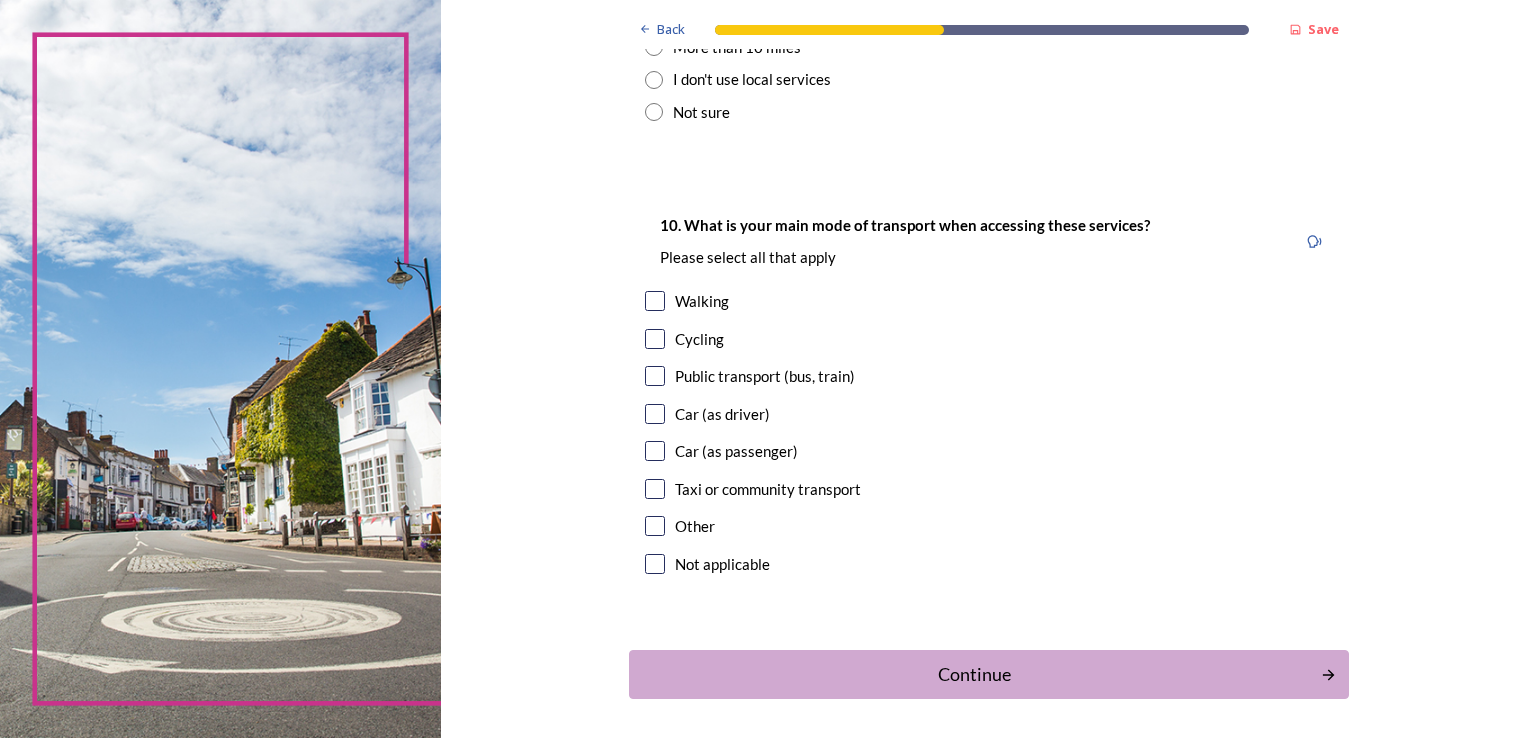 scroll, scrollTop: 1744, scrollLeft: 0, axis: vertical 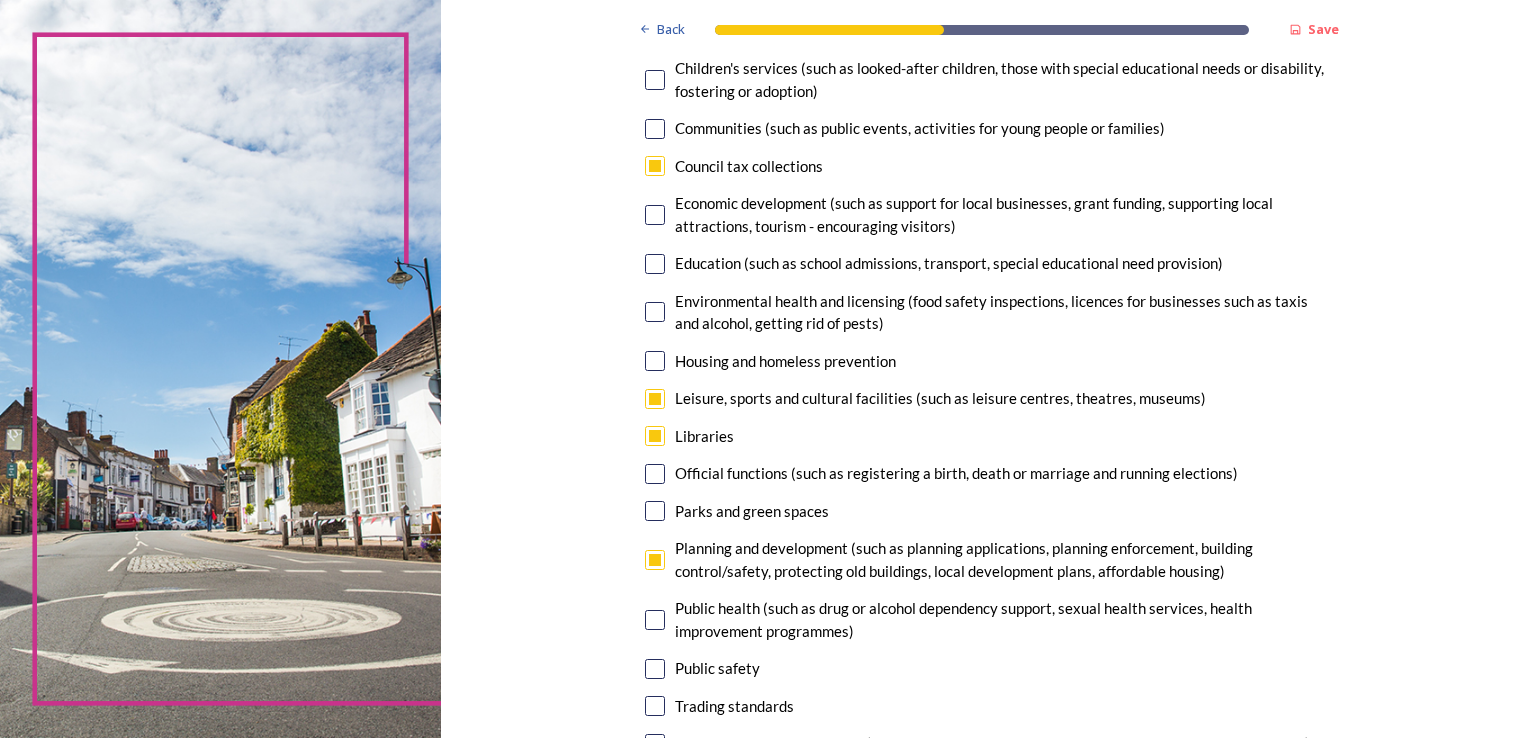 click at bounding box center [655, 166] 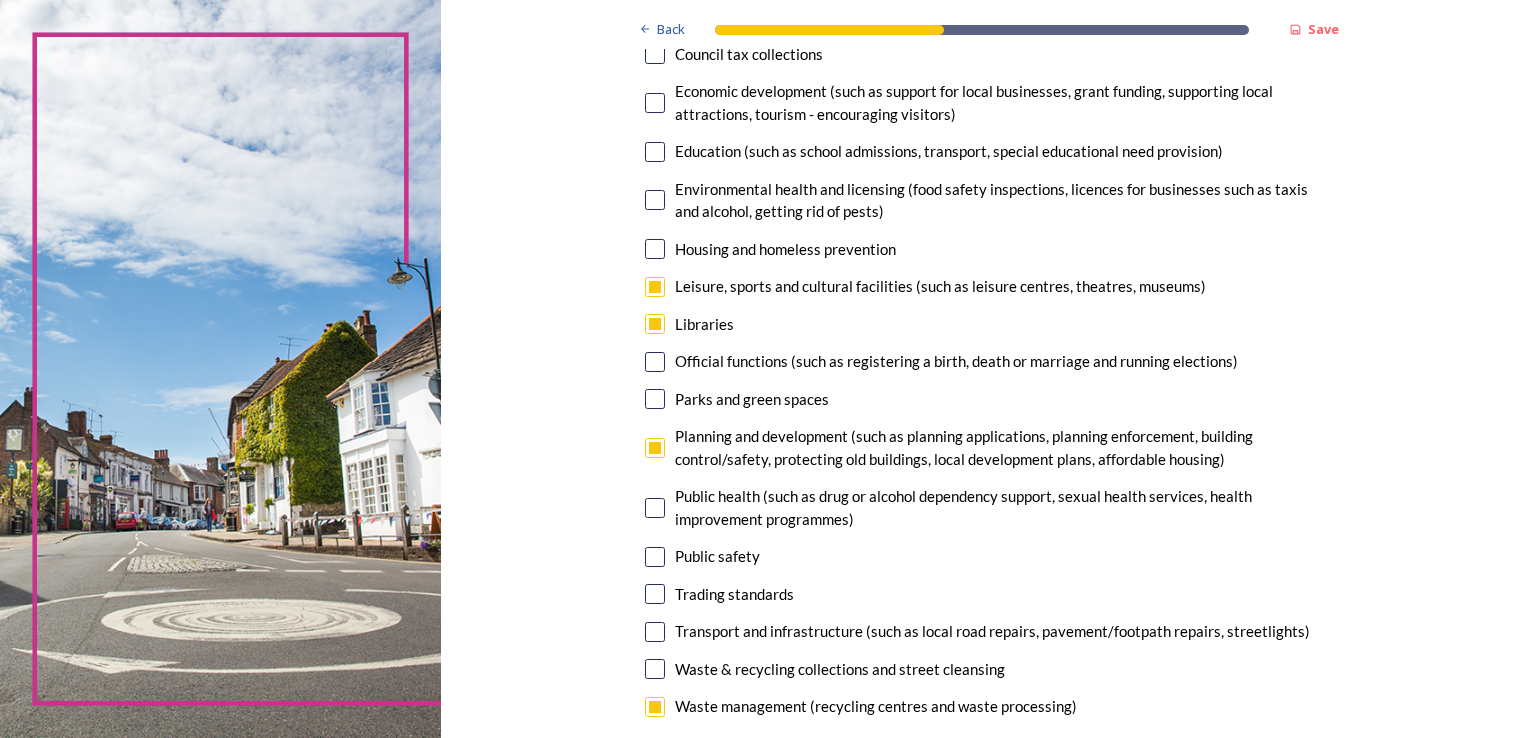 scroll, scrollTop: 384, scrollLeft: 0, axis: vertical 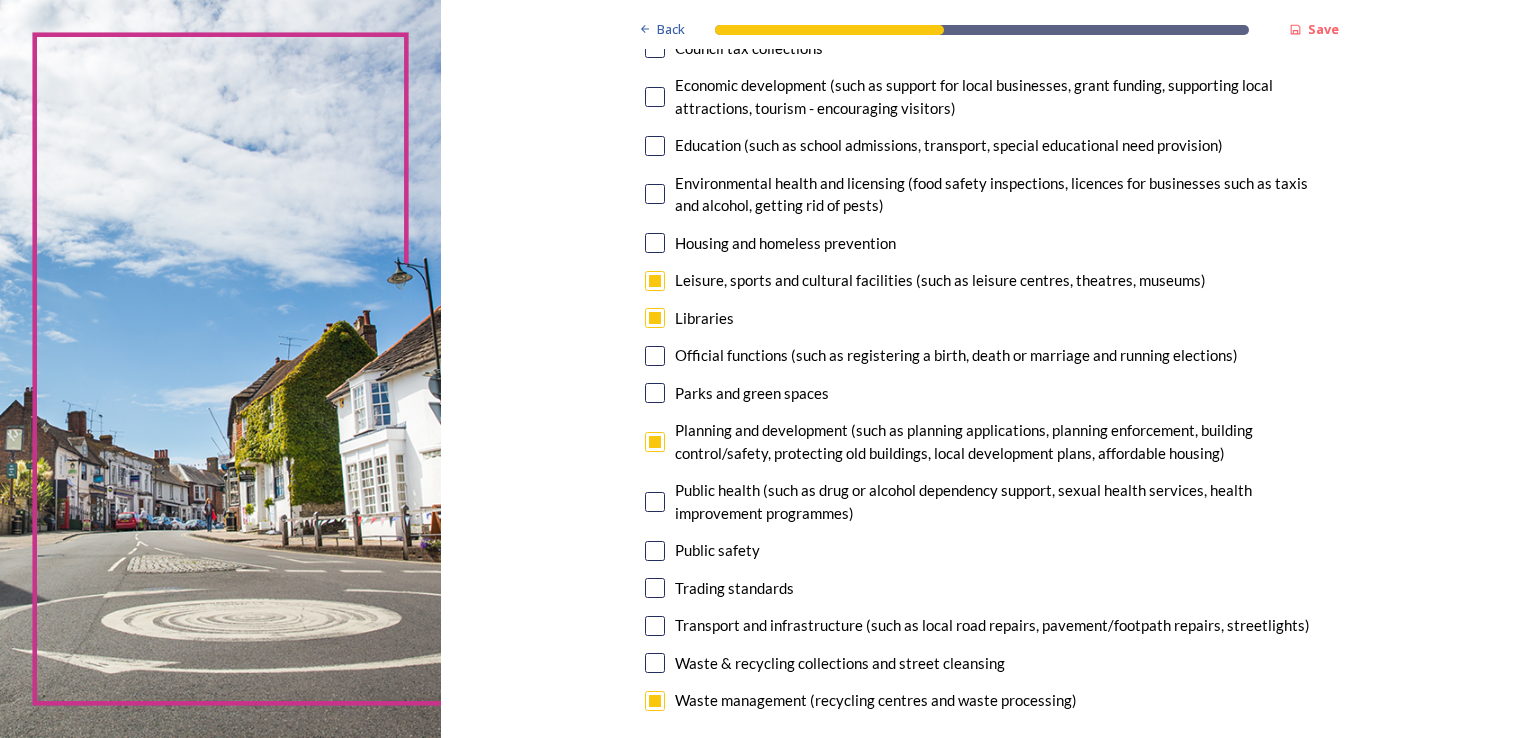 click at bounding box center [655, 393] 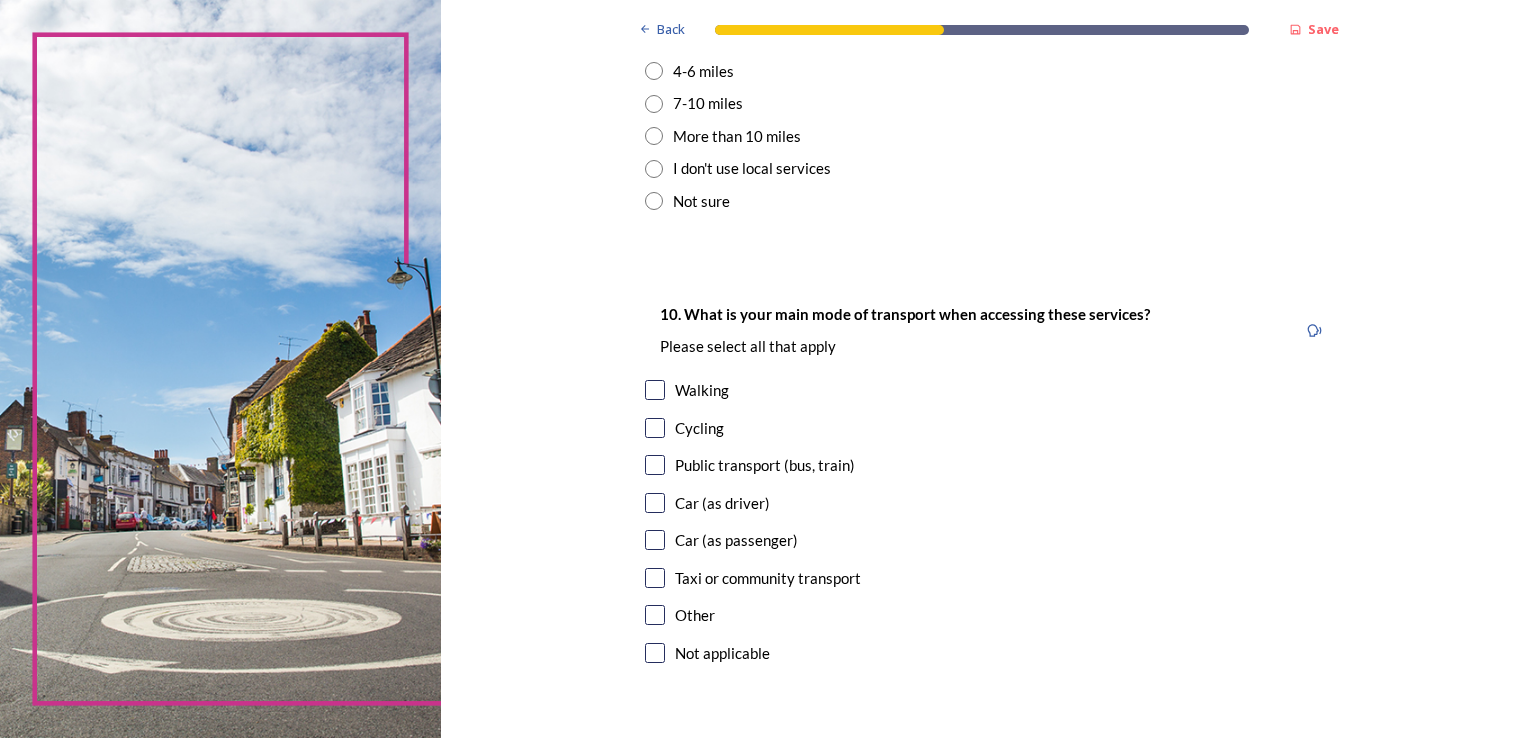 scroll, scrollTop: 1669, scrollLeft: 0, axis: vertical 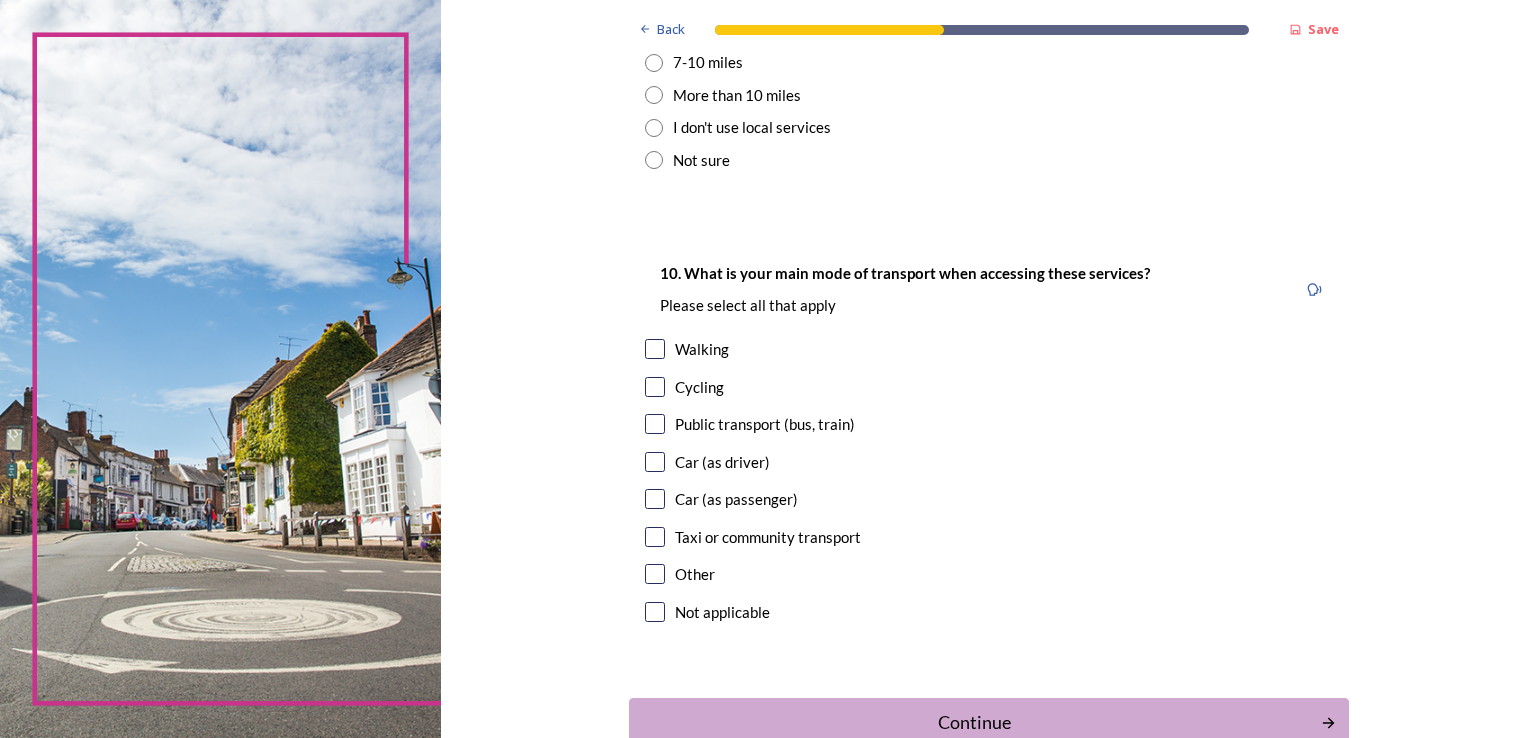 click at bounding box center (655, 349) 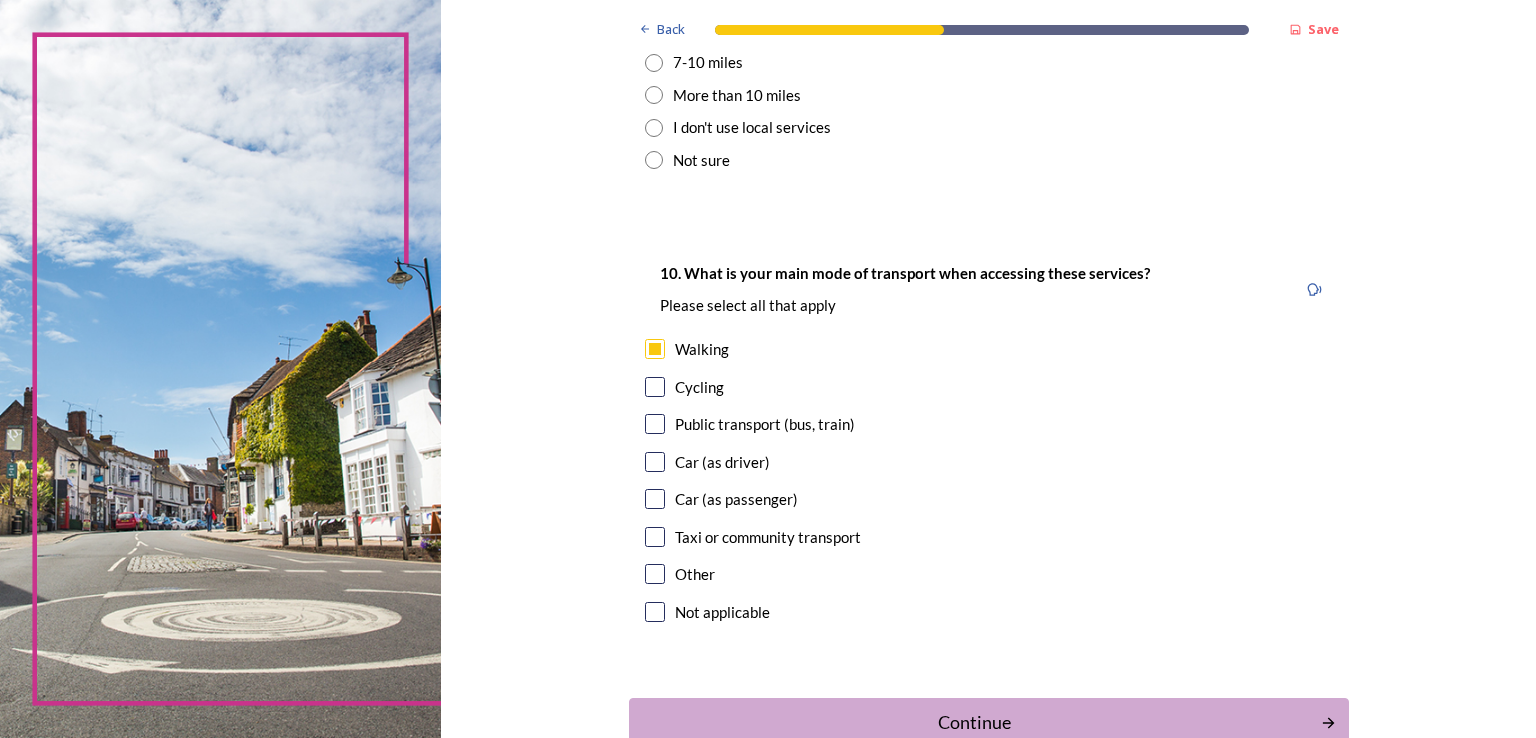 click at bounding box center [655, 424] 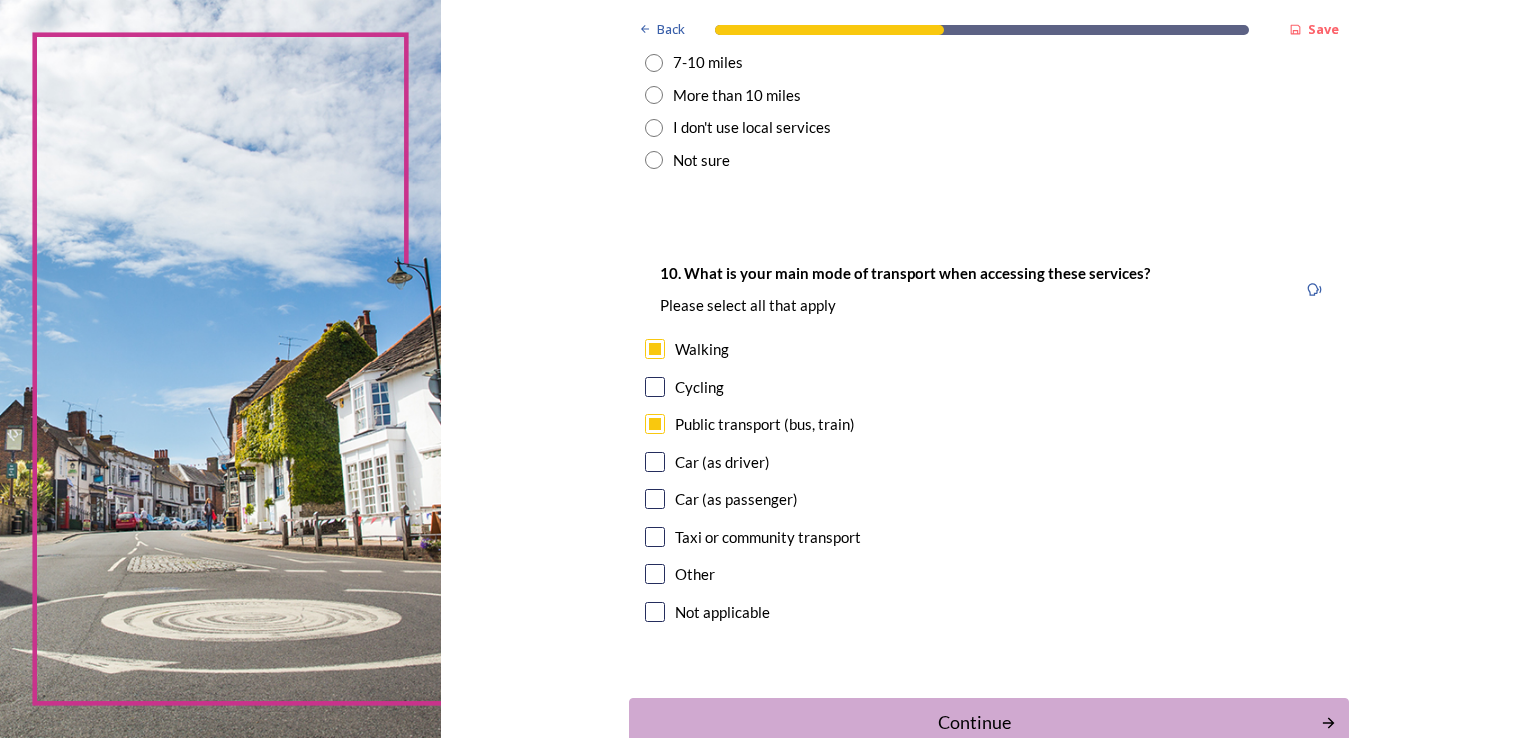 click at bounding box center [655, 499] 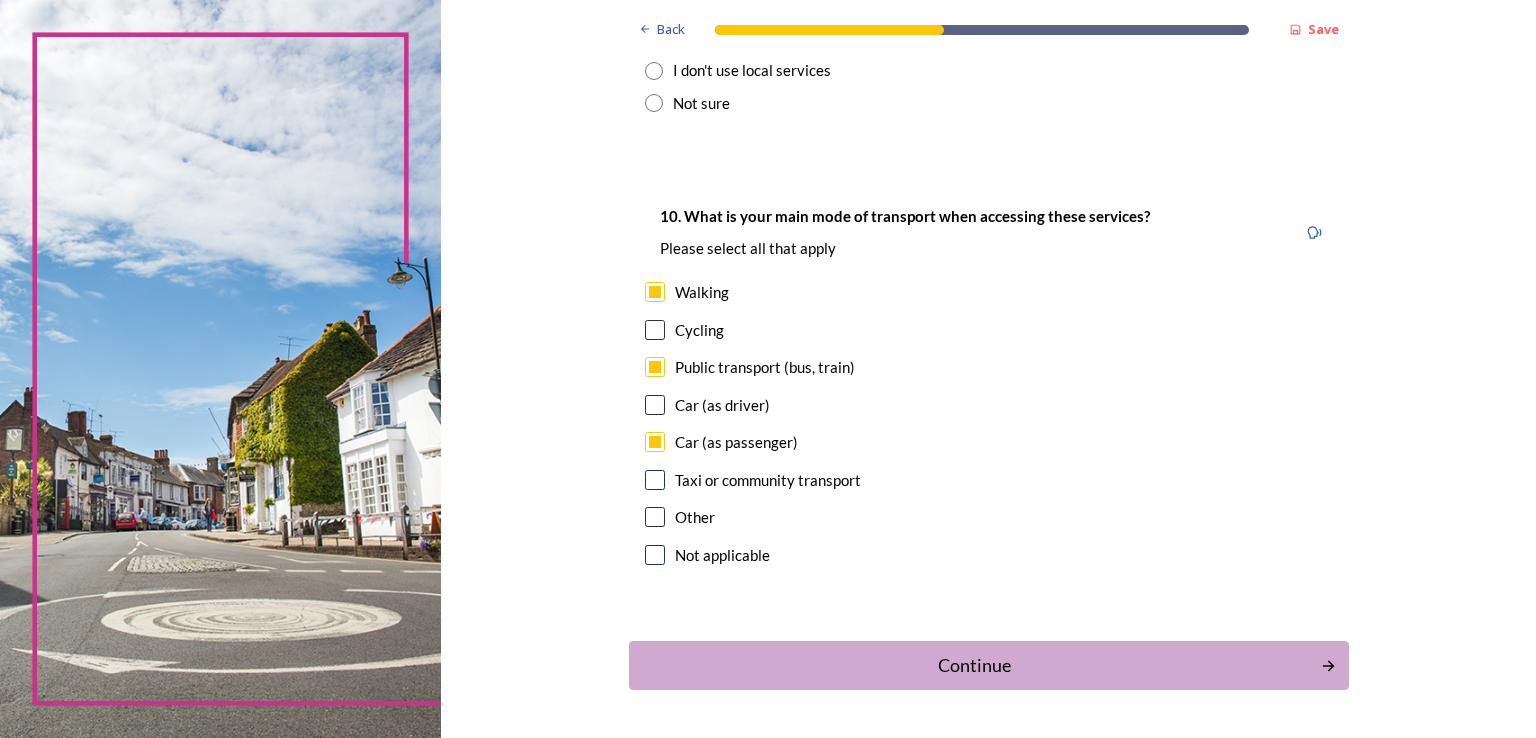 scroll, scrollTop: 1794, scrollLeft: 0, axis: vertical 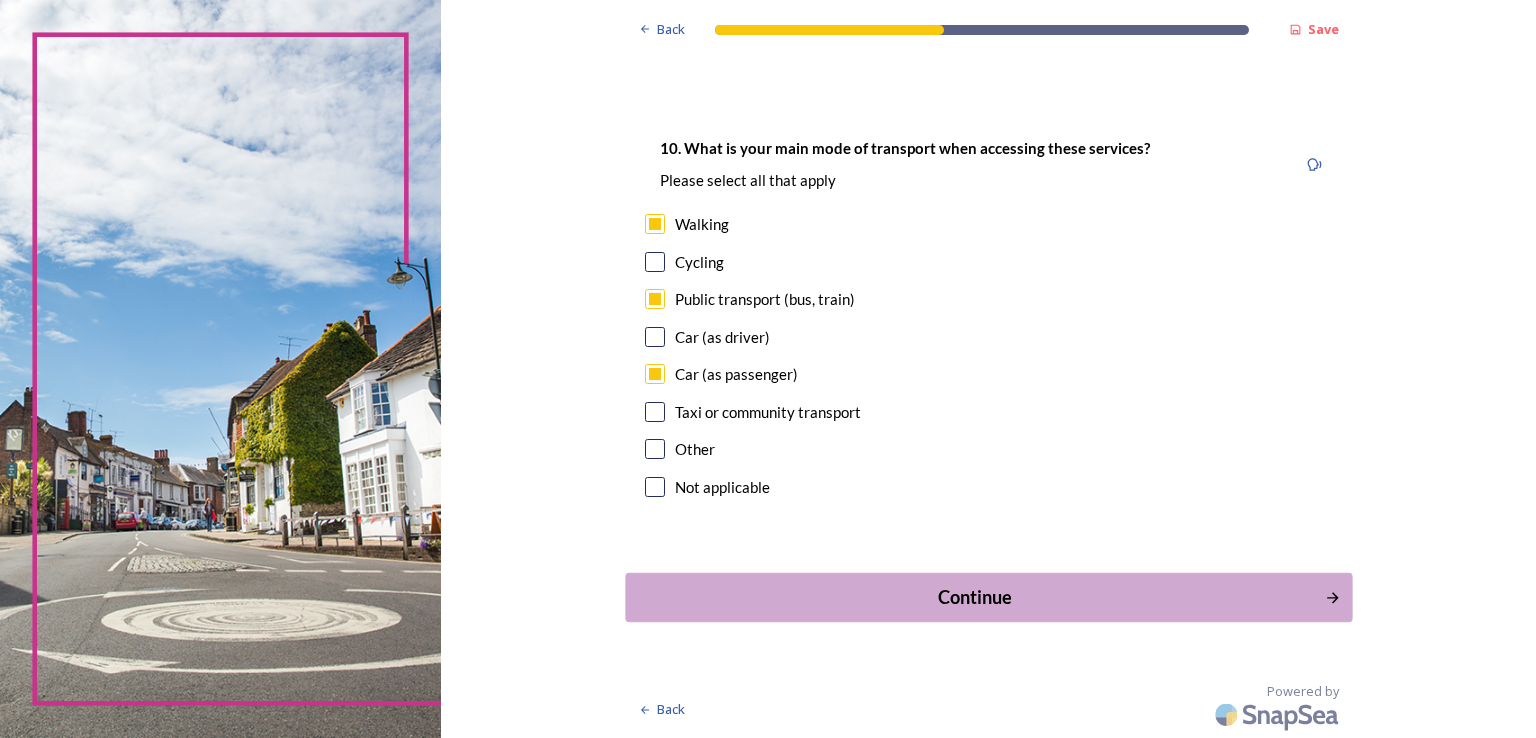 click on "Continue" at bounding box center [974, 597] 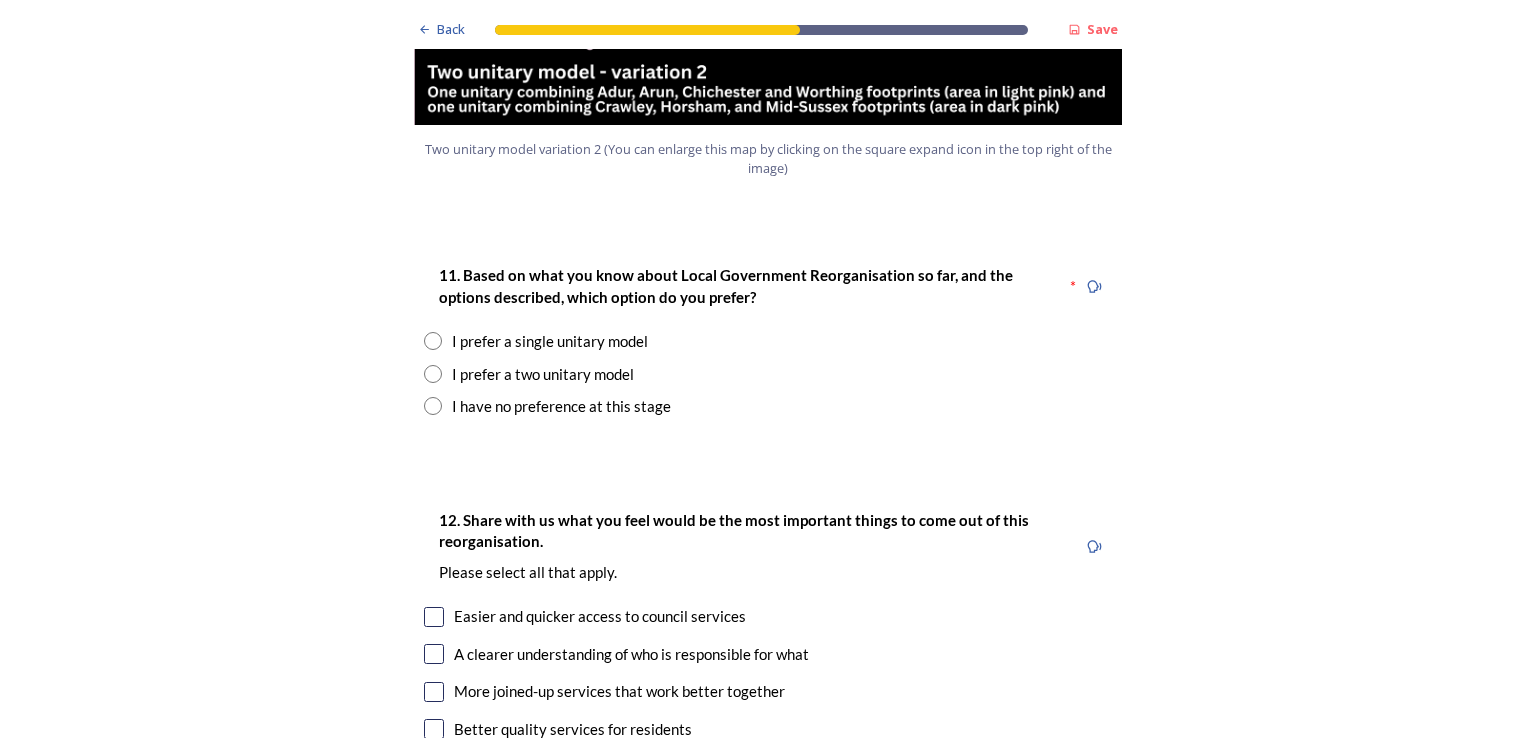 scroll, scrollTop: 2517, scrollLeft: 0, axis: vertical 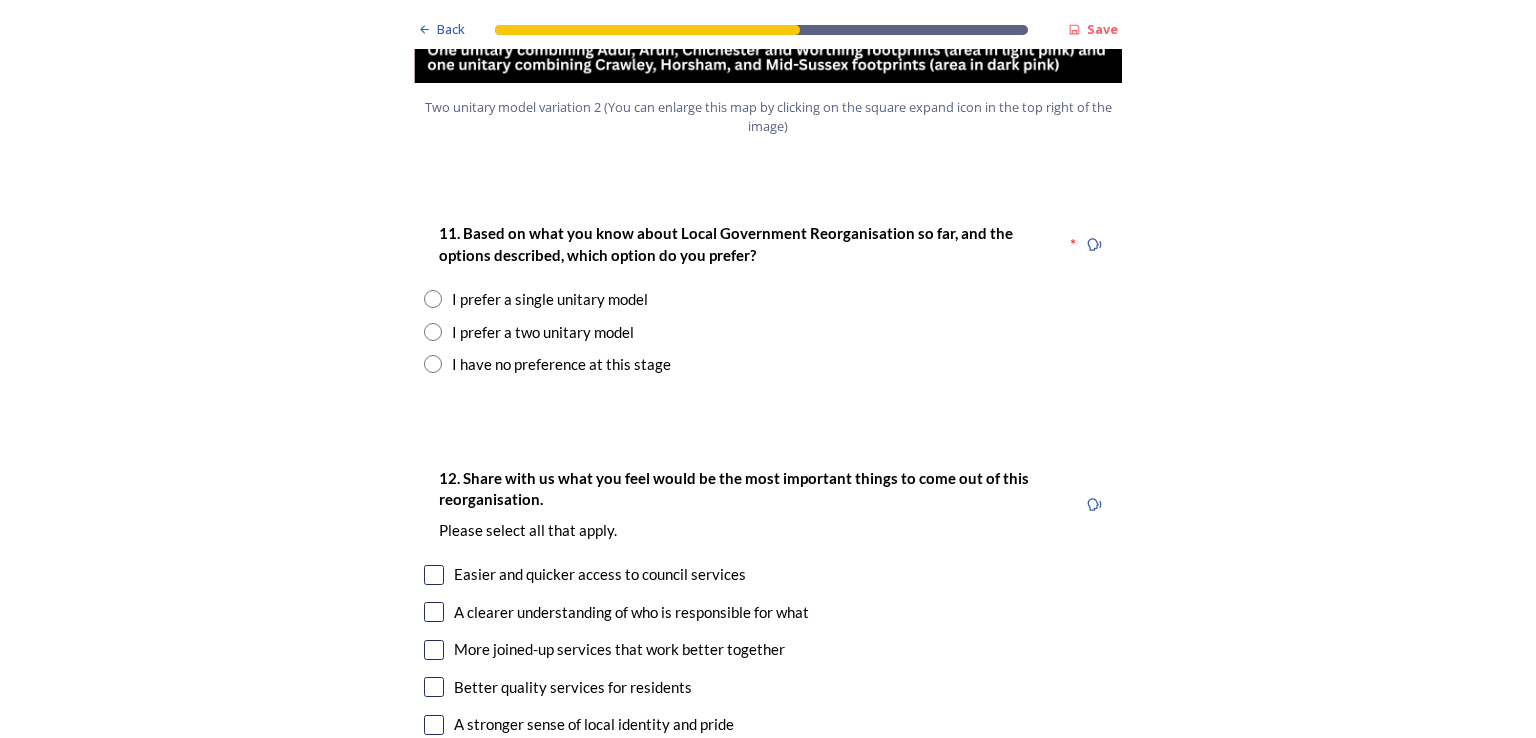 click at bounding box center [433, 299] 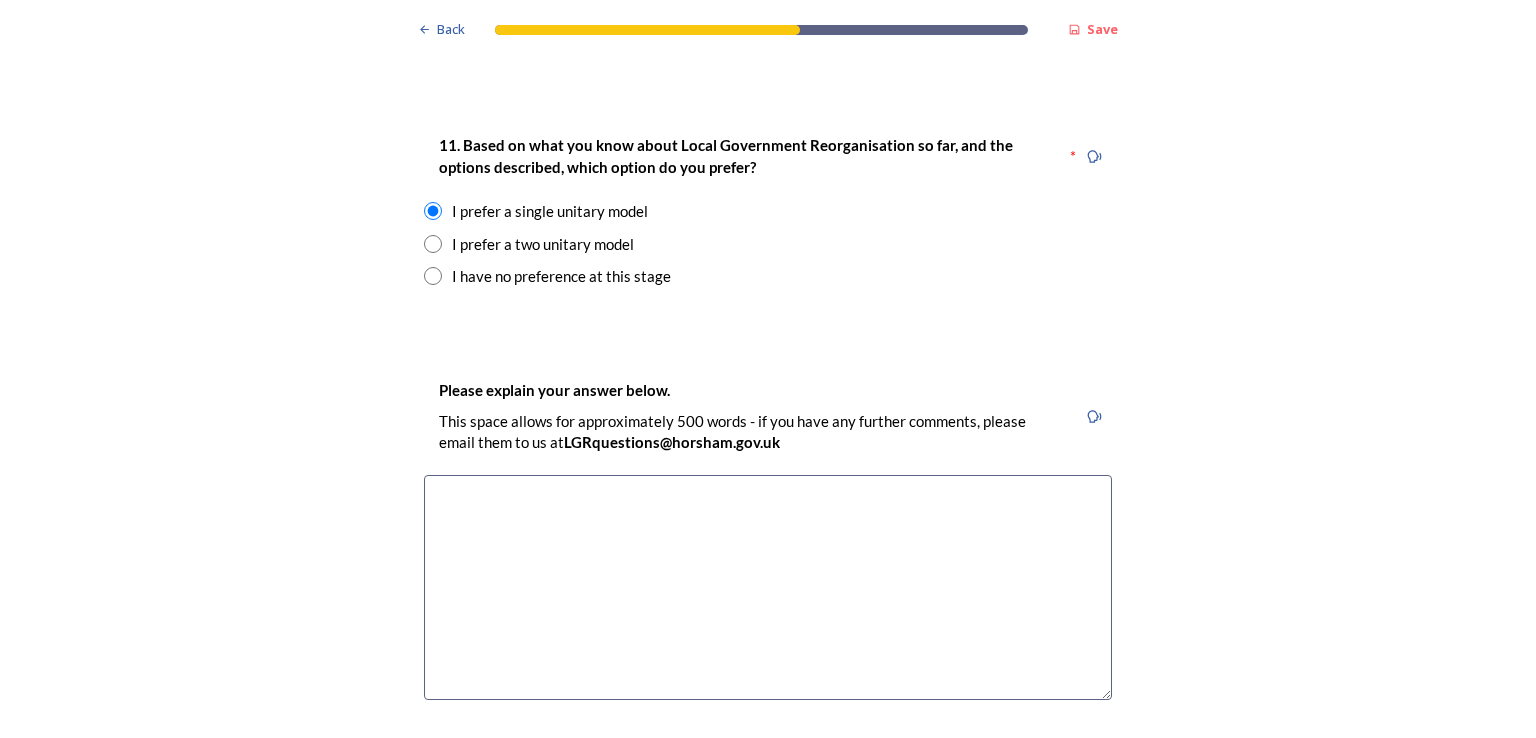 scroll, scrollTop: 2712, scrollLeft: 0, axis: vertical 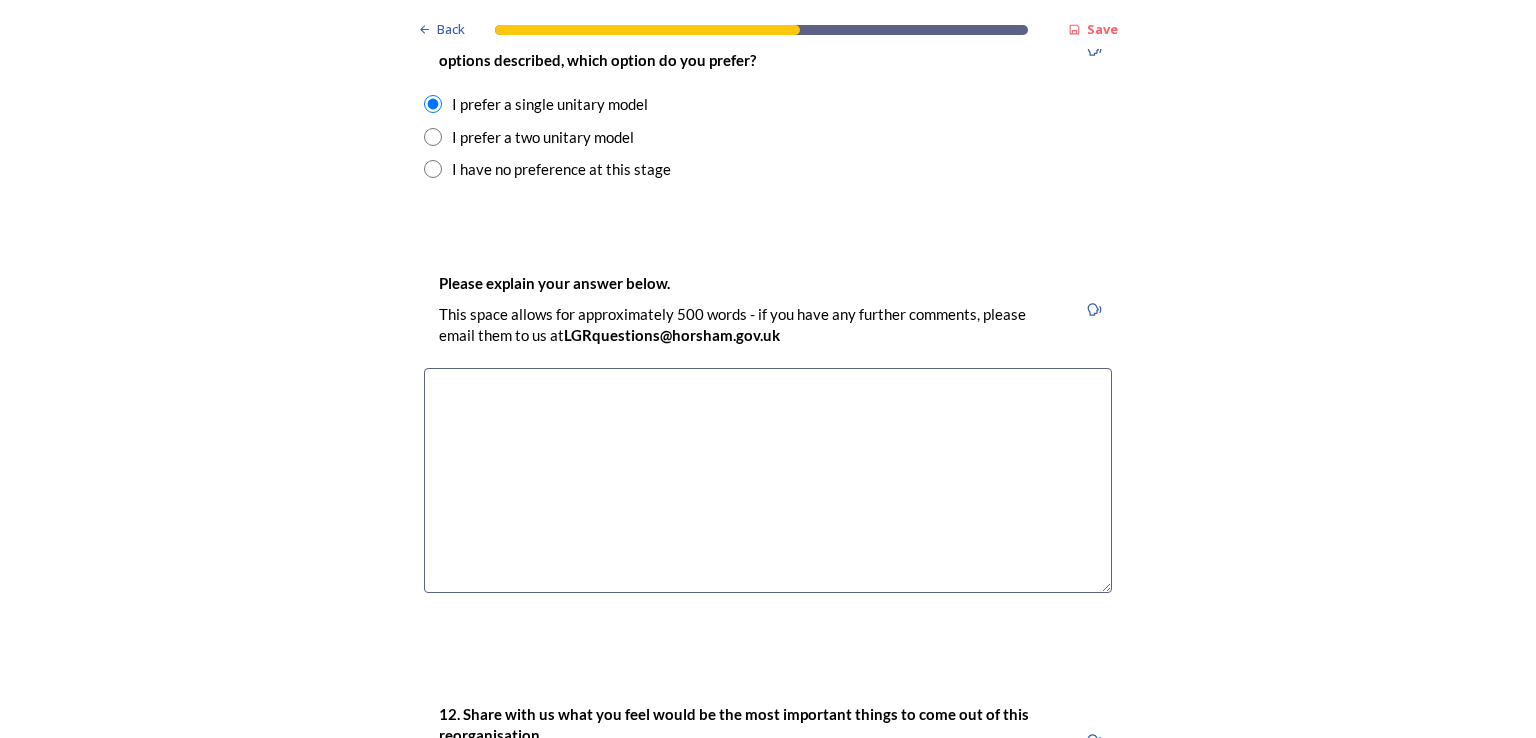 click at bounding box center (768, 480) 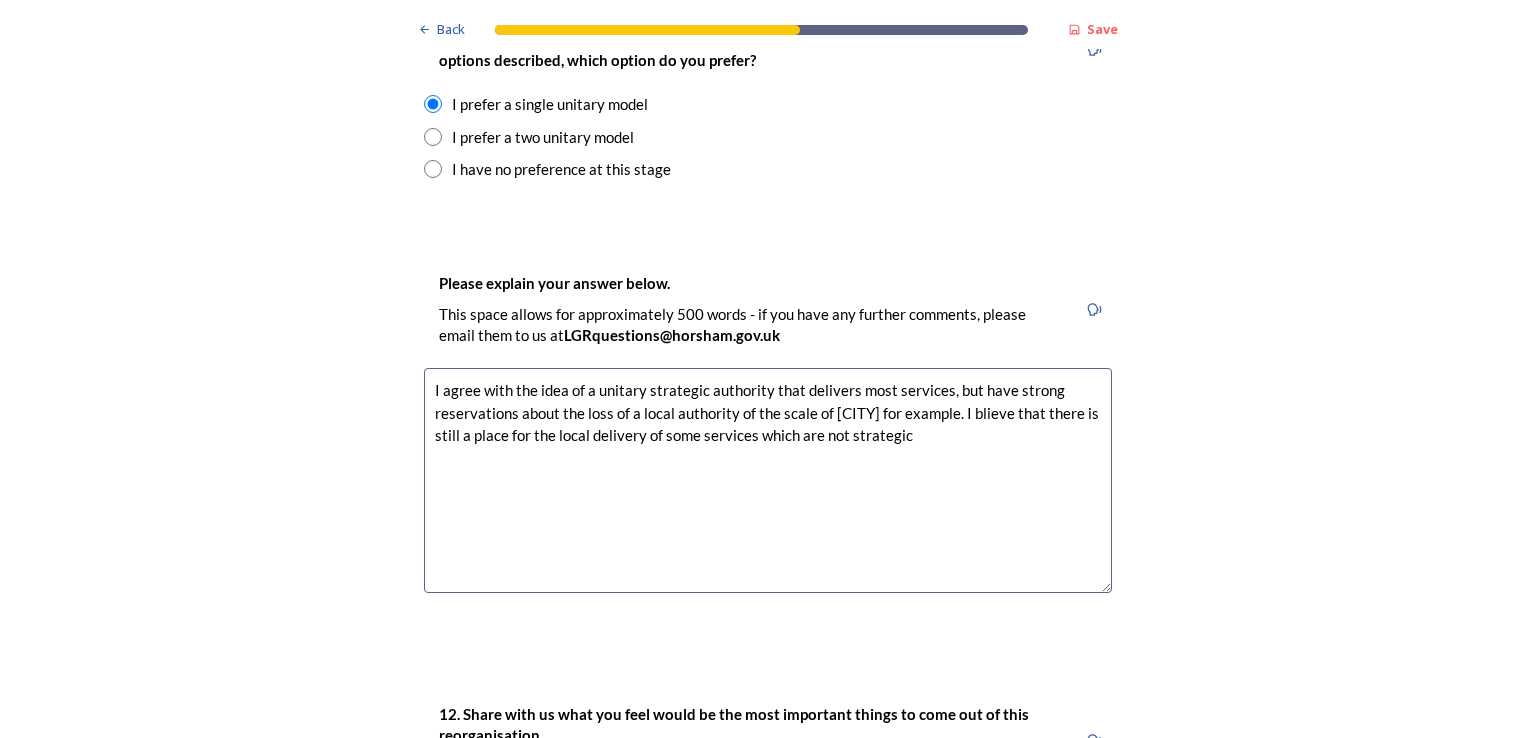 click on "I agree with the idea of a unitary strategic authority that delivers most services, but have strong reservations about the loss of a local authority of the scale of [CITY] for example. I blieve that there is still a place for the local delivery of some services which are not strategic" at bounding box center (768, 480) 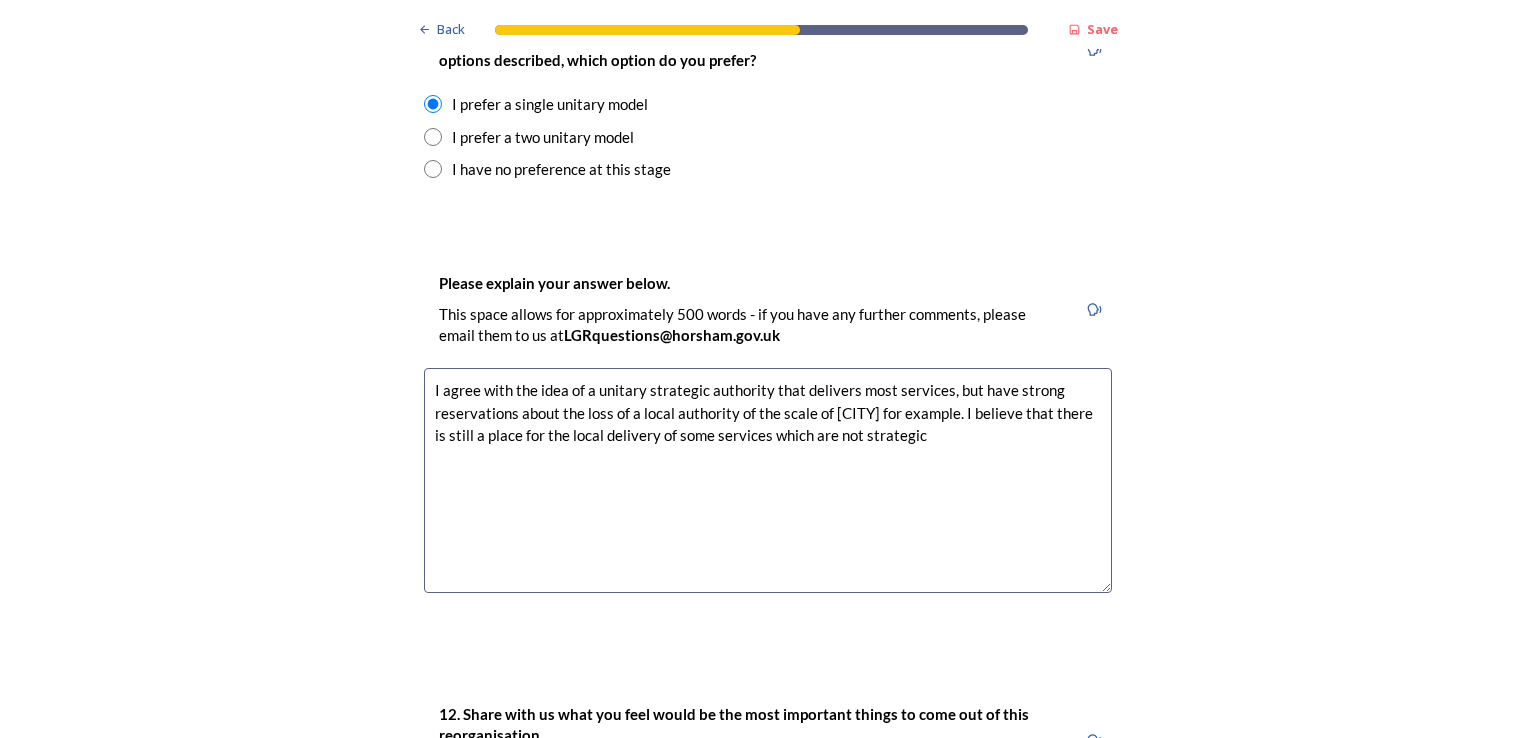click on "I agree with the idea of a unitary strategic authority that delivers most services, but have strong reservations about the loss of a local authority of the scale of [CITY] for example. I believe that there is still a place for the local delivery of some services which are not strategic" at bounding box center [768, 480] 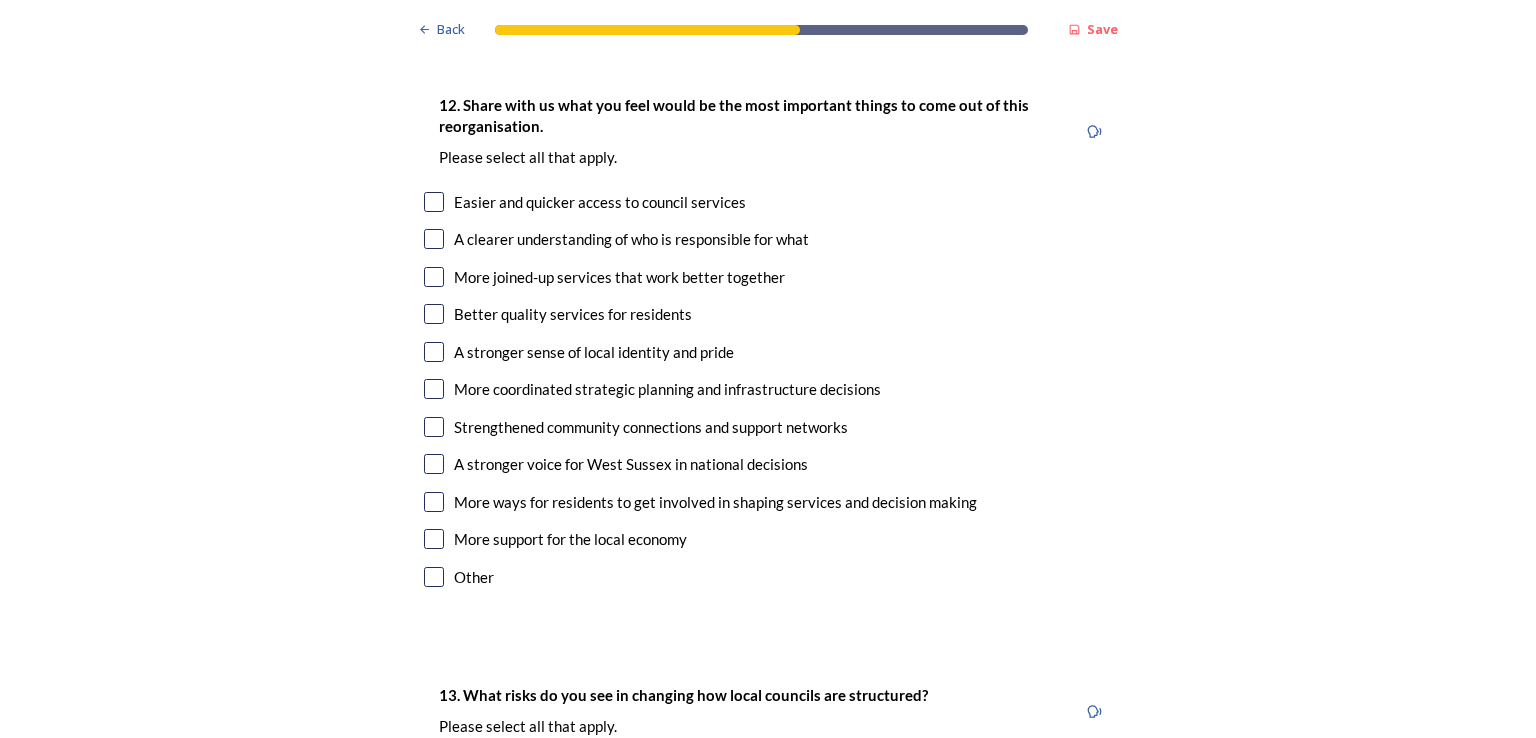 scroll, scrollTop: 3329, scrollLeft: 0, axis: vertical 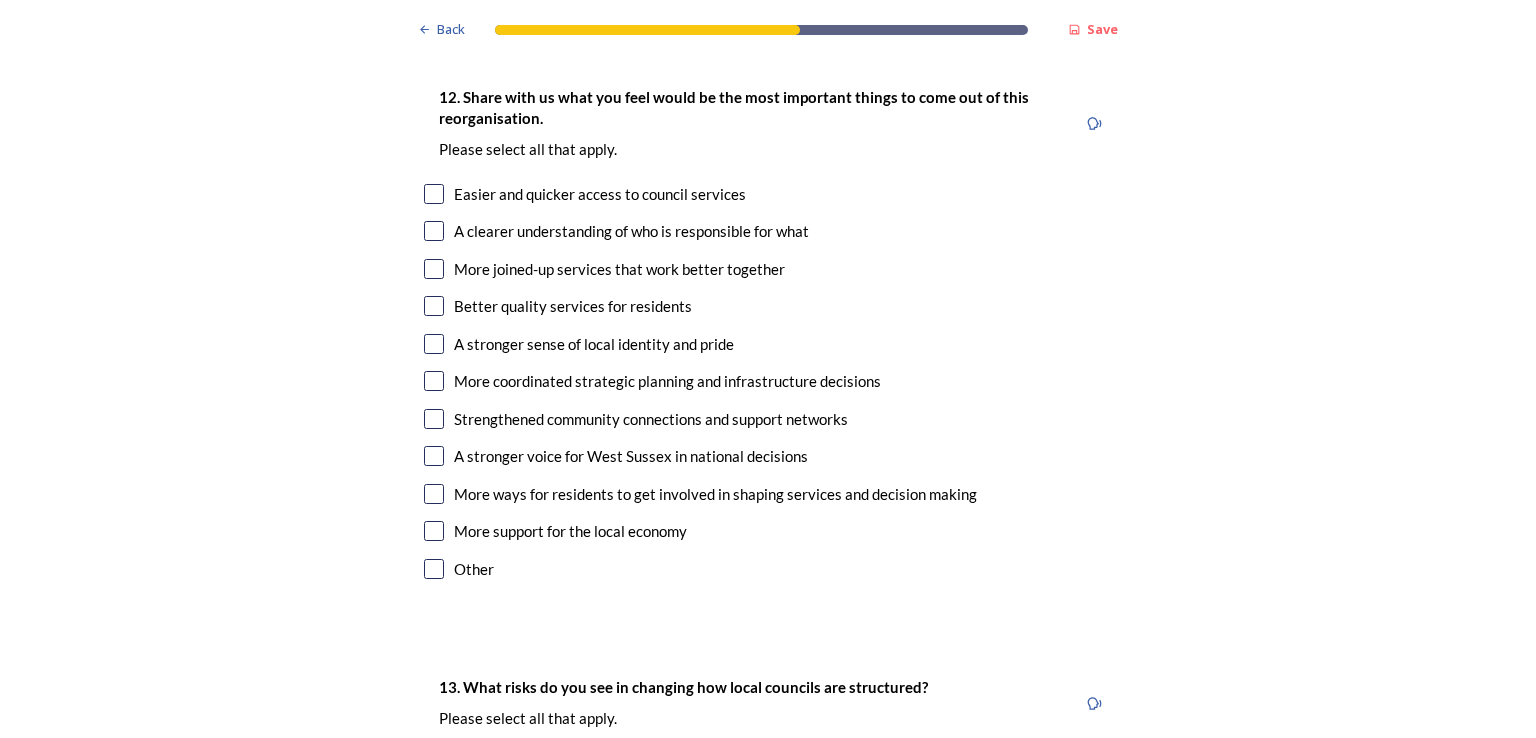 type on "I agree with the idea of a unitary strategic authority that delivers most services, but have strong reservations about the loss of a local authority of the scale of [CITY] for example. I believe that there is still a place for the local delivery of some services which are not strategic." 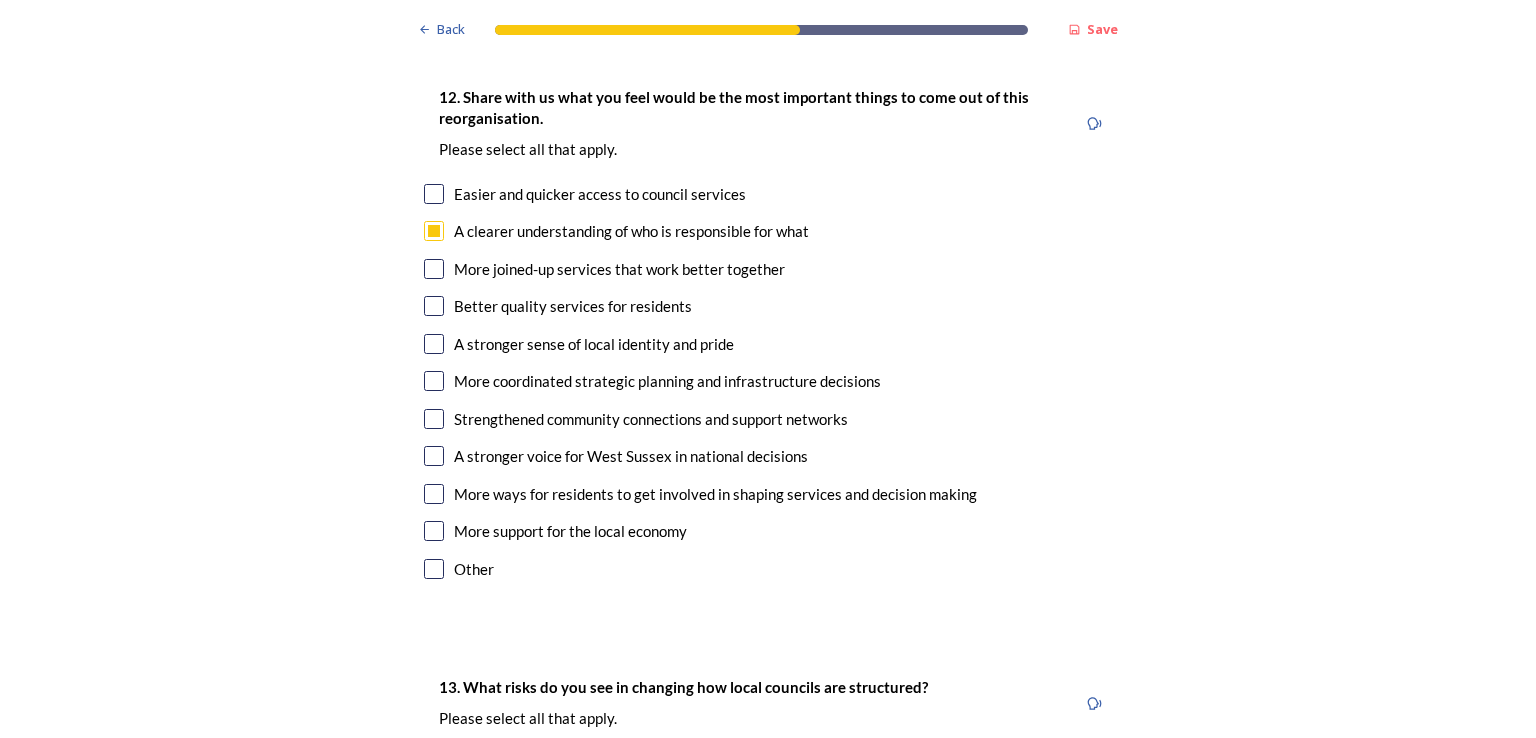 click at bounding box center (434, 381) 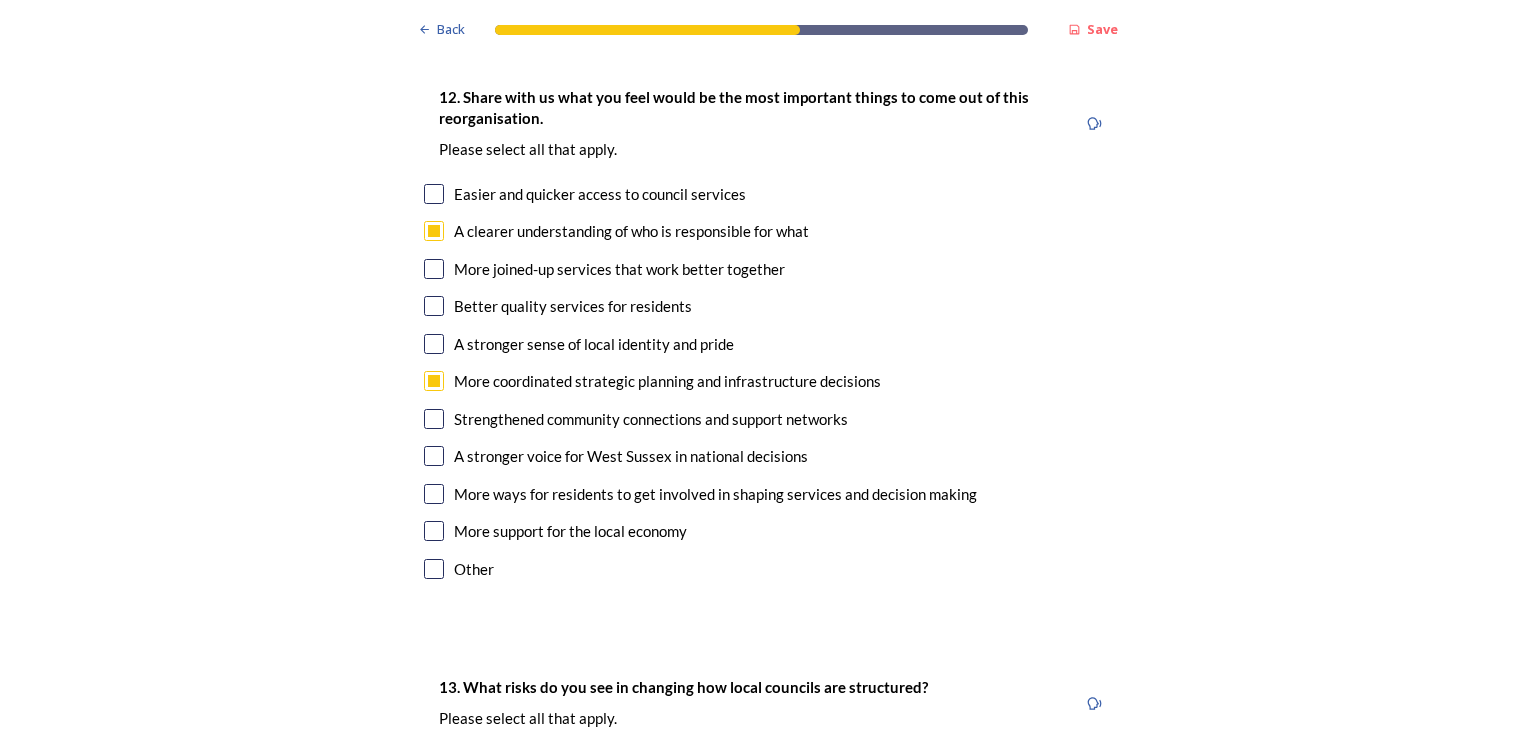 click at bounding box center (434, 456) 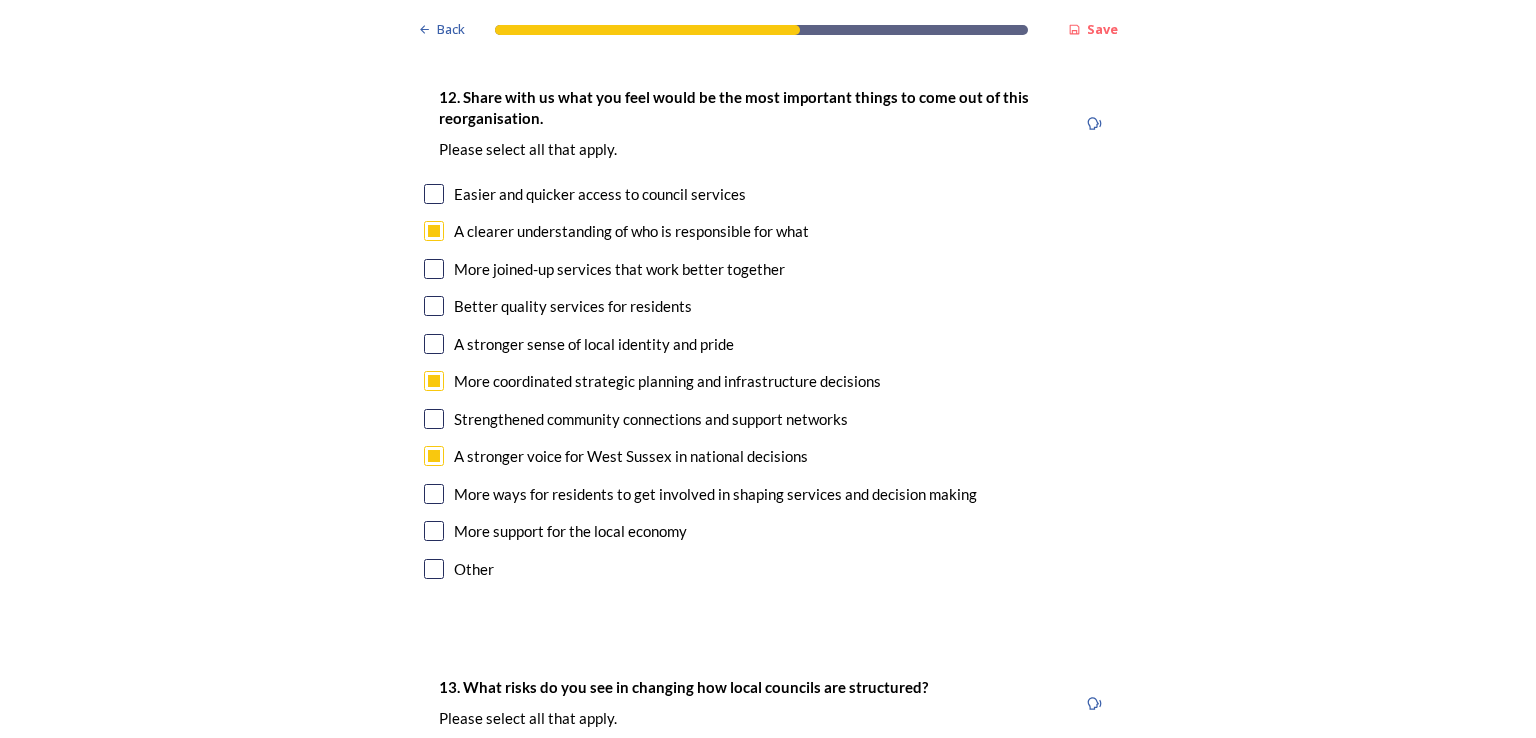 click at bounding box center (434, 531) 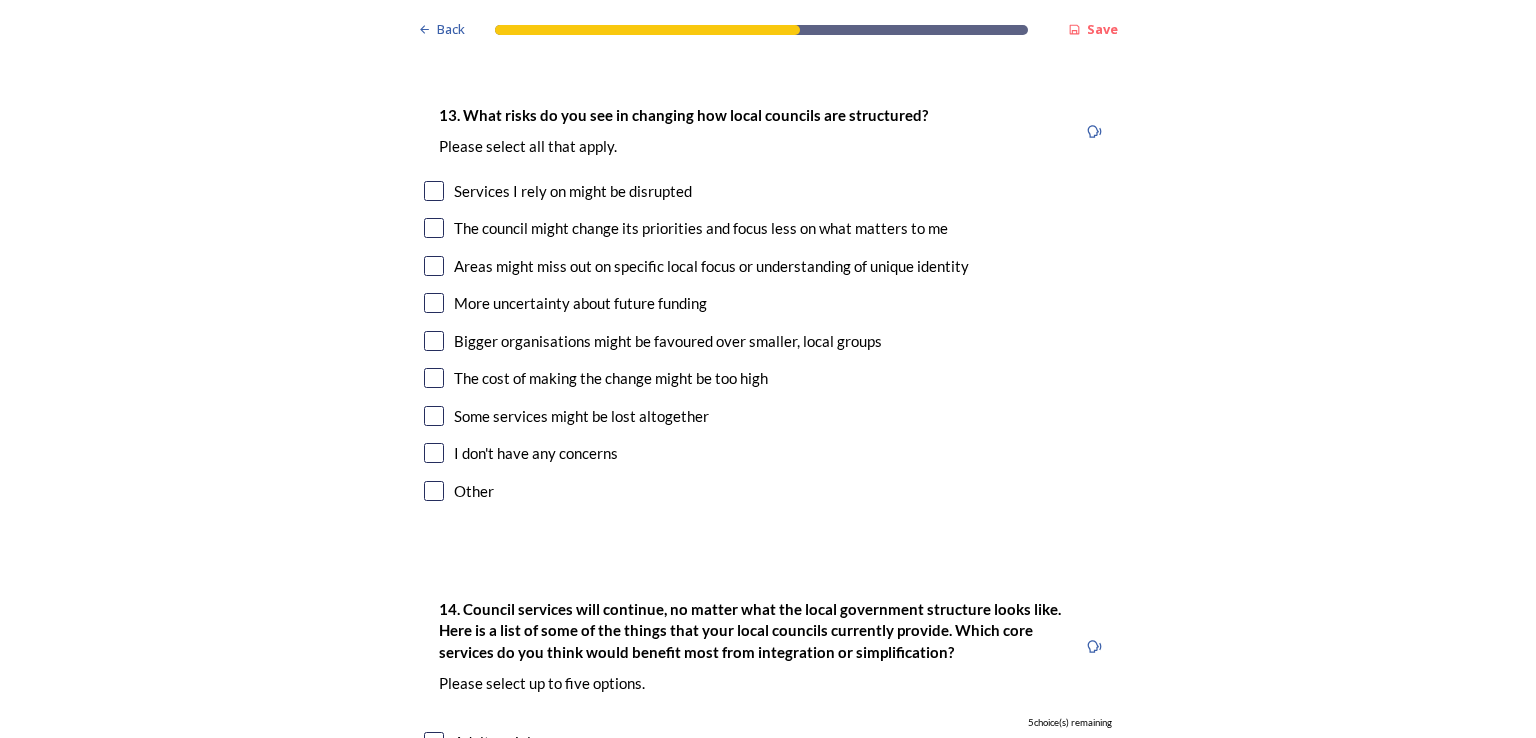 scroll, scrollTop: 3909, scrollLeft: 0, axis: vertical 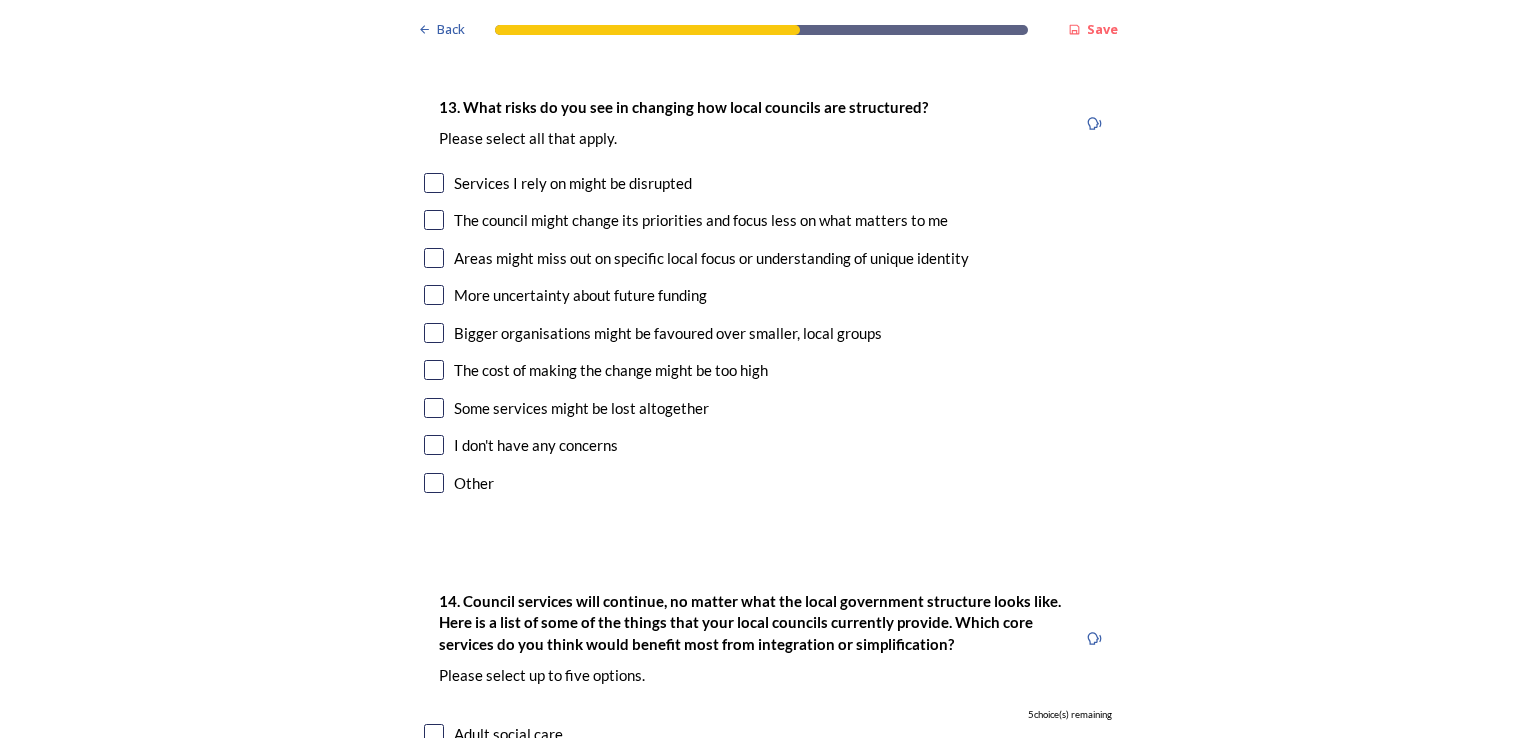 click at bounding box center (434, 258) 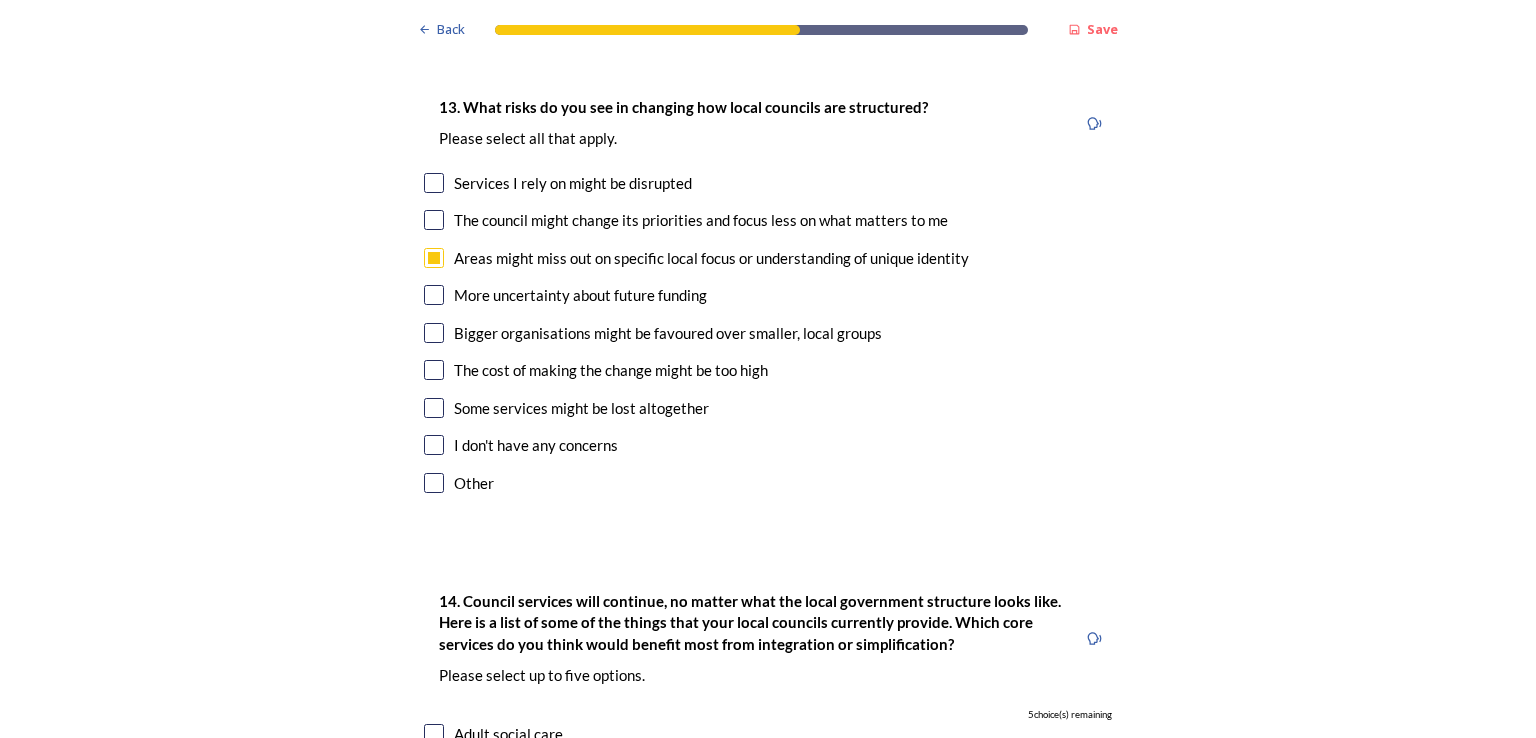 click at bounding box center [434, 408] 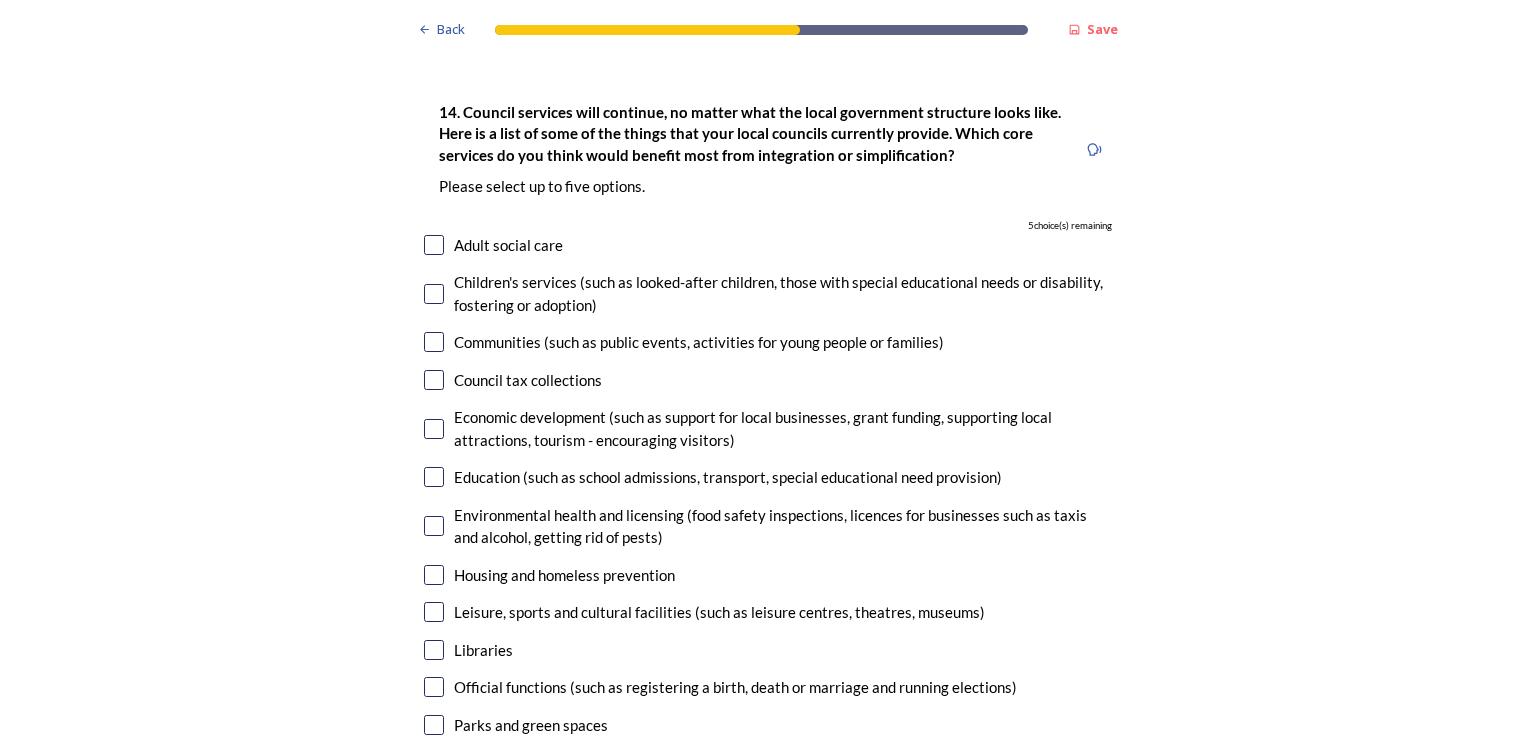 scroll, scrollTop: 4413, scrollLeft: 0, axis: vertical 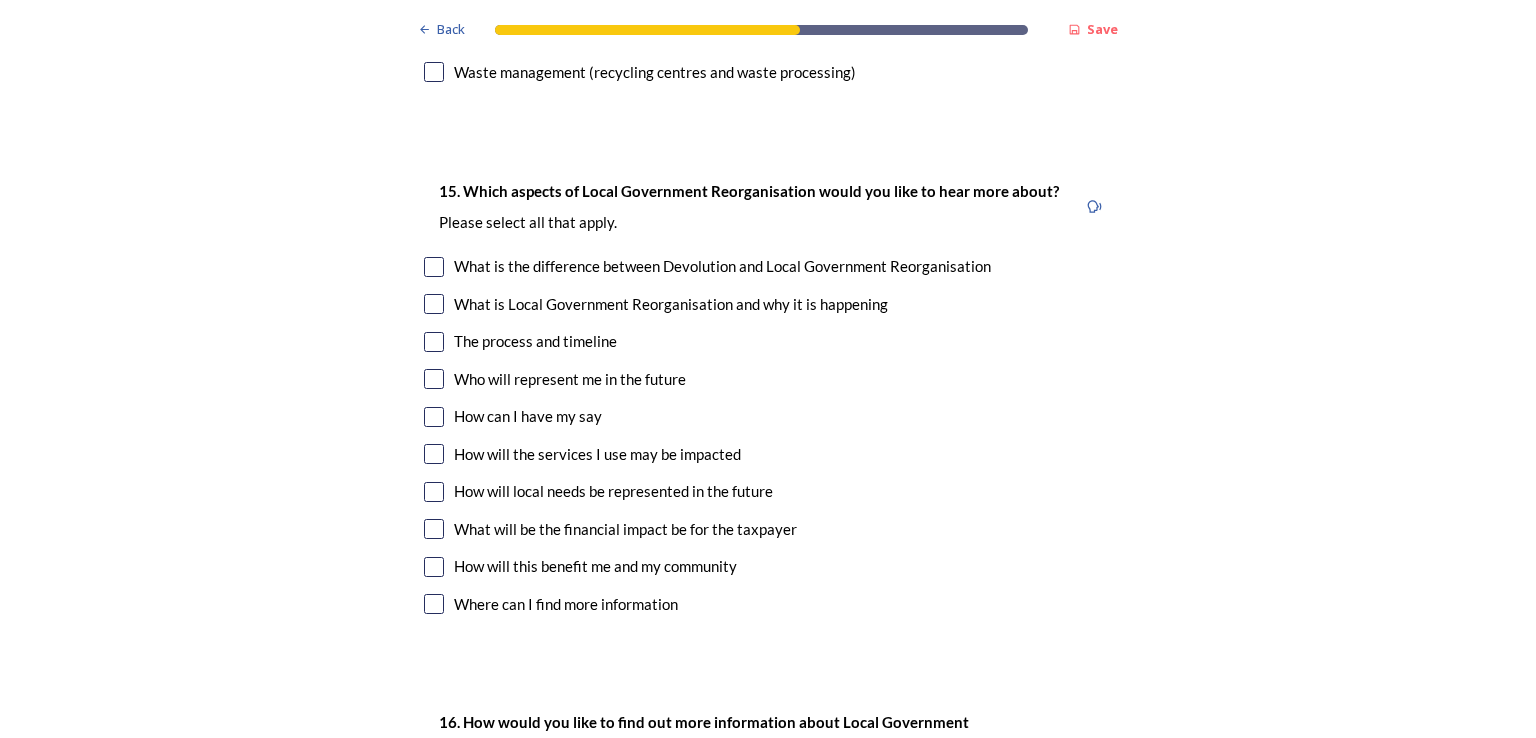 click at bounding box center (434, 454) 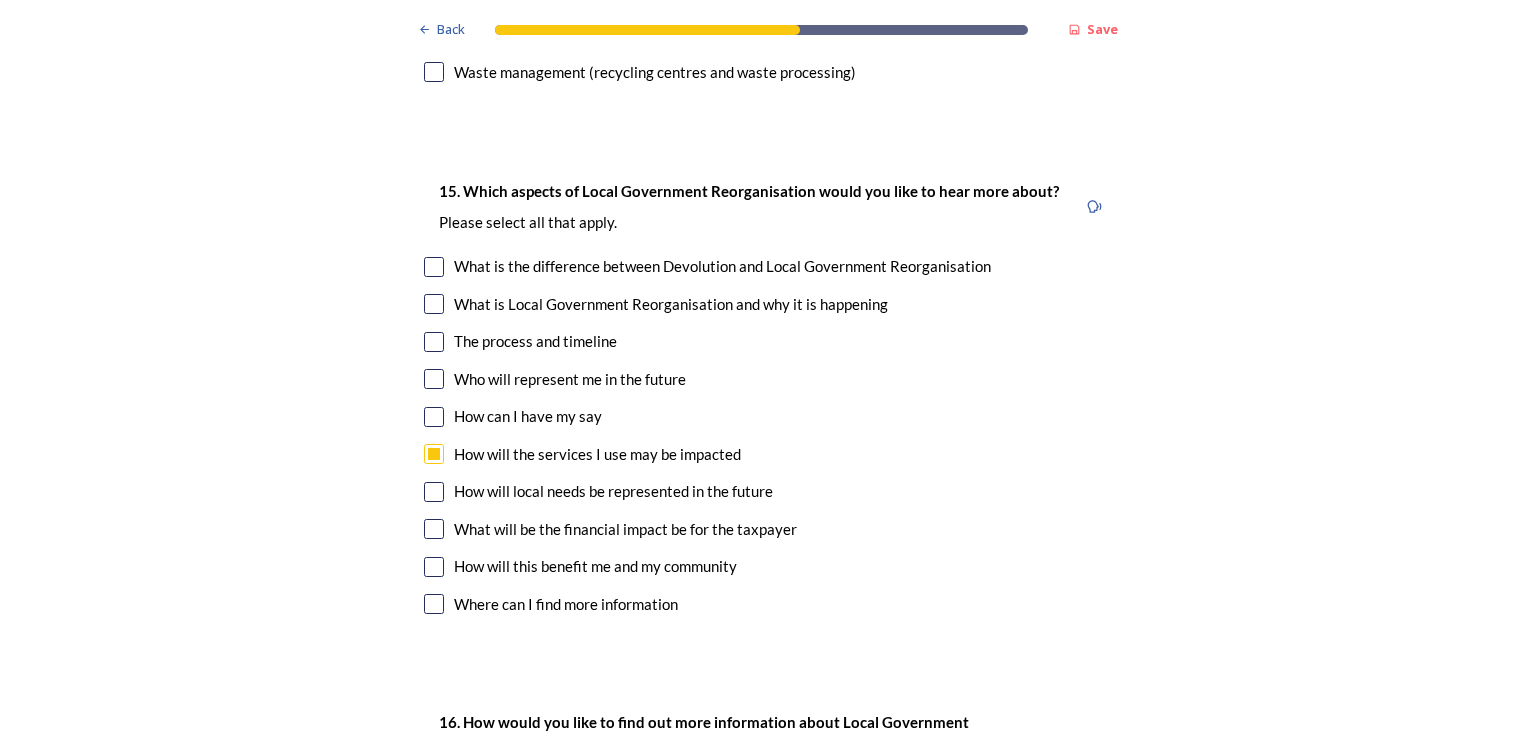 click at bounding box center (434, 492) 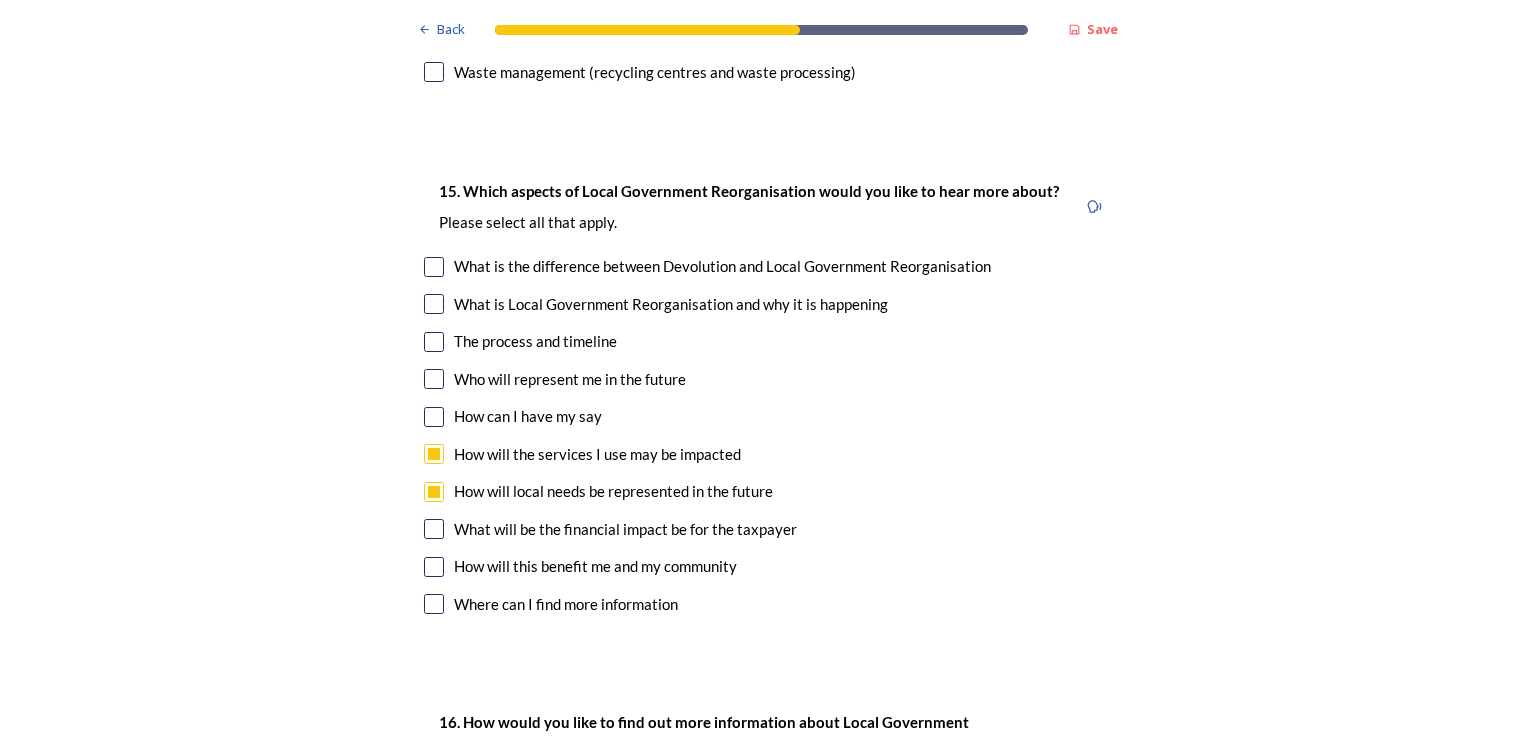 click at bounding box center [434, 379] 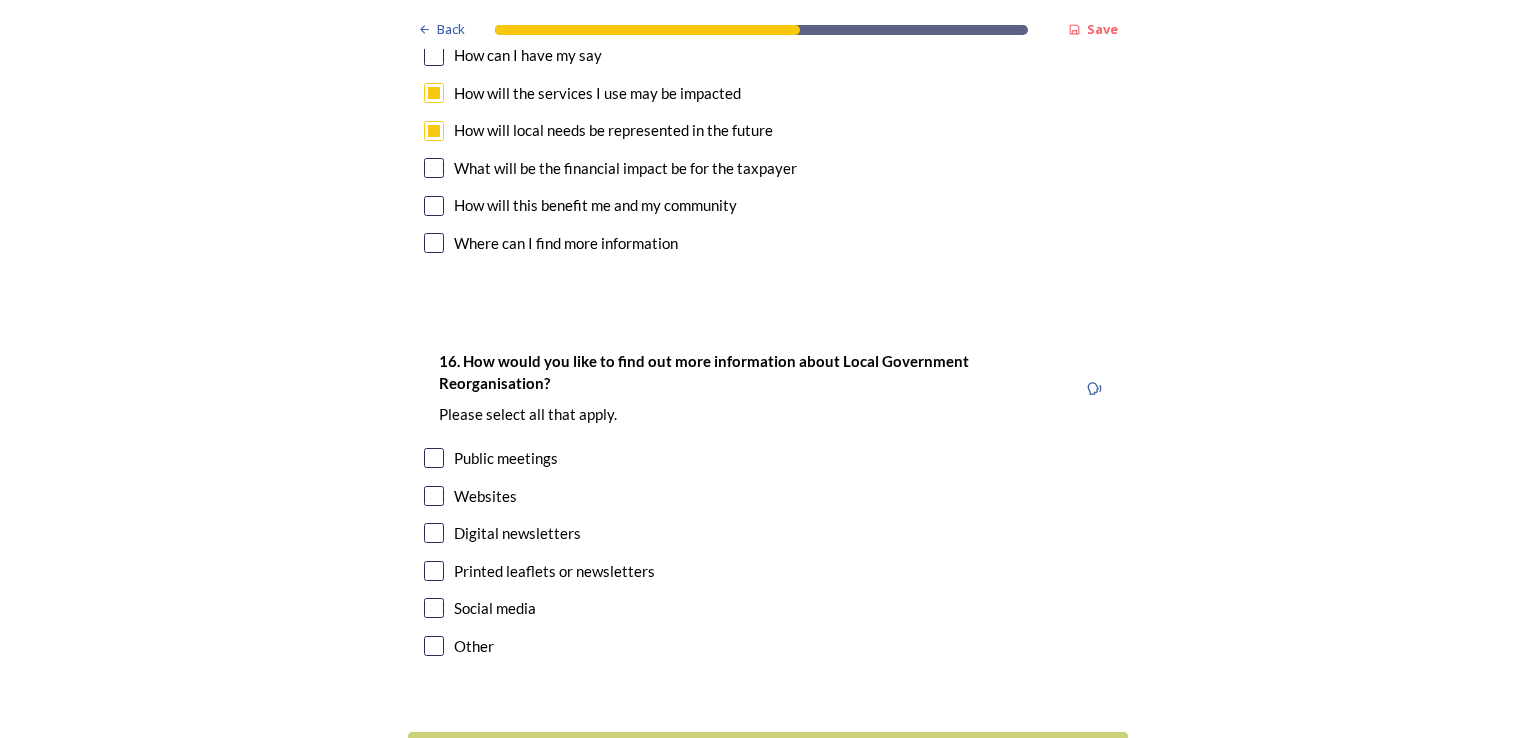 scroll, scrollTop: 5726, scrollLeft: 0, axis: vertical 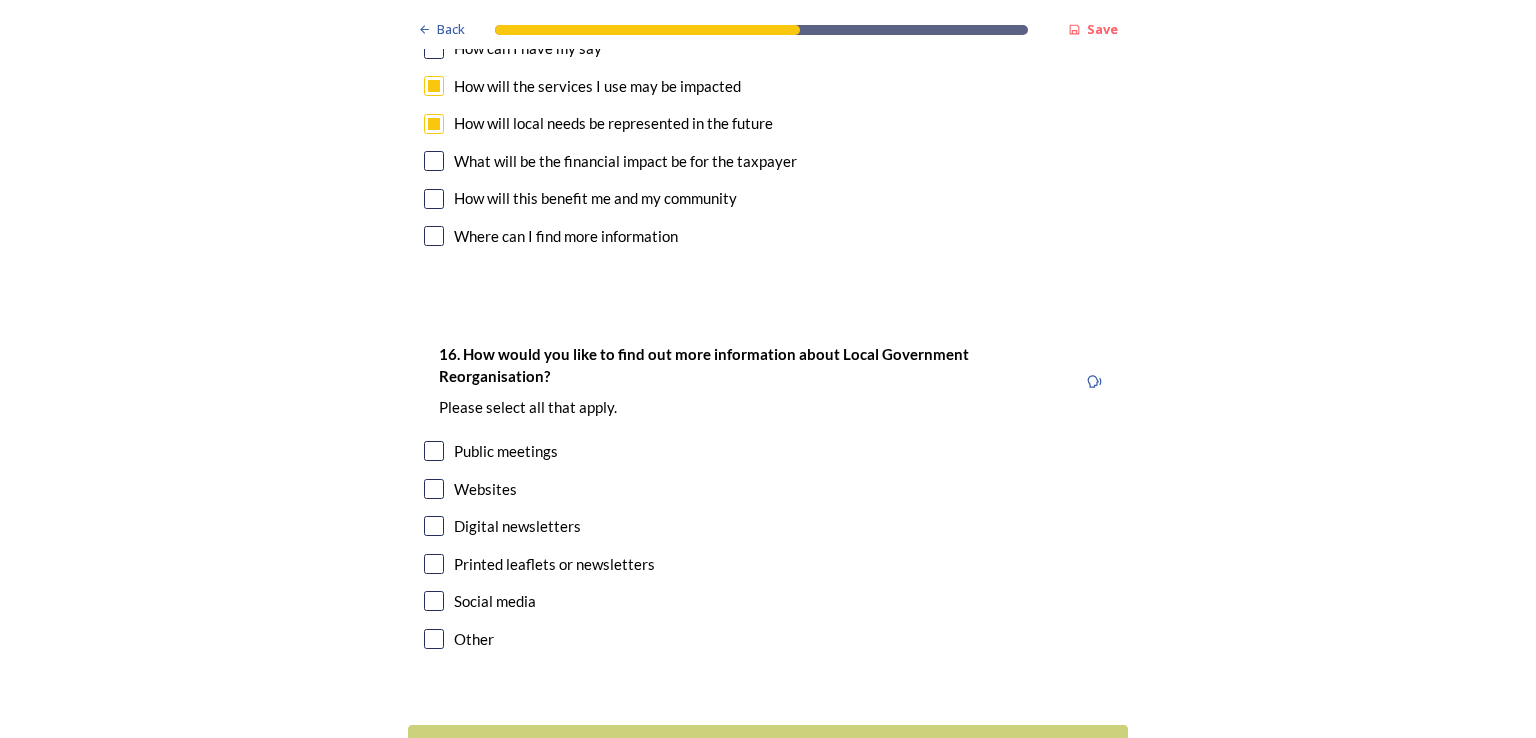 click at bounding box center (434, 526) 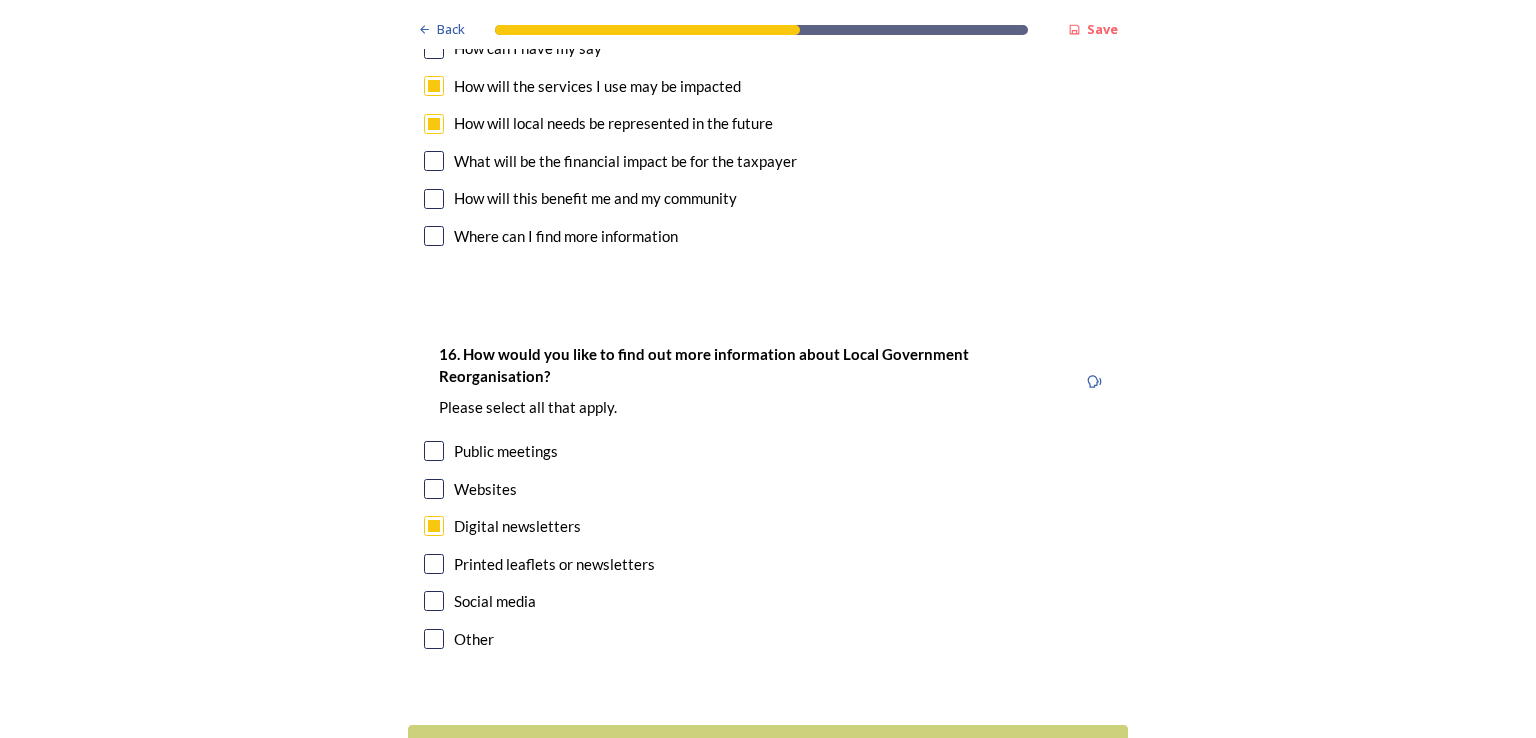 click at bounding box center (434, 564) 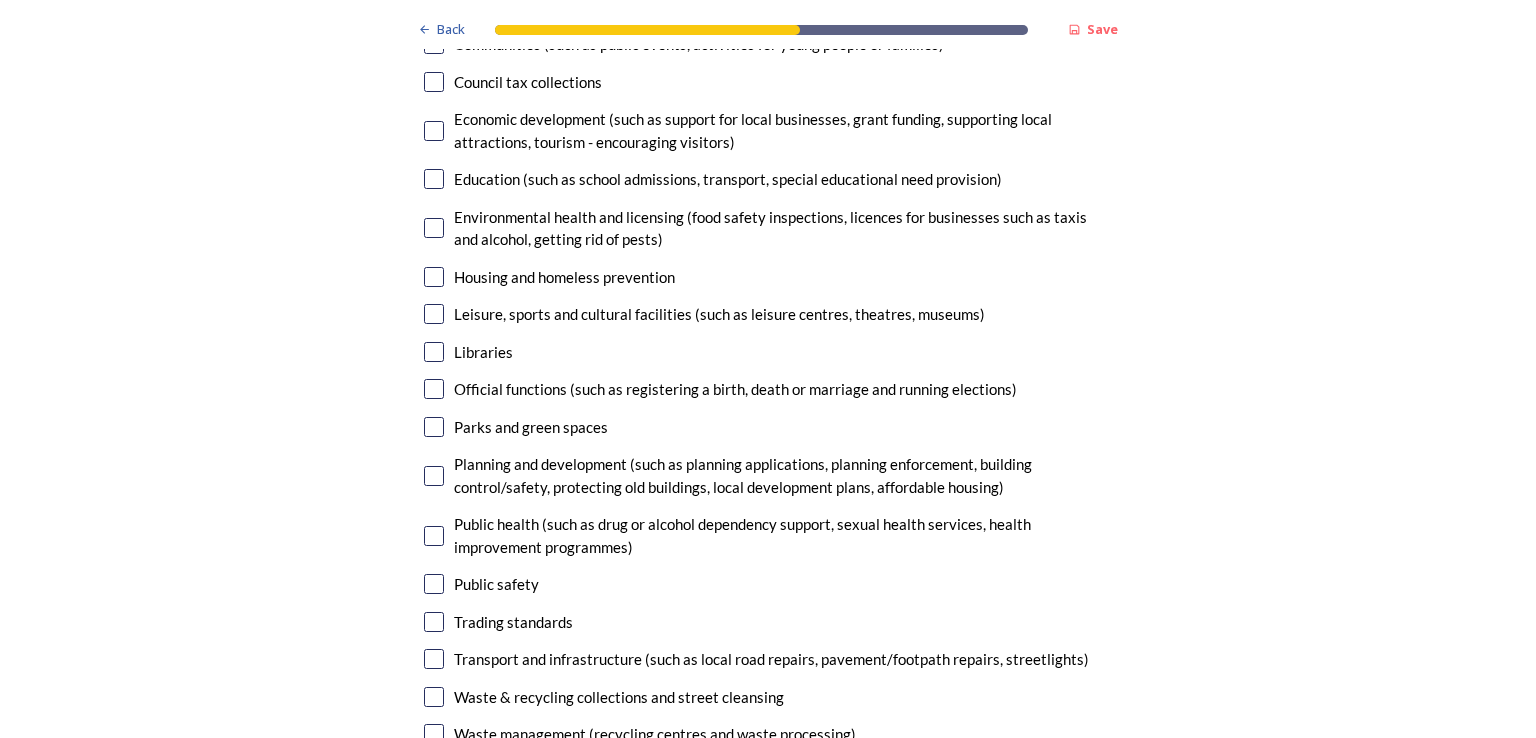 scroll, scrollTop: 4402, scrollLeft: 0, axis: vertical 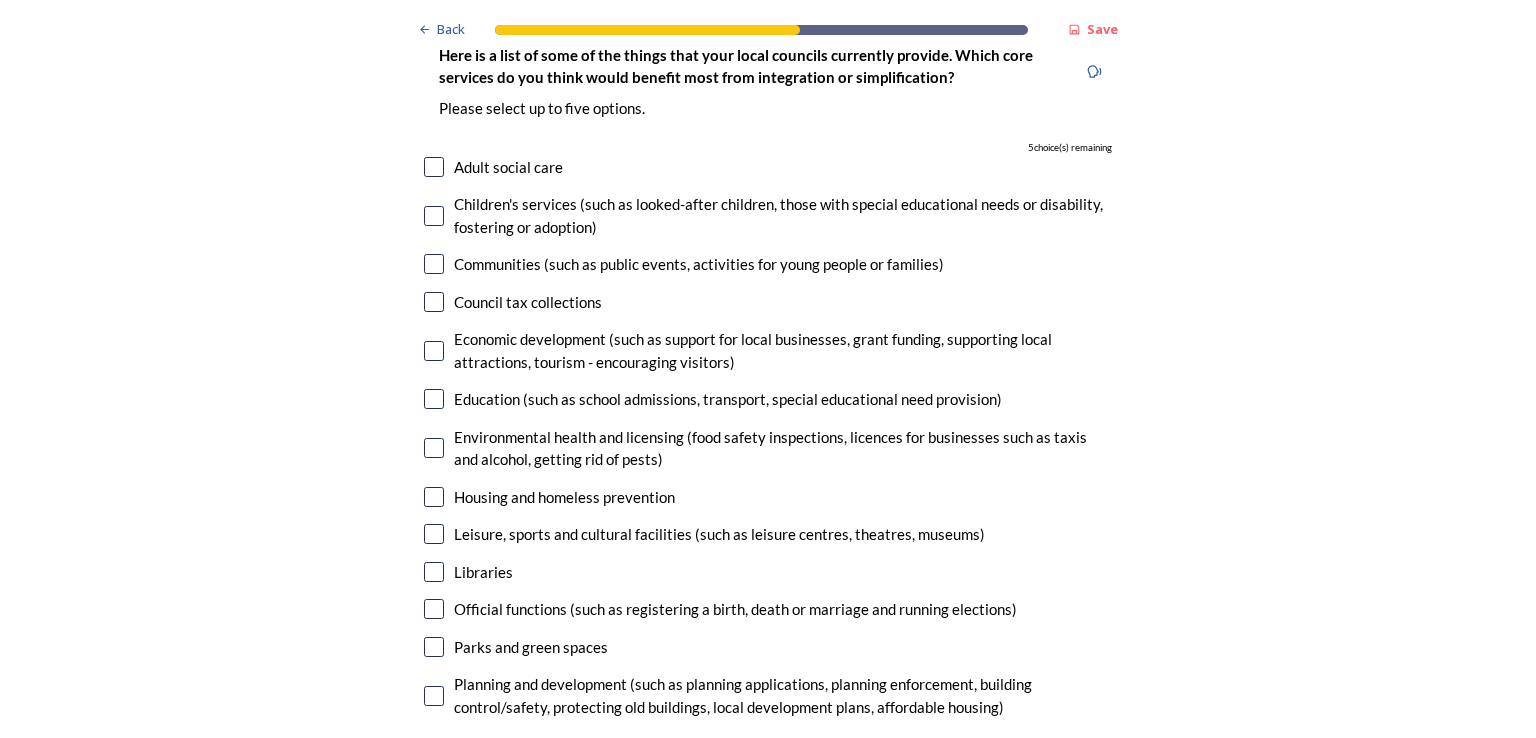 click at bounding box center [434, 167] 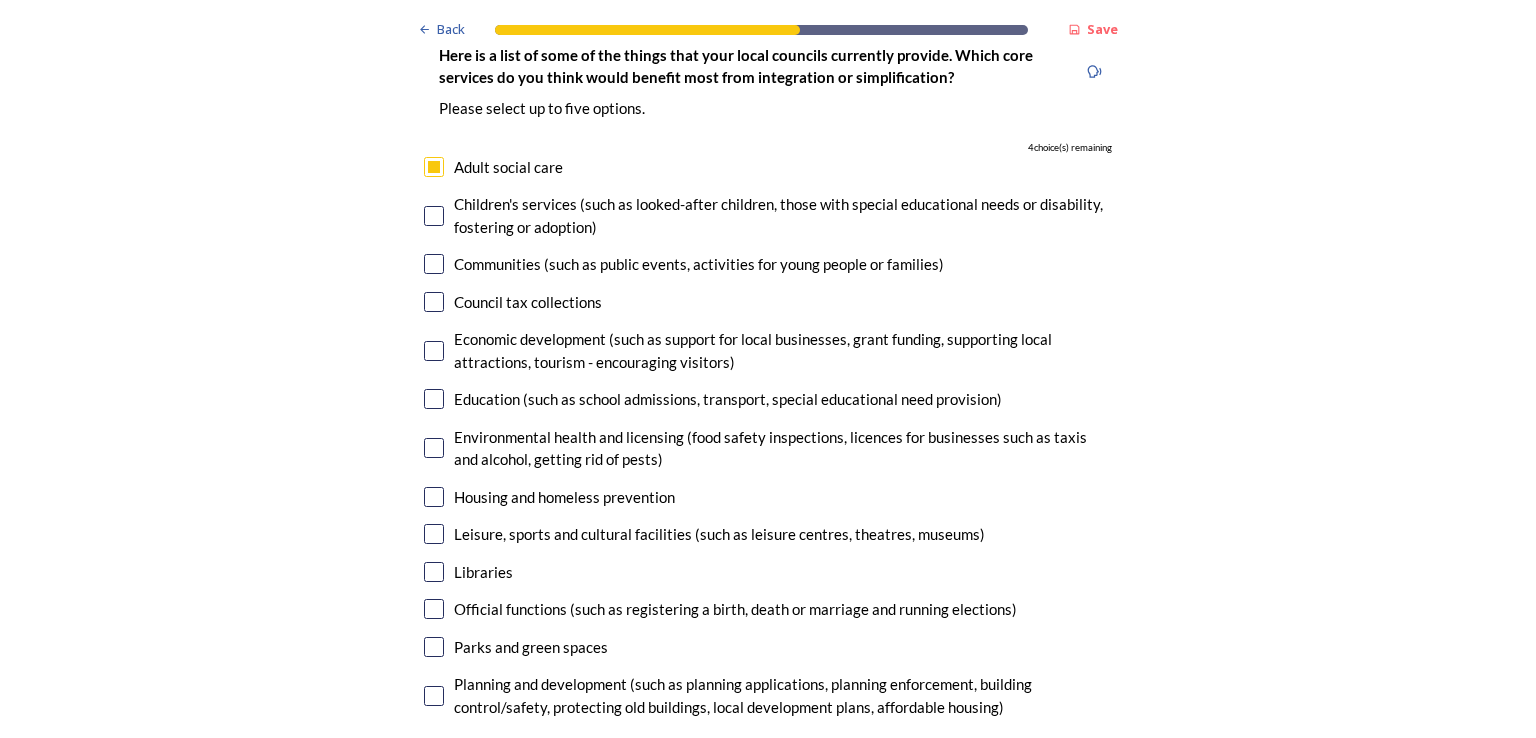 click at bounding box center [434, 216] 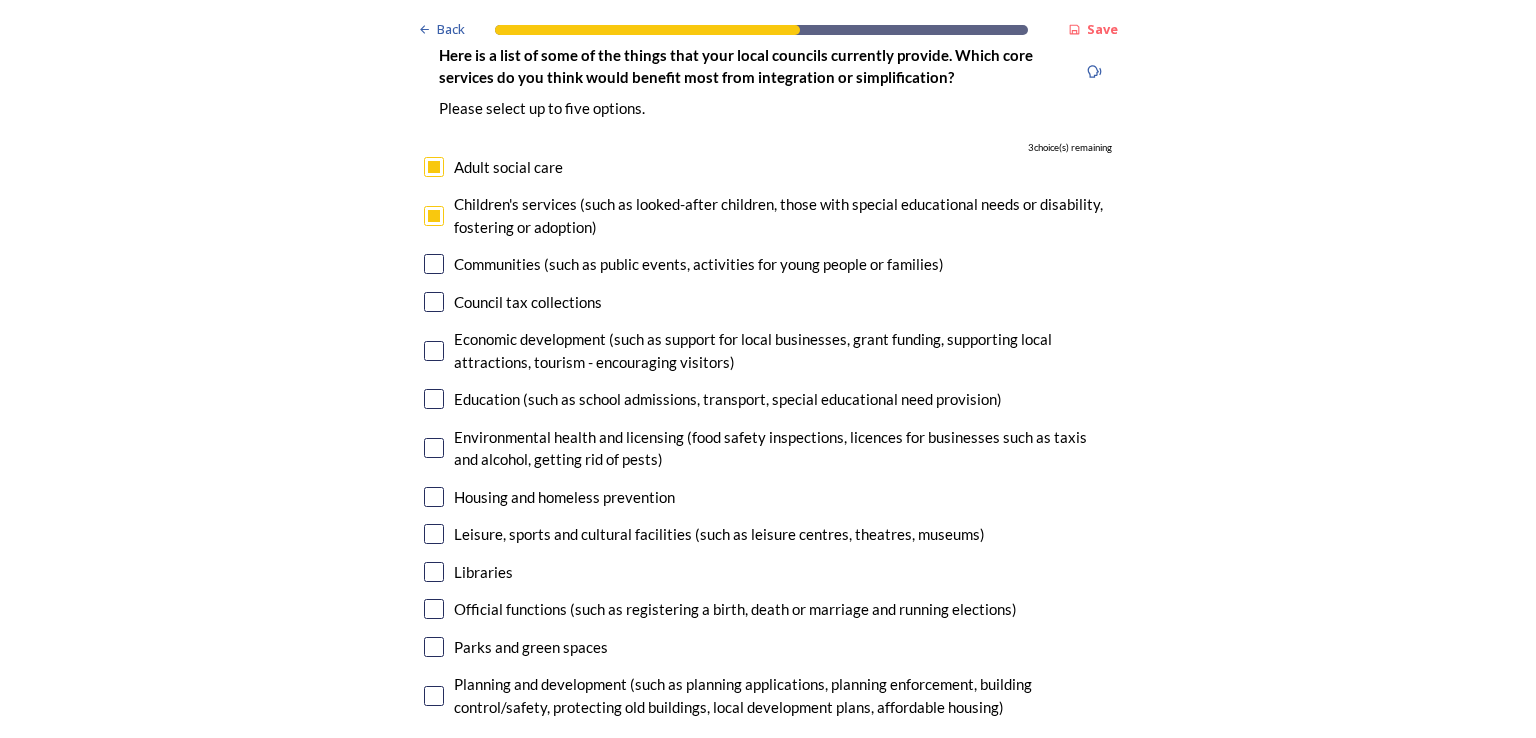click at bounding box center (434, 351) 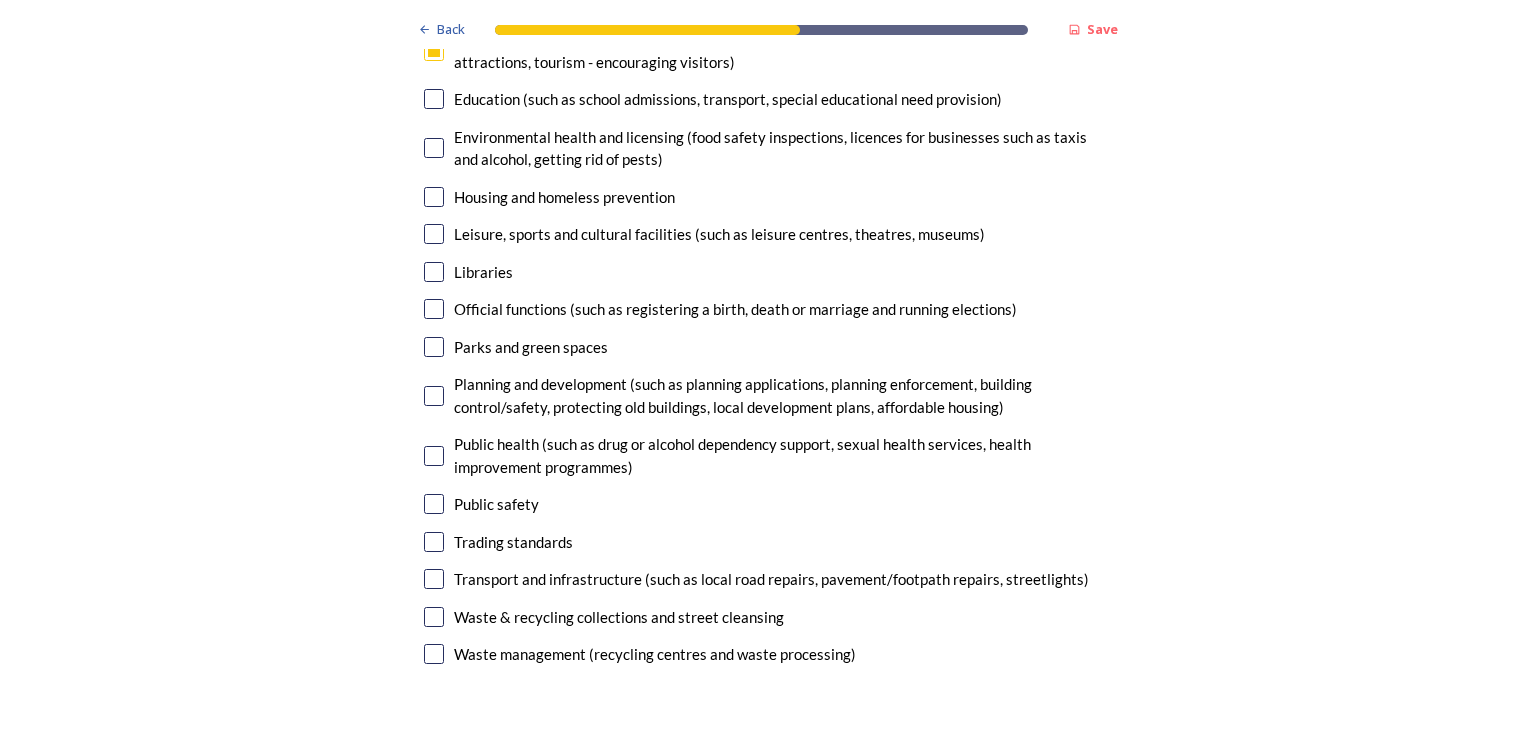 scroll, scrollTop: 4806, scrollLeft: 0, axis: vertical 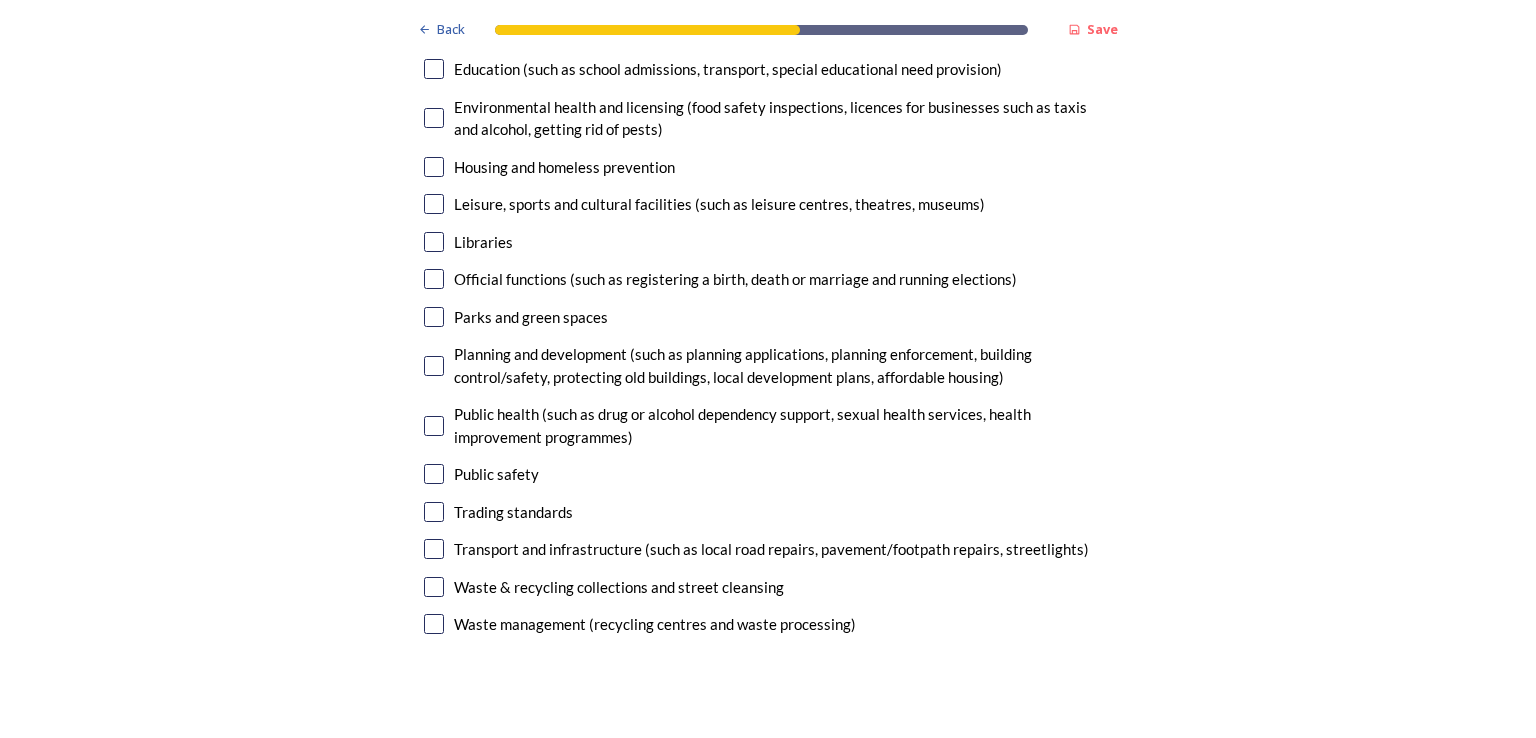click at bounding box center [434, 426] 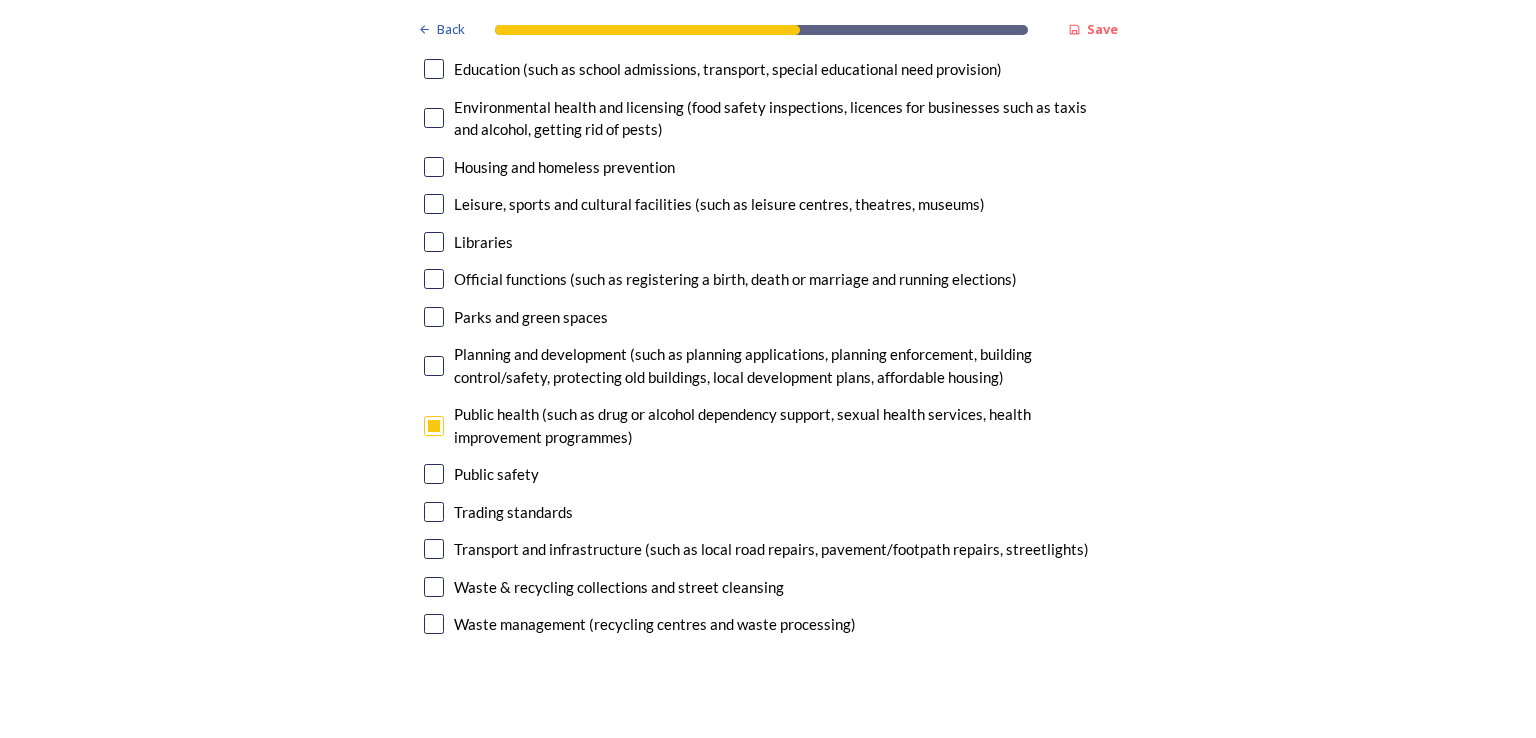 click at bounding box center [434, 549] 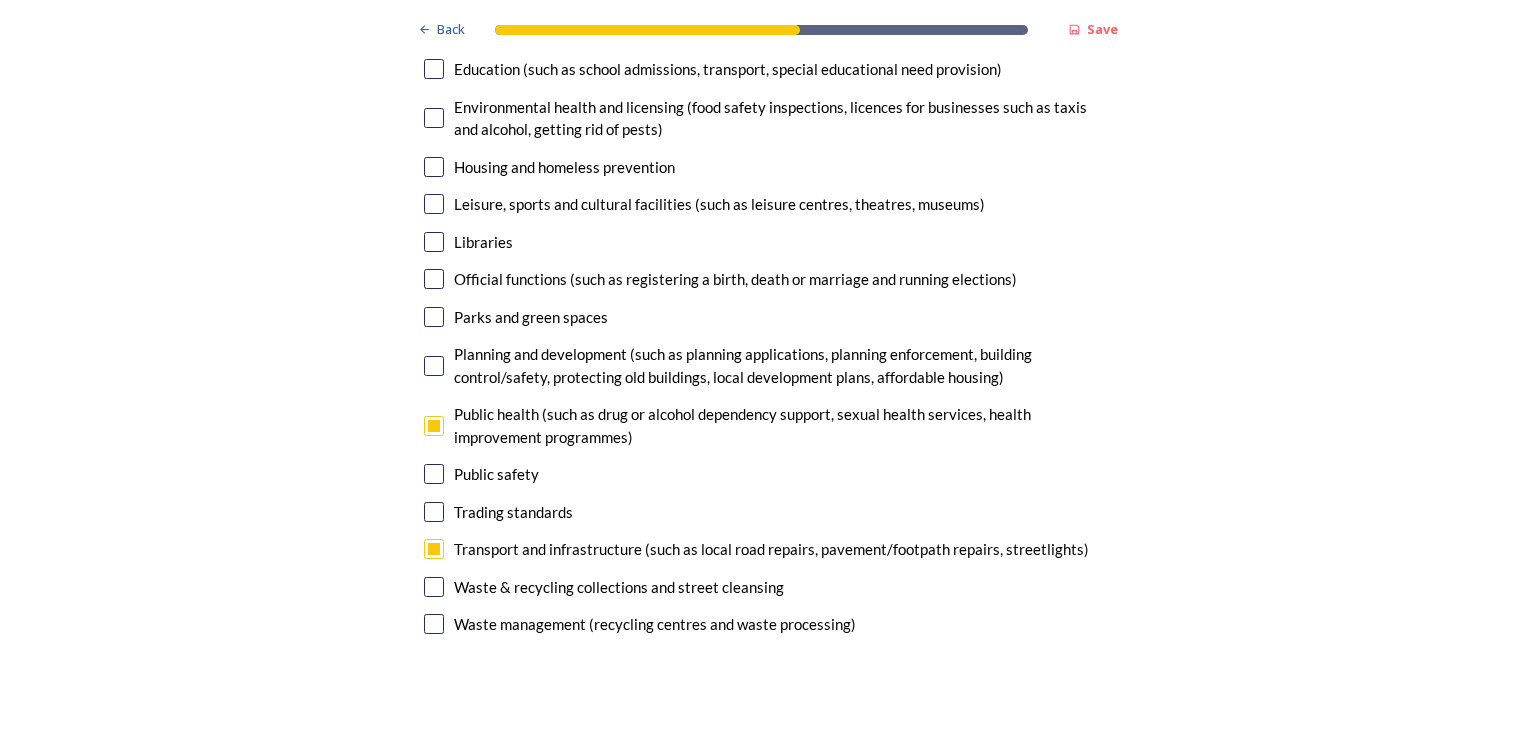click at bounding box center (434, 624) 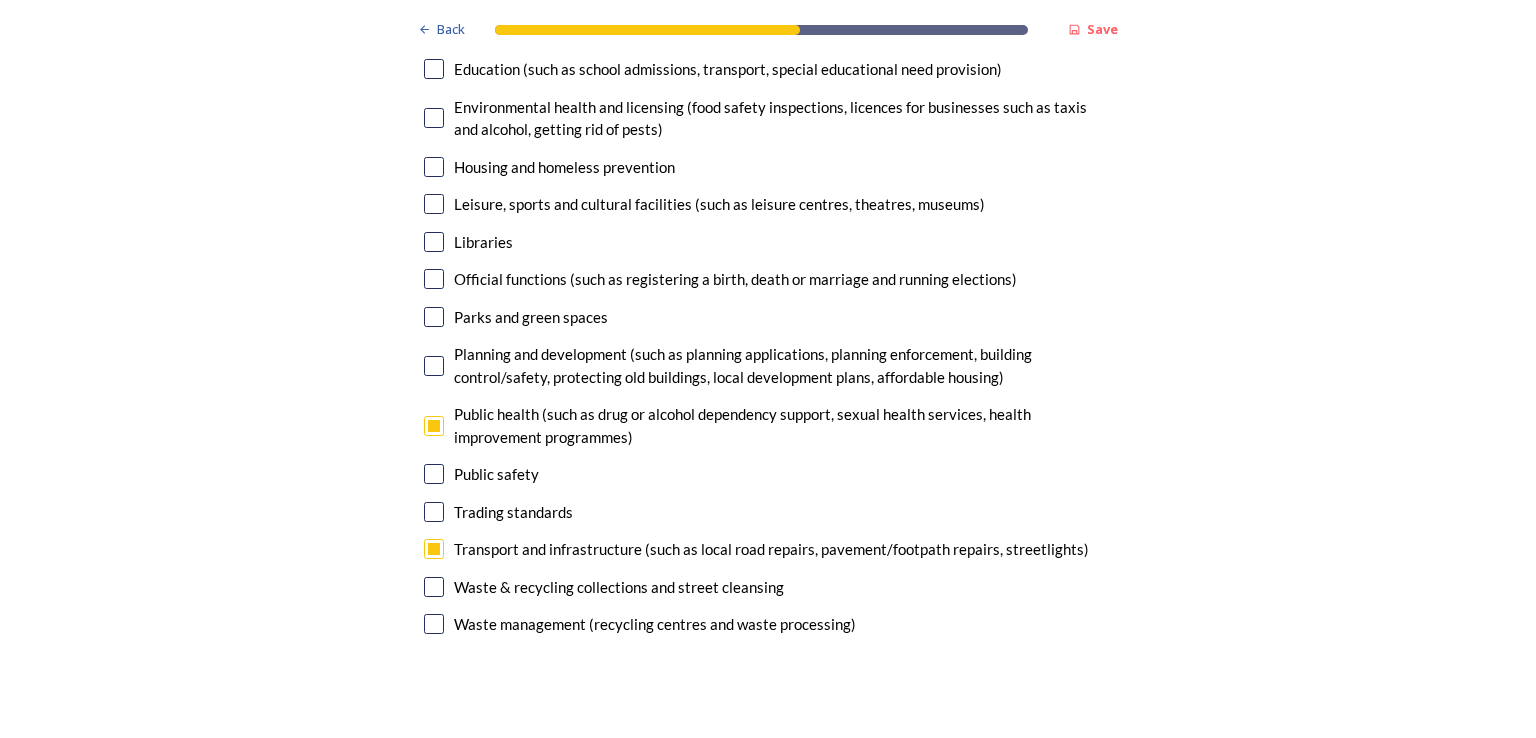 click at bounding box center [434, 624] 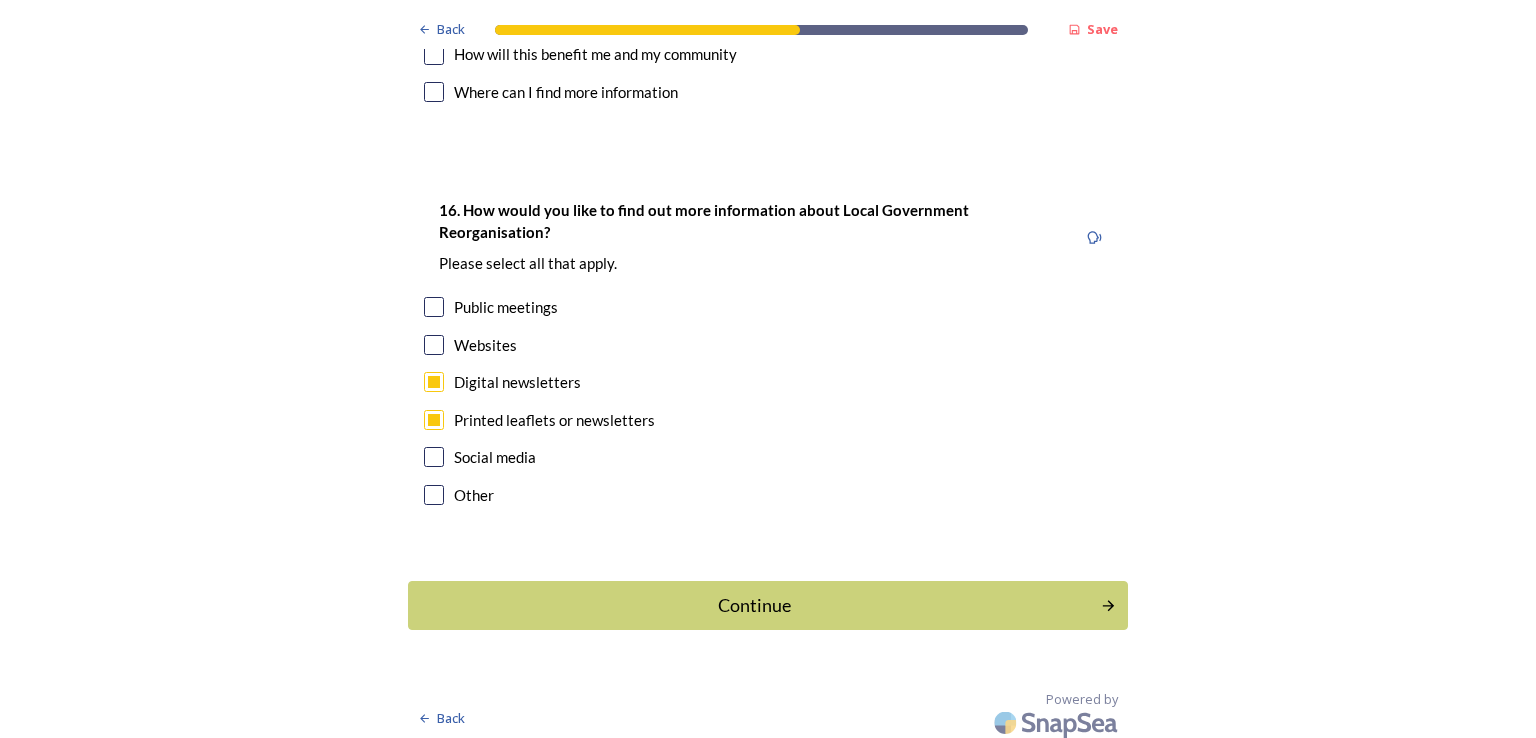 scroll, scrollTop: 5878, scrollLeft: 0, axis: vertical 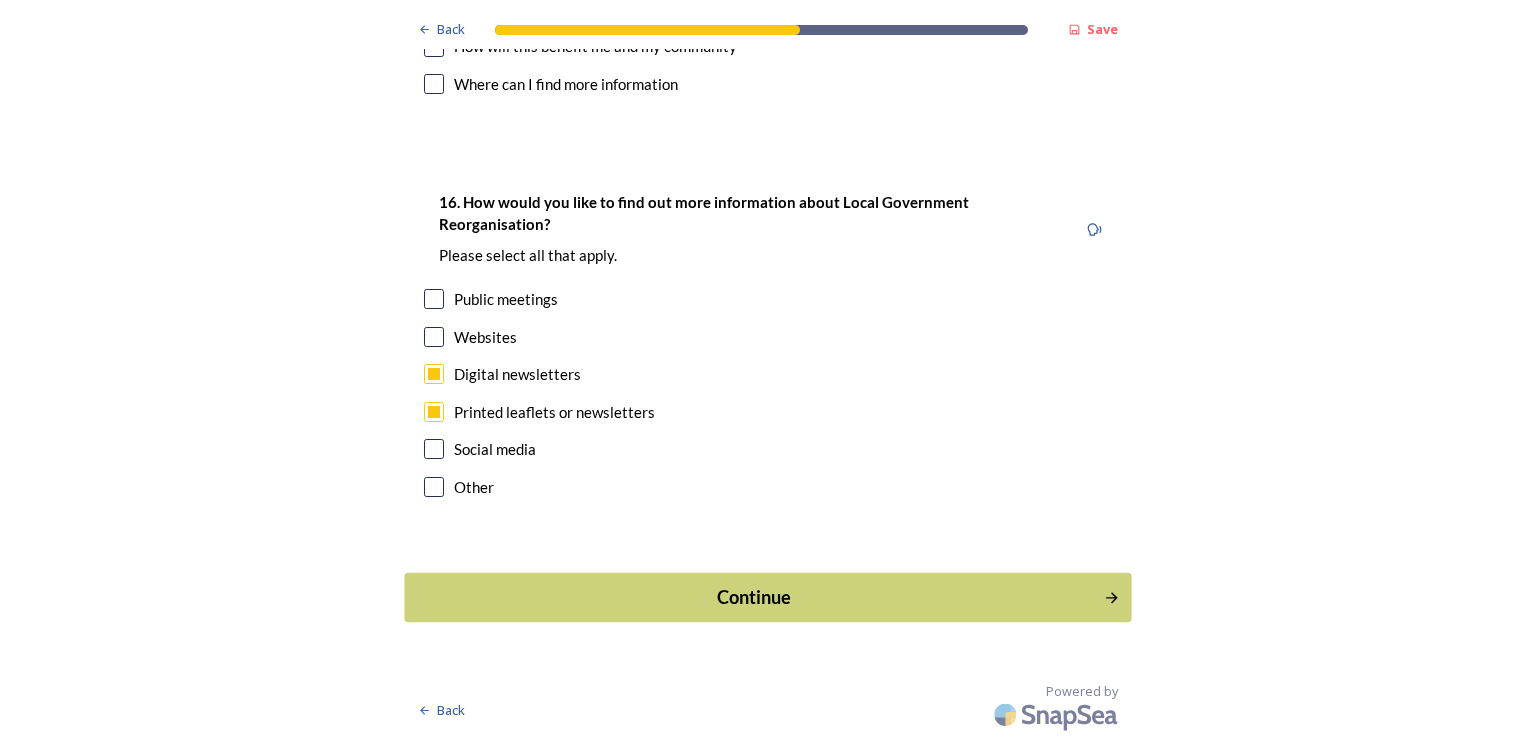click on "Continue" at bounding box center (754, 597) 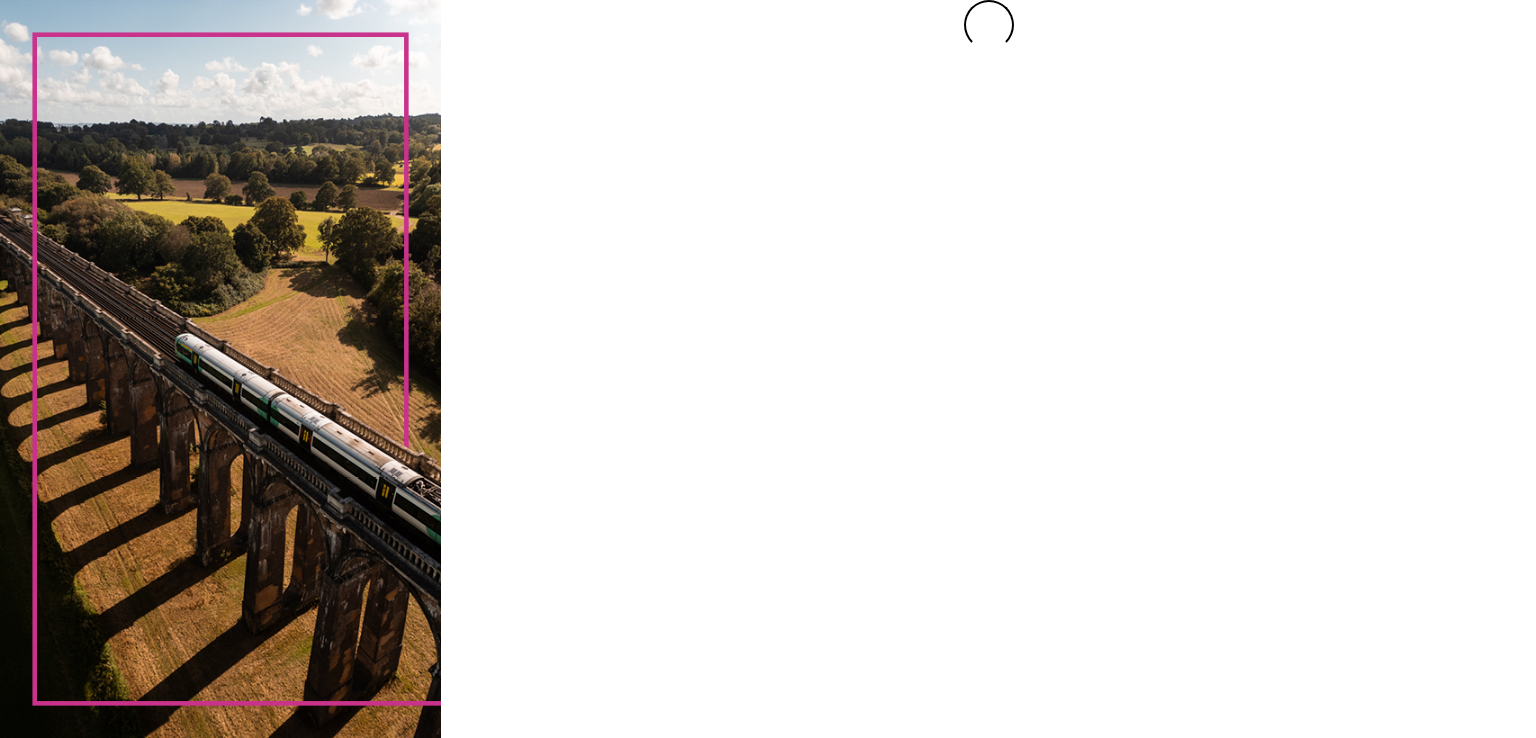 scroll, scrollTop: 0, scrollLeft: 0, axis: both 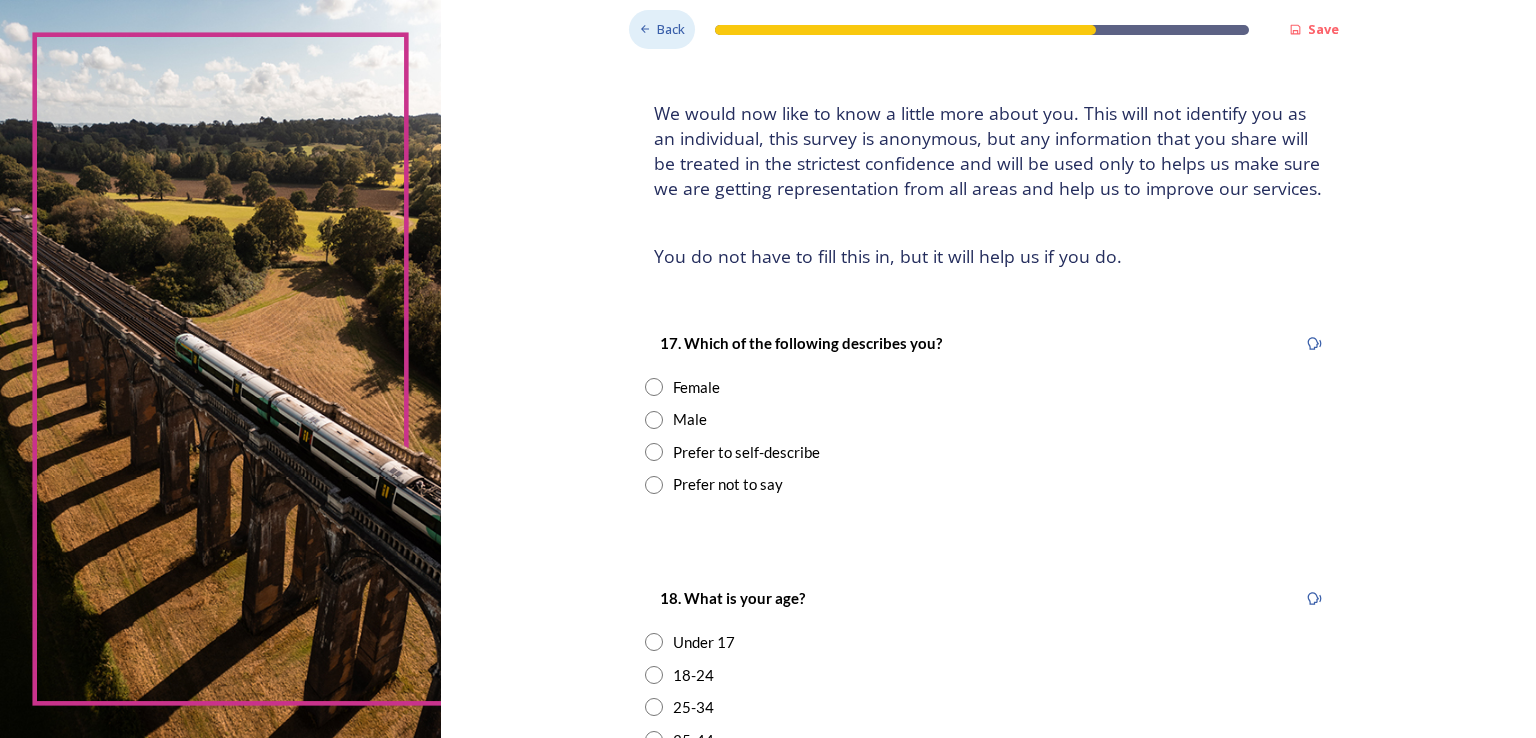 click 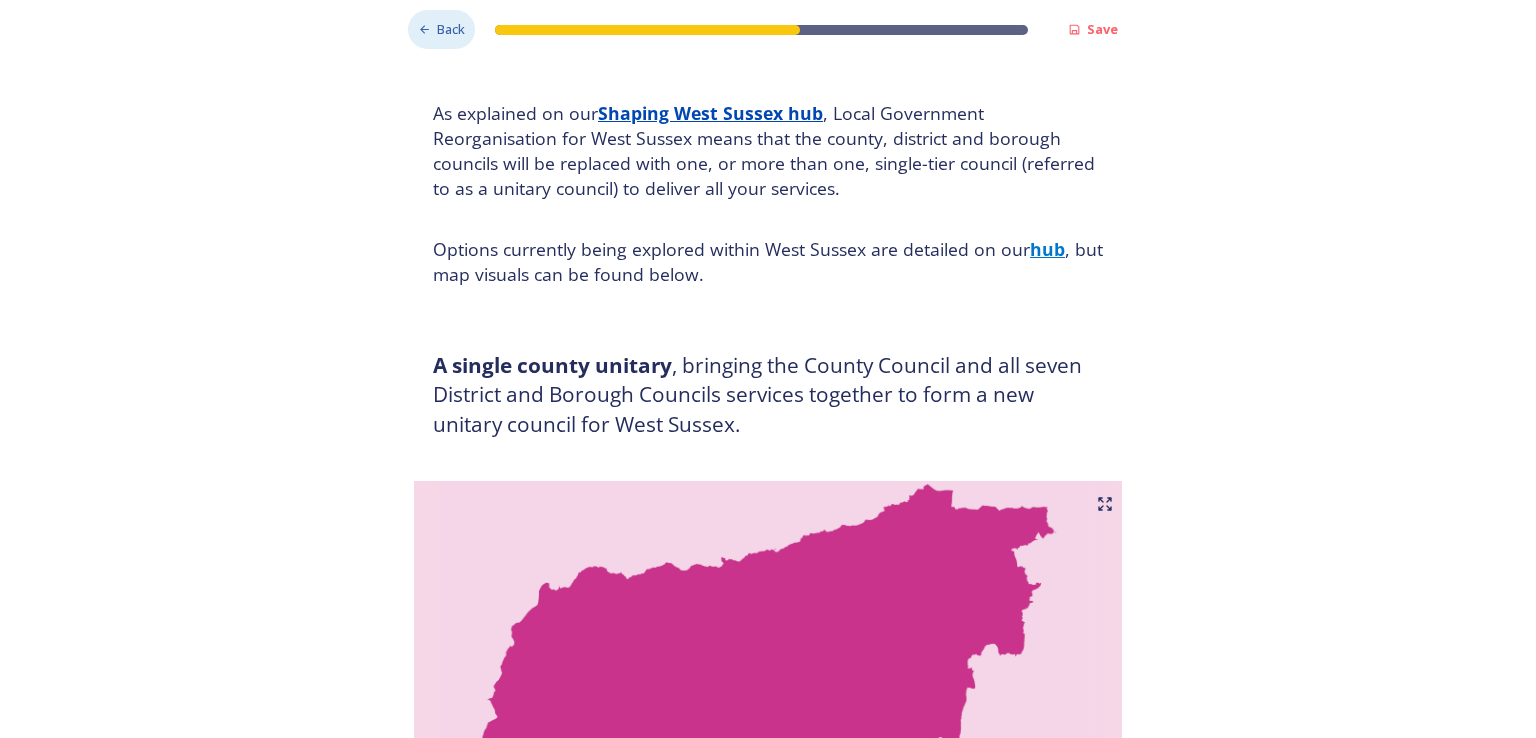 click on "Back" at bounding box center (441, 29) 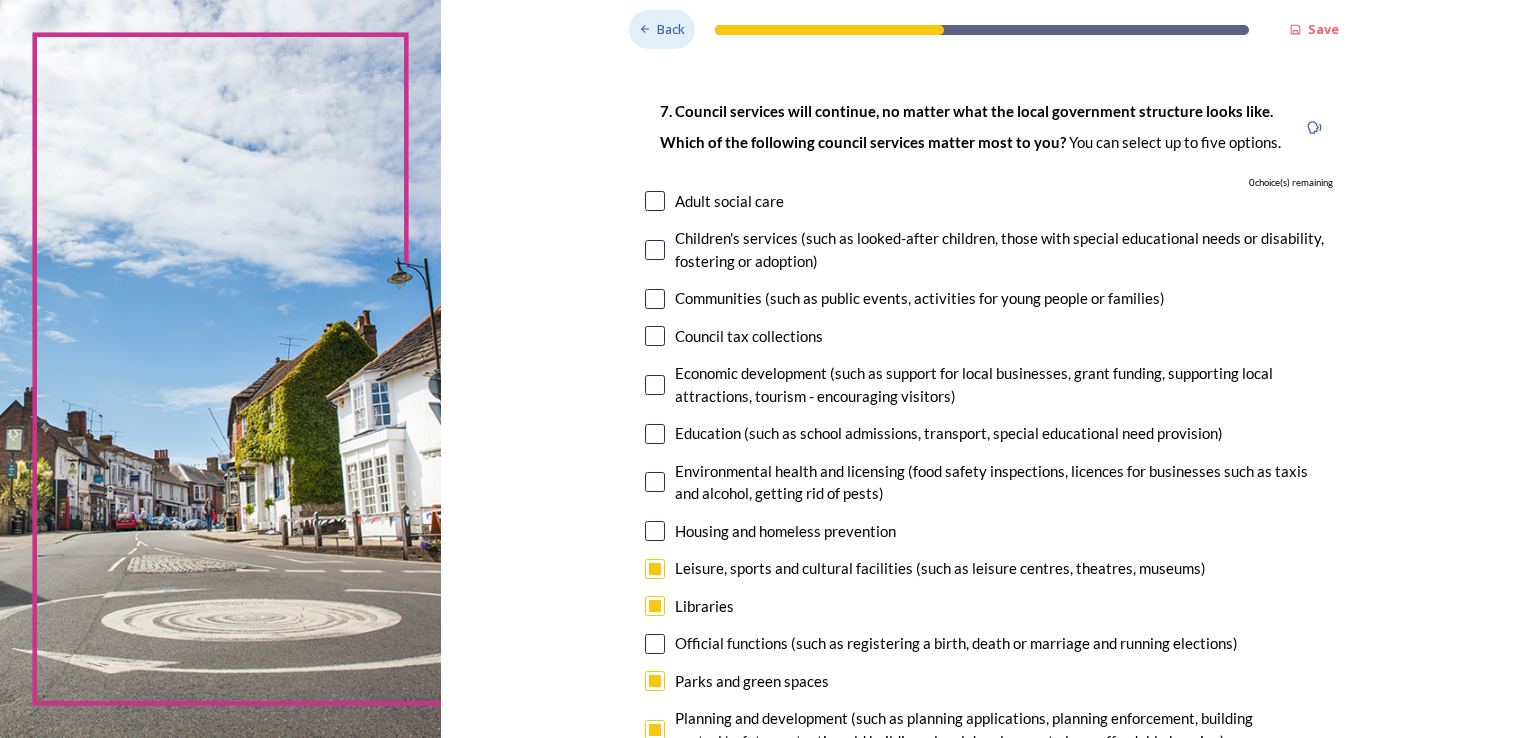 click 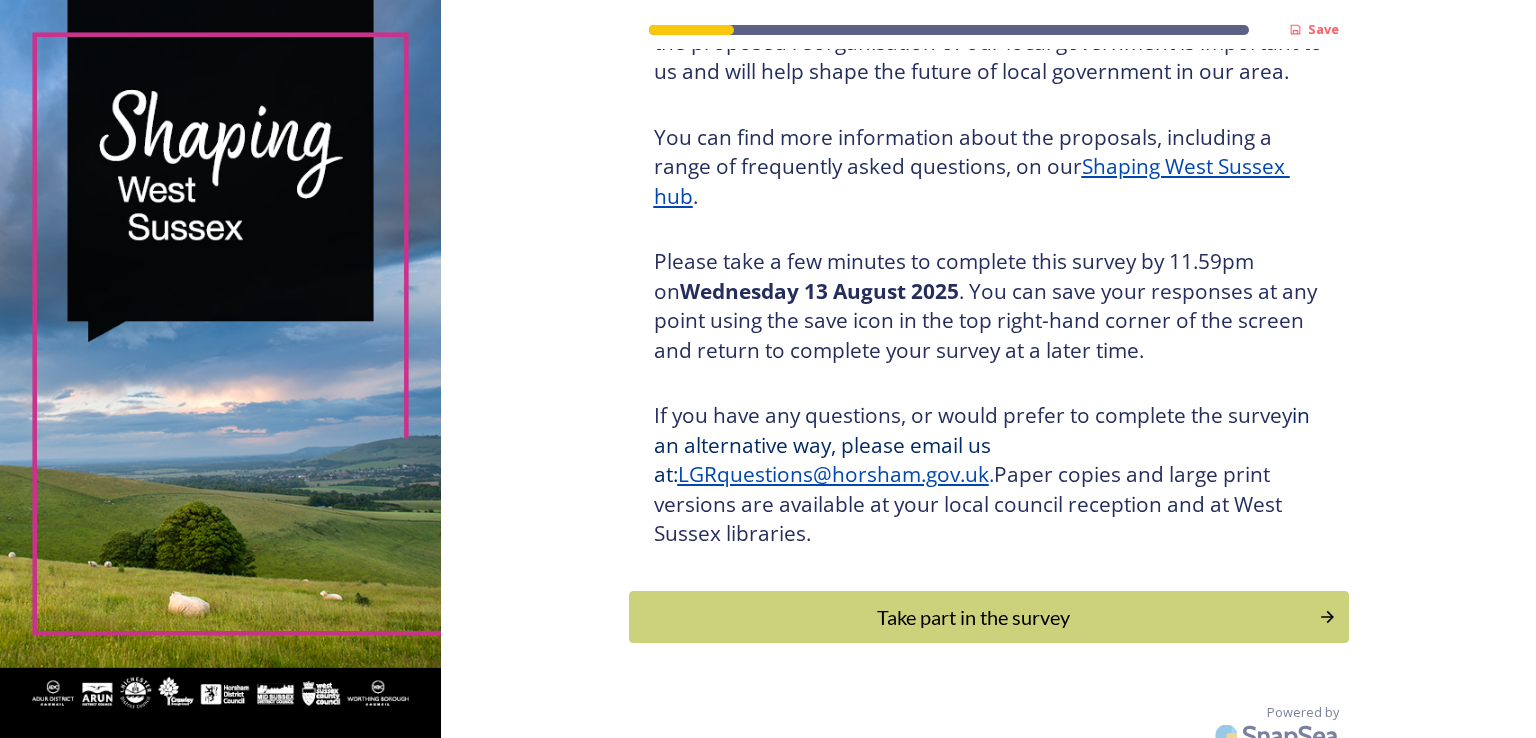 scroll, scrollTop: 203, scrollLeft: 0, axis: vertical 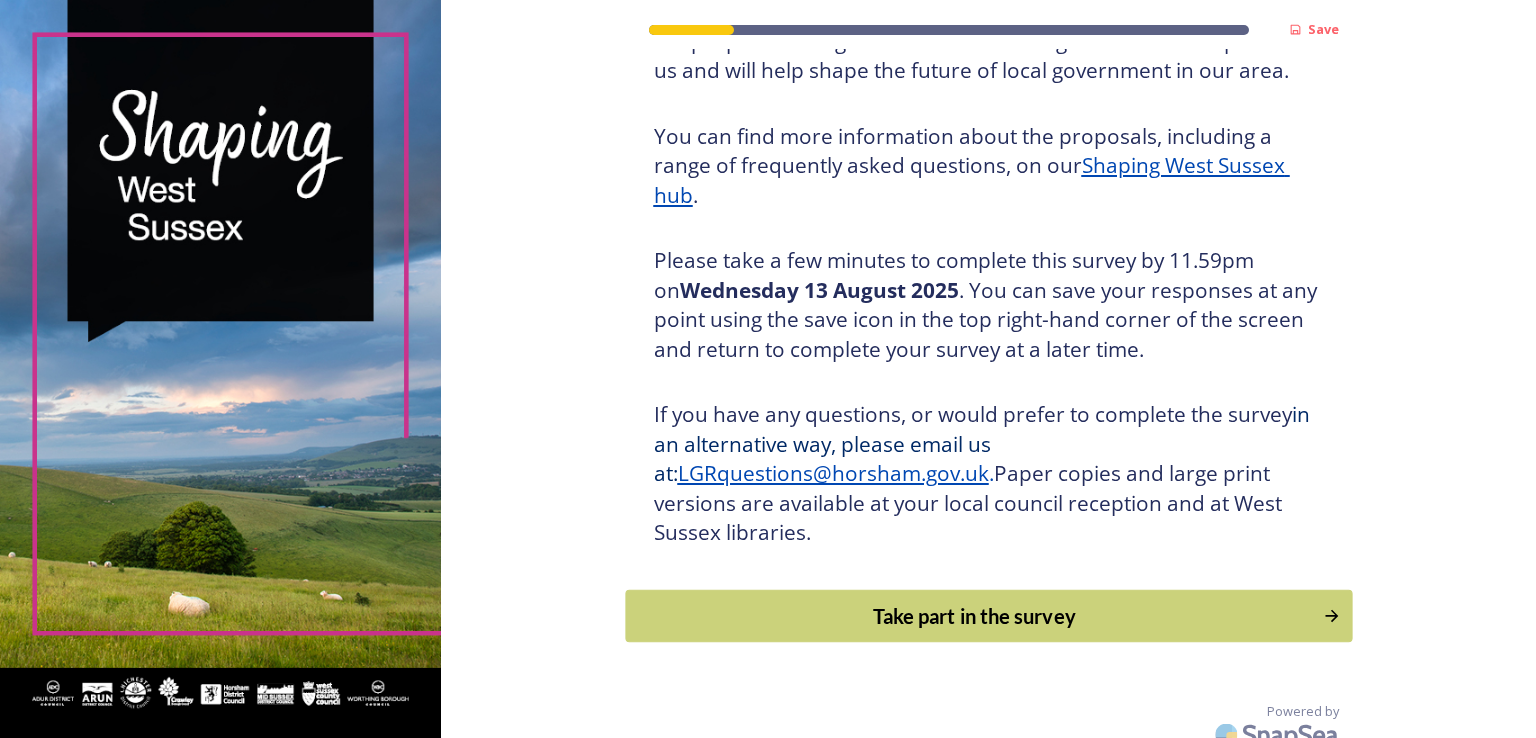click 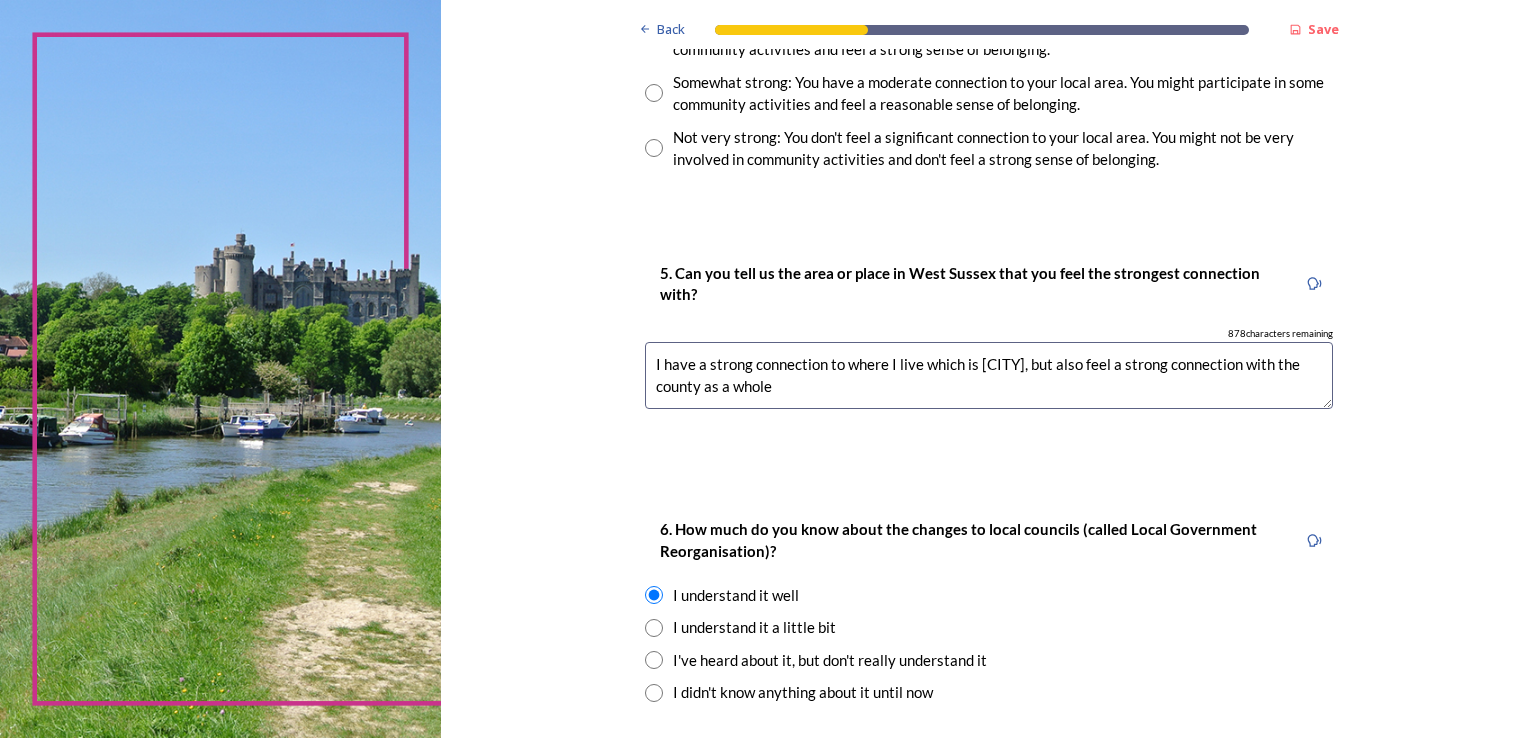 scroll, scrollTop: 1725, scrollLeft: 0, axis: vertical 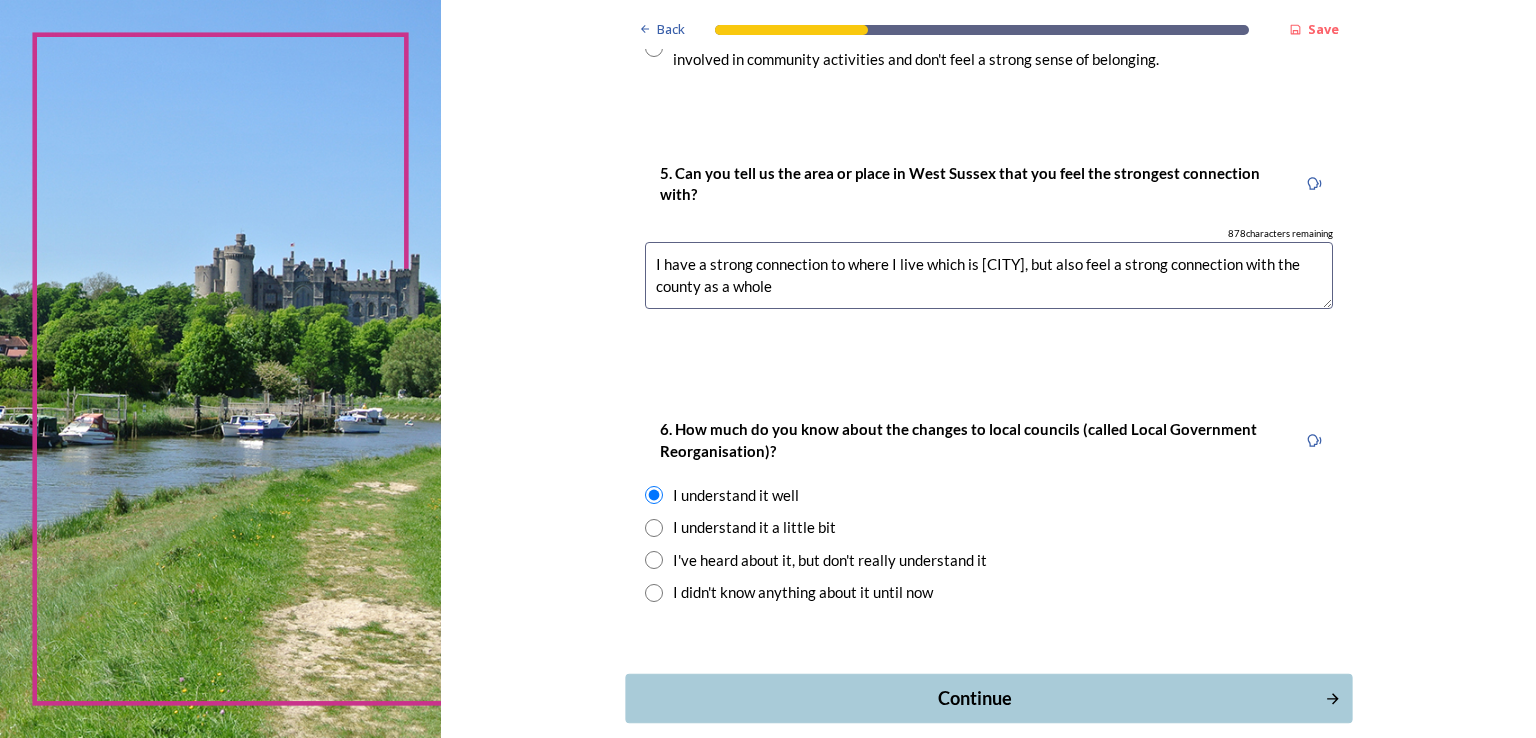 click 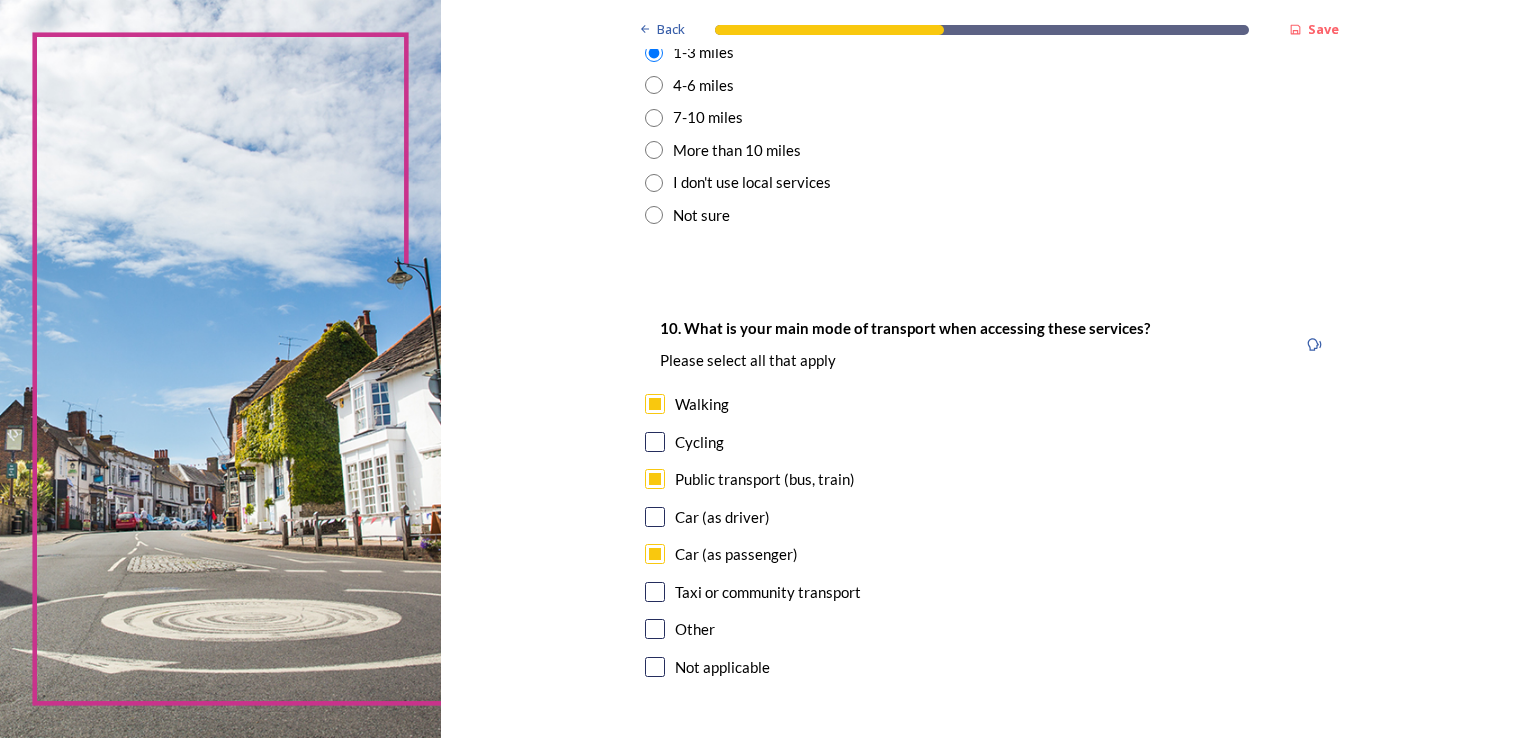 scroll, scrollTop: 1794, scrollLeft: 0, axis: vertical 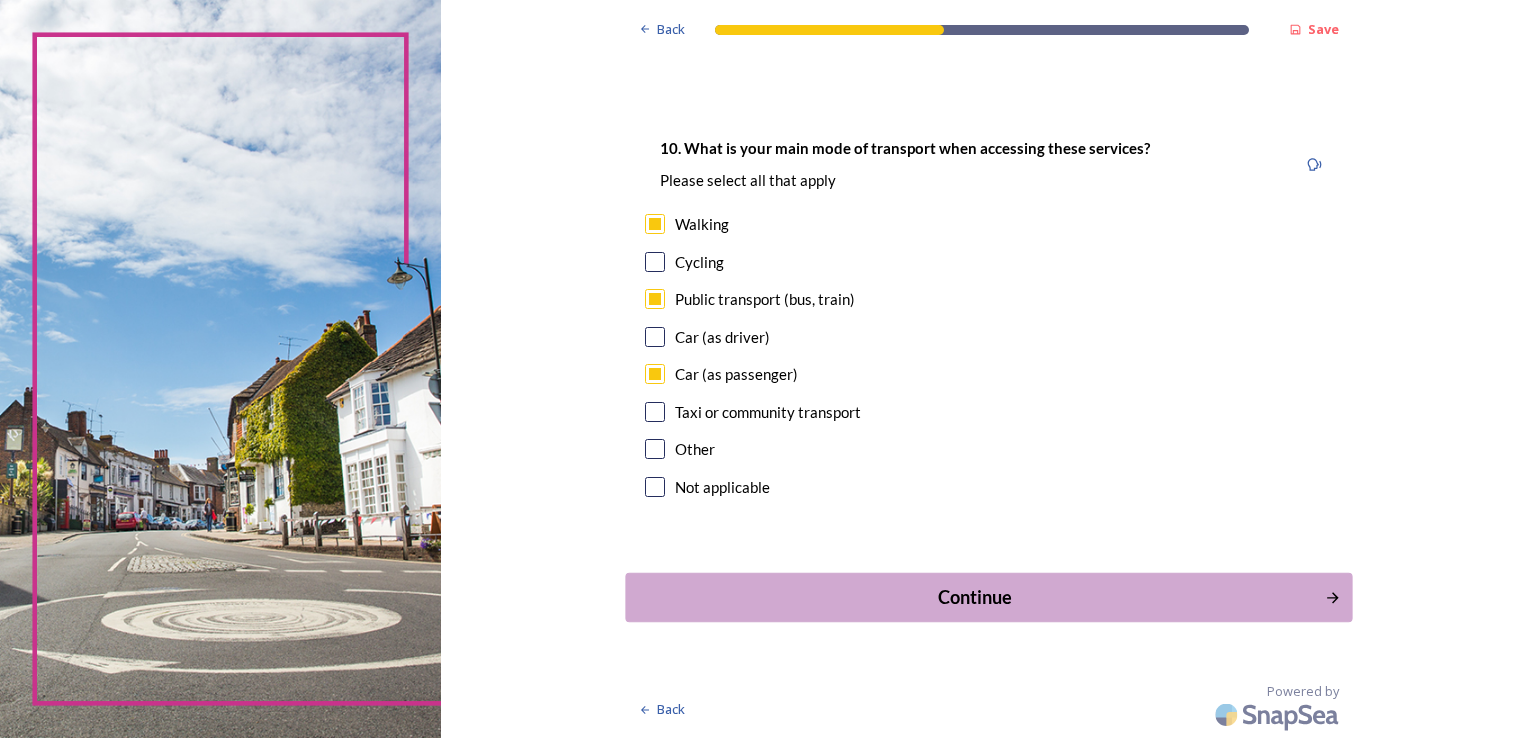click 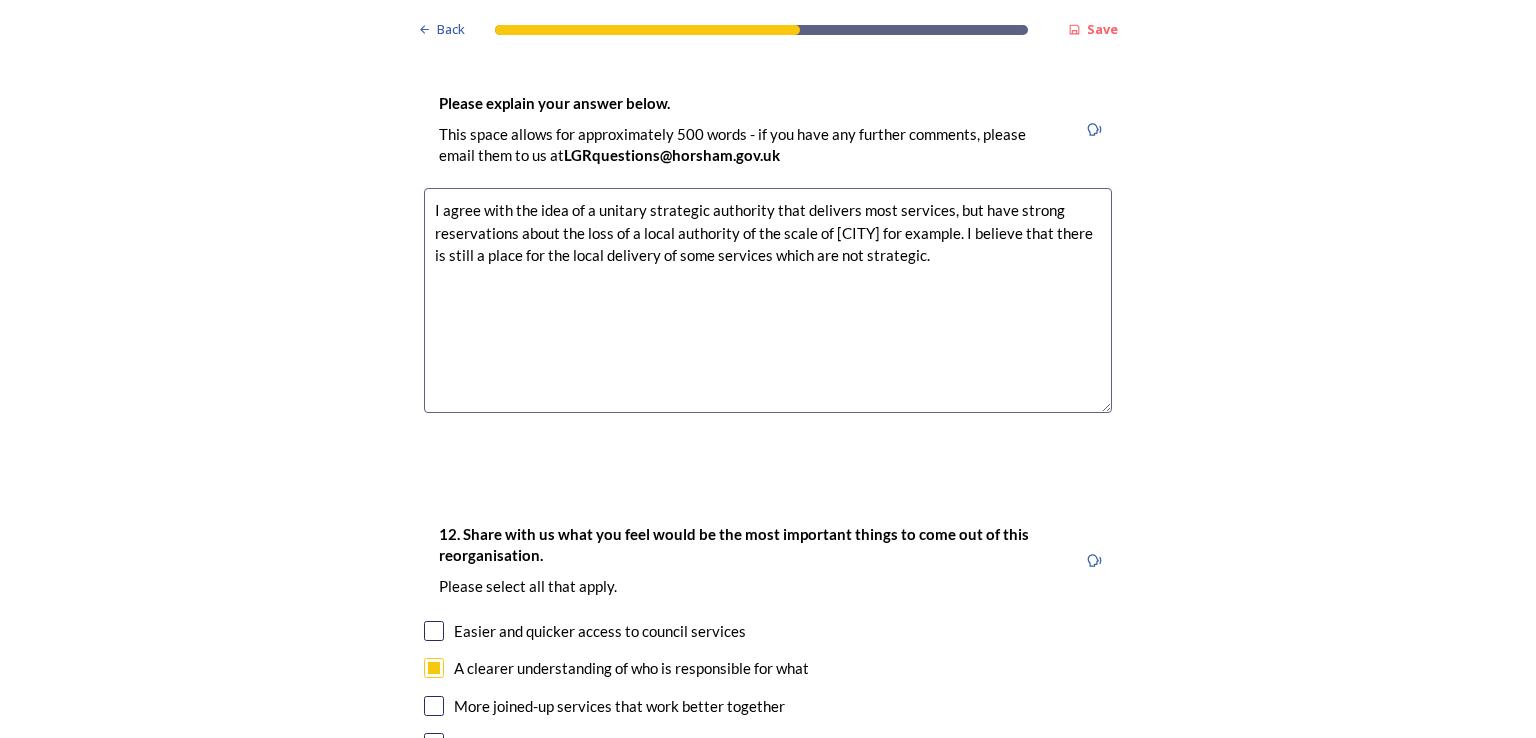scroll, scrollTop: 2899, scrollLeft: 0, axis: vertical 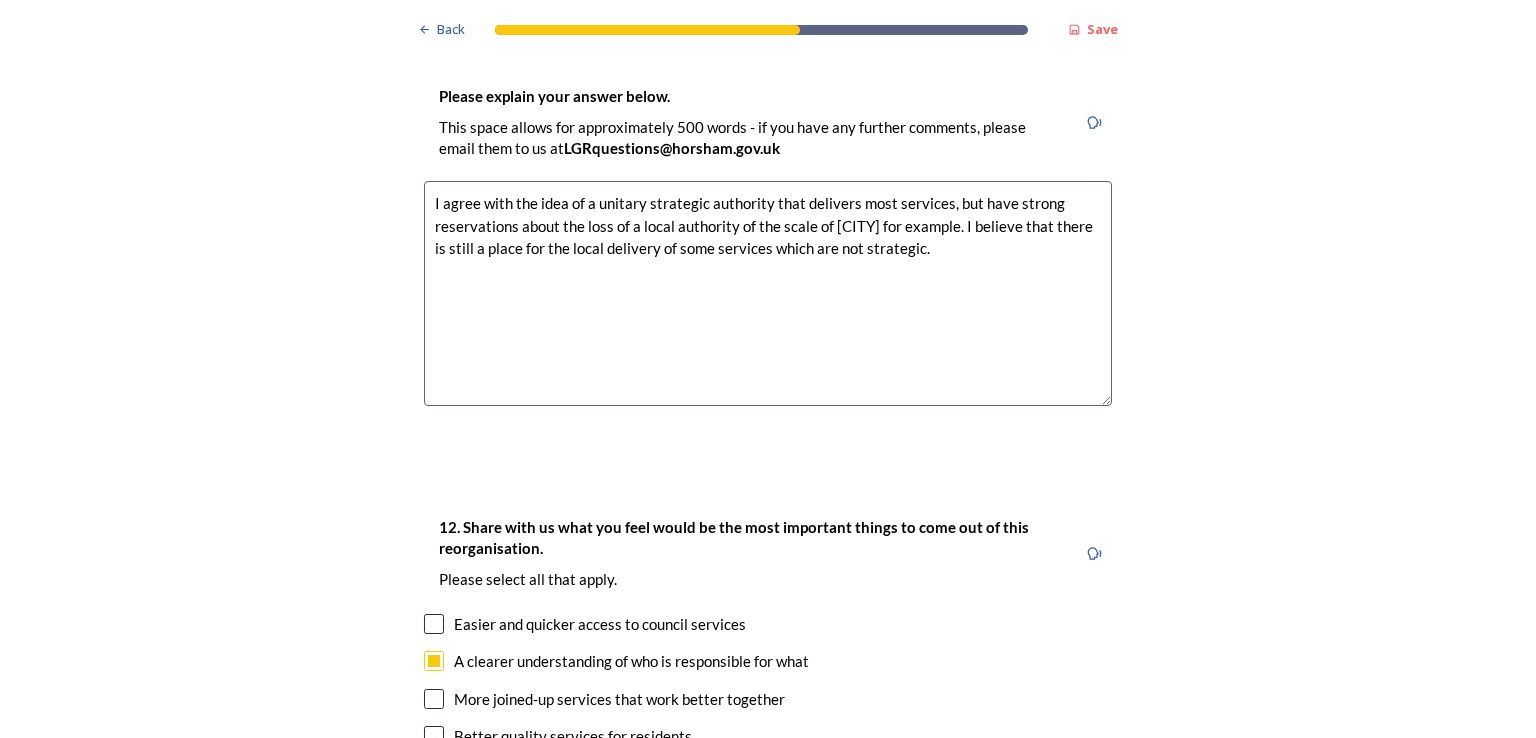 click on "I agree with the idea of a unitary strategic authority that delivers most services, but have strong reservations about the loss of a local authority of the scale of [CITY] for example. I believe that there is still a place for the local delivery of some services which are not strategic." at bounding box center (768, 293) 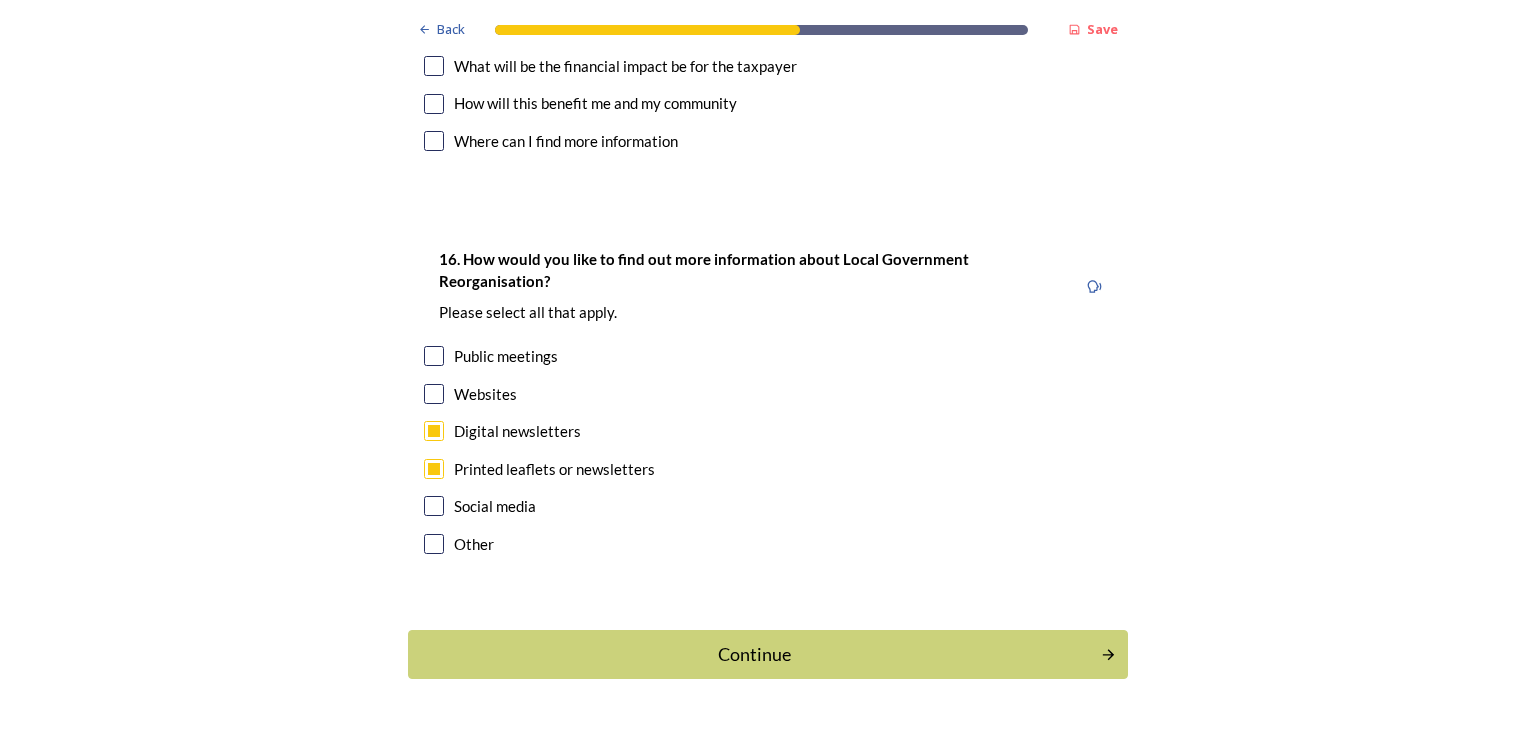 scroll, scrollTop: 5878, scrollLeft: 0, axis: vertical 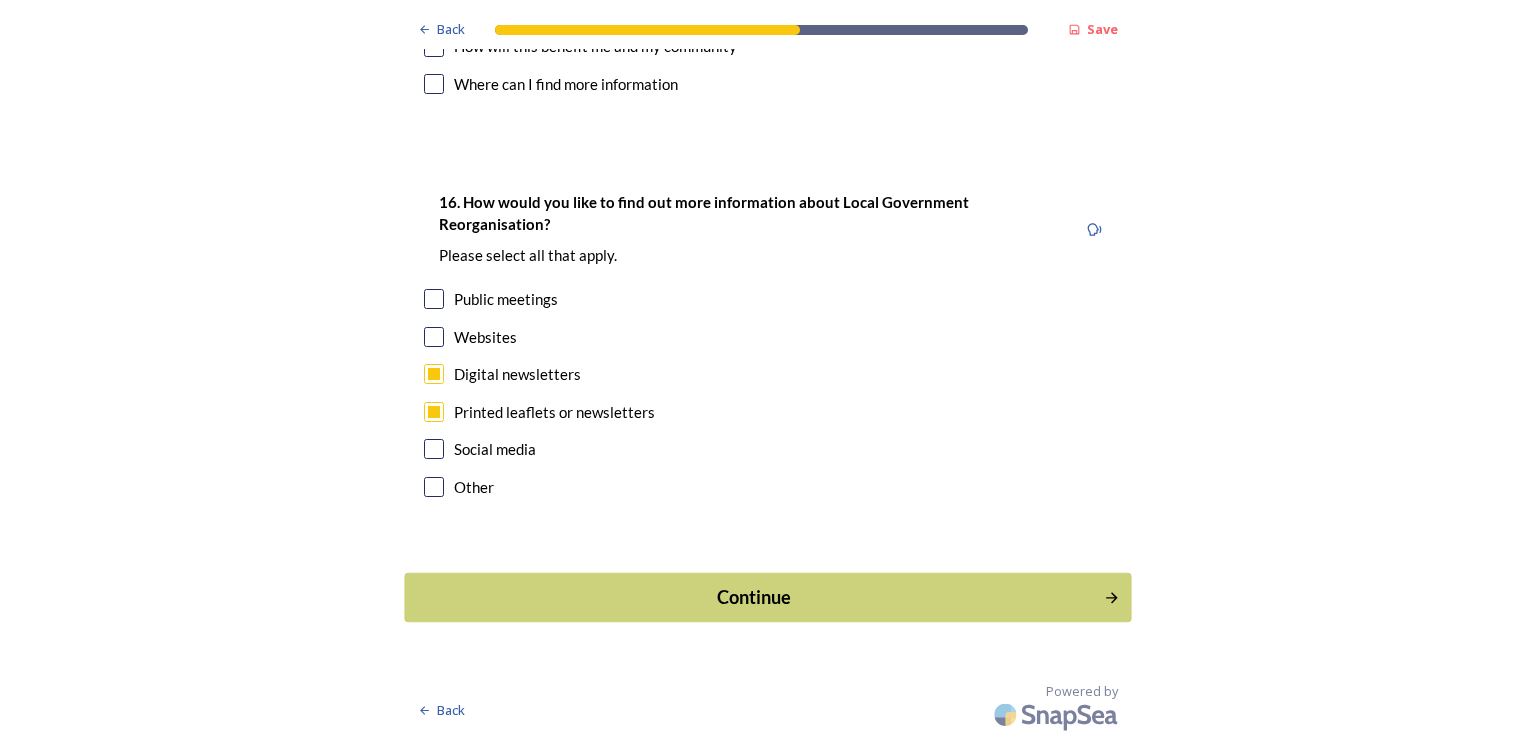 type on "I agree with the idea of a unitary strategic authority that delivers most services, but have strong reservations about the loss of a local authority of the scale of [CITY] for example. I believe that there is still a place for the local delivery of some services which are not strategic.
As I understand it, third tier councils (i.e. parish and town councils) will not be affected. This will mean that places such [CITY] (PC), [CITY] or [CITY] will still have a local council dealing with local services, but the two major boroughs in the County, [CITY] & [CITY] will not. I think this will be anomalous and wrong. I believe there is a case for having smaller "community" councils in these areas that look after things like parks, the seafront, the pier and have some say in planning decisions." 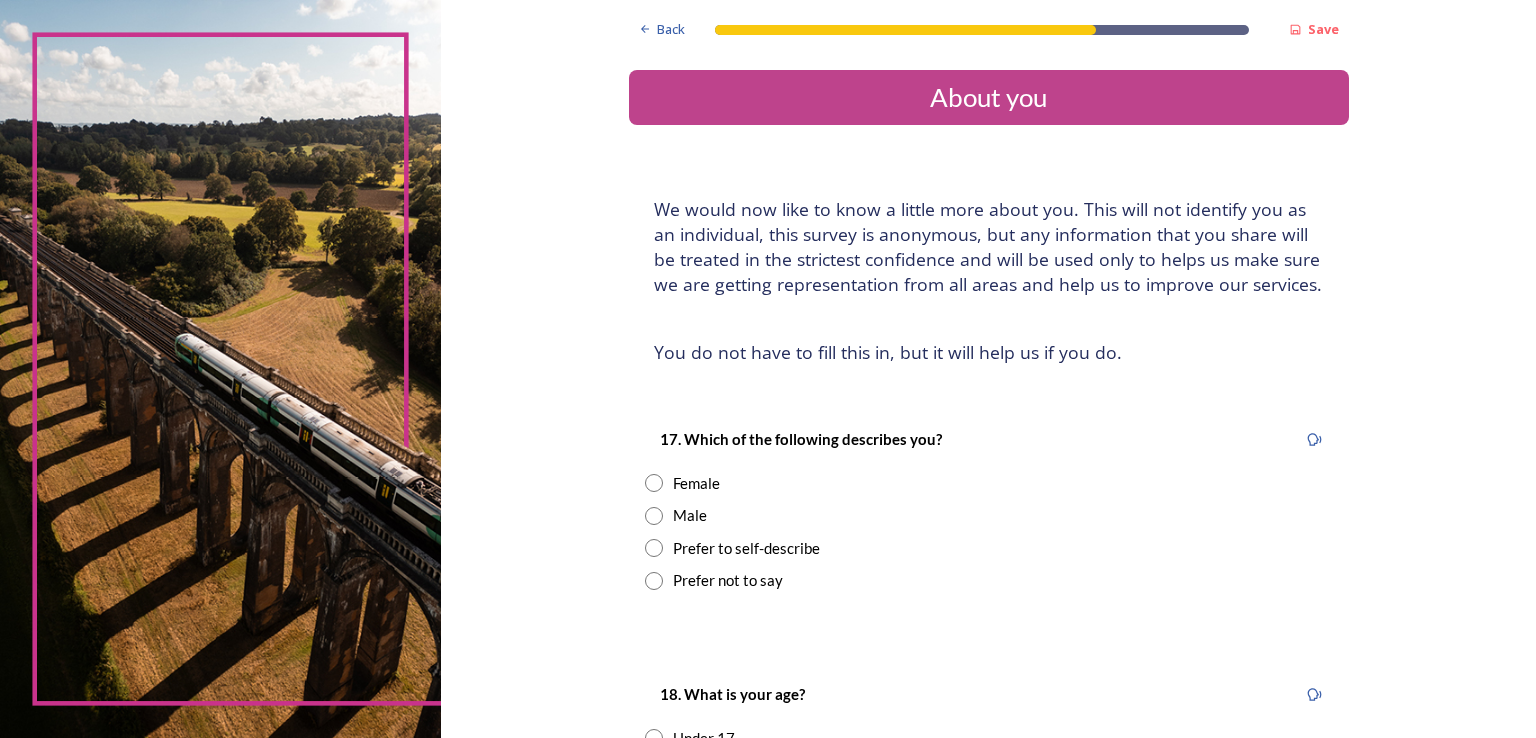 click at bounding box center (654, 516) 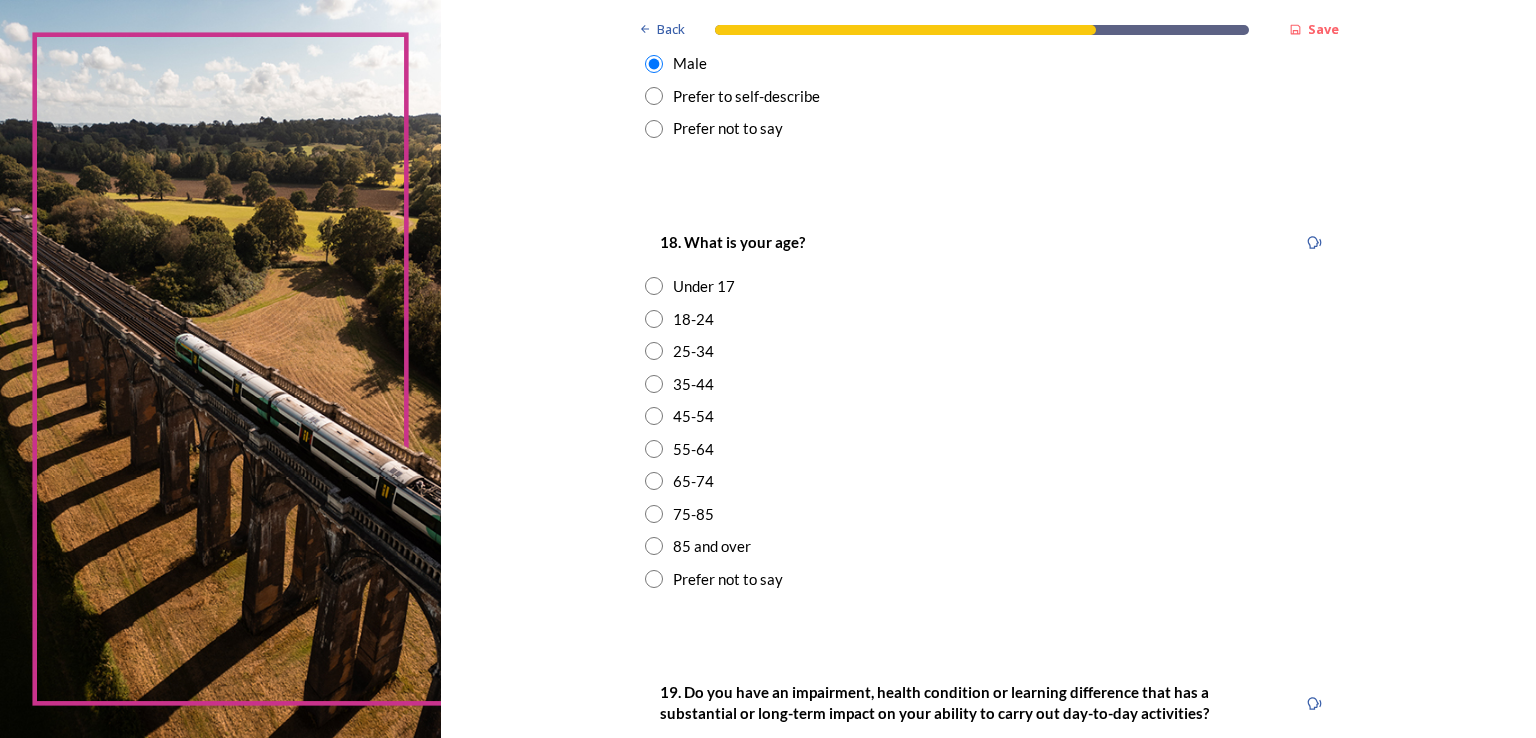 scroll, scrollTop: 464, scrollLeft: 0, axis: vertical 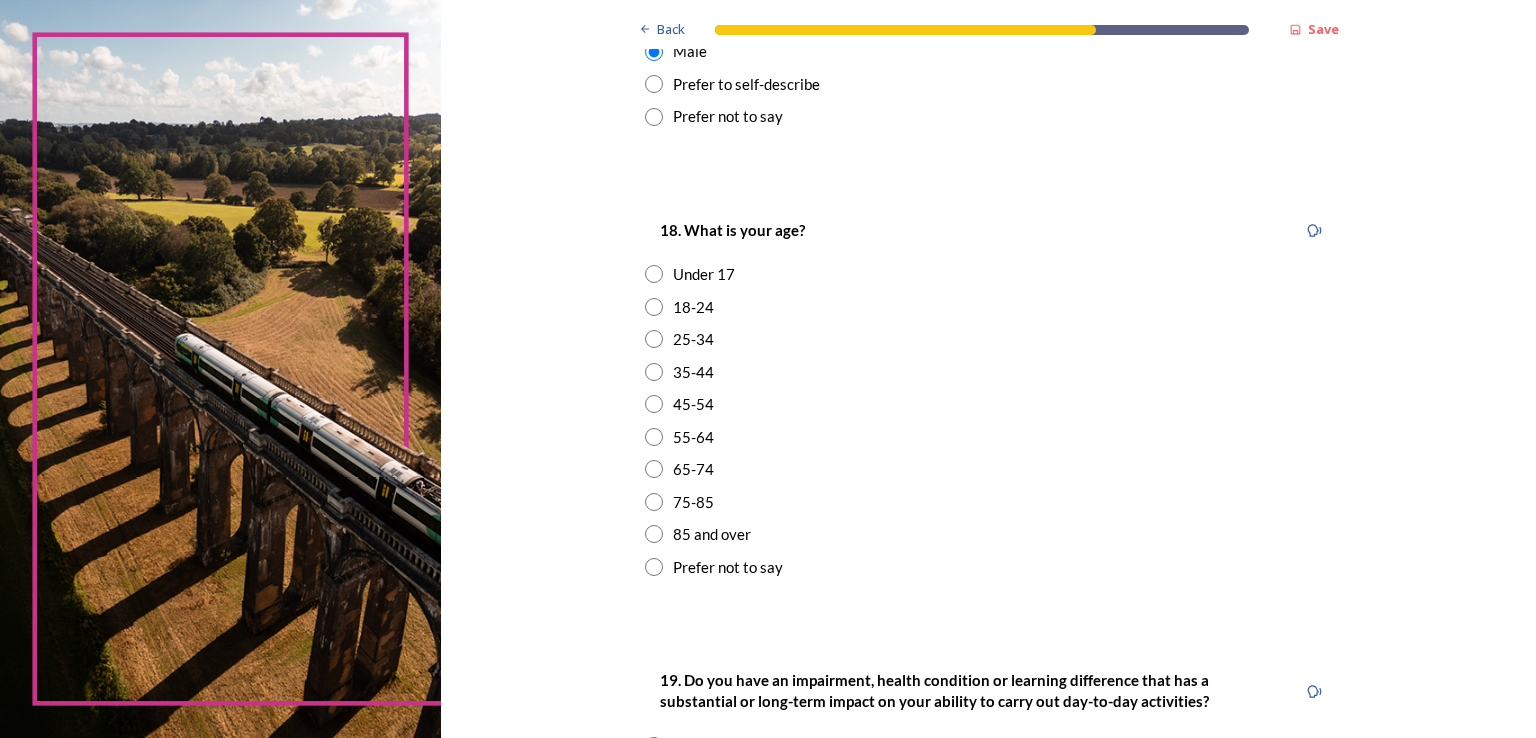 click at bounding box center [654, 502] 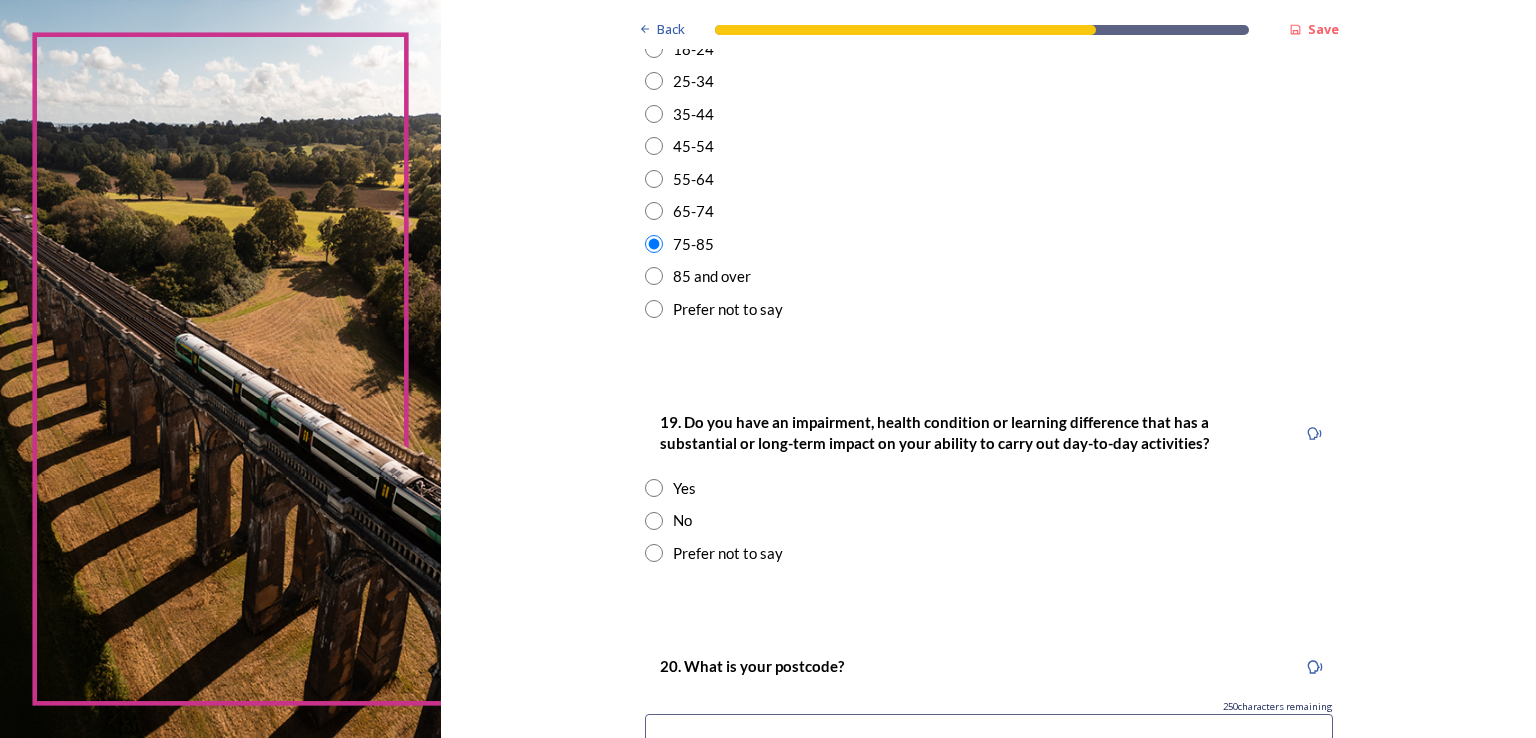 scroll, scrollTop: 753, scrollLeft: 0, axis: vertical 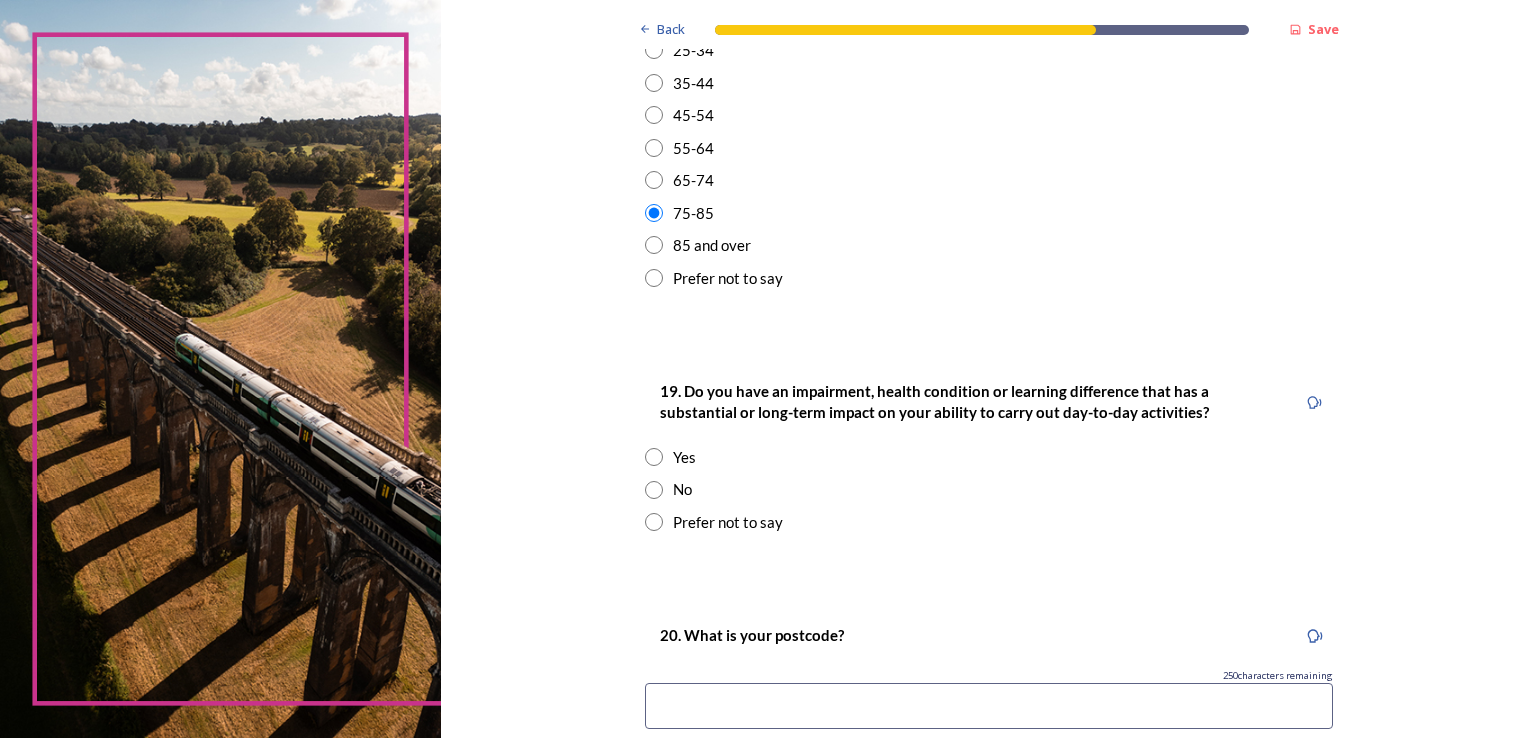 click at bounding box center (654, 490) 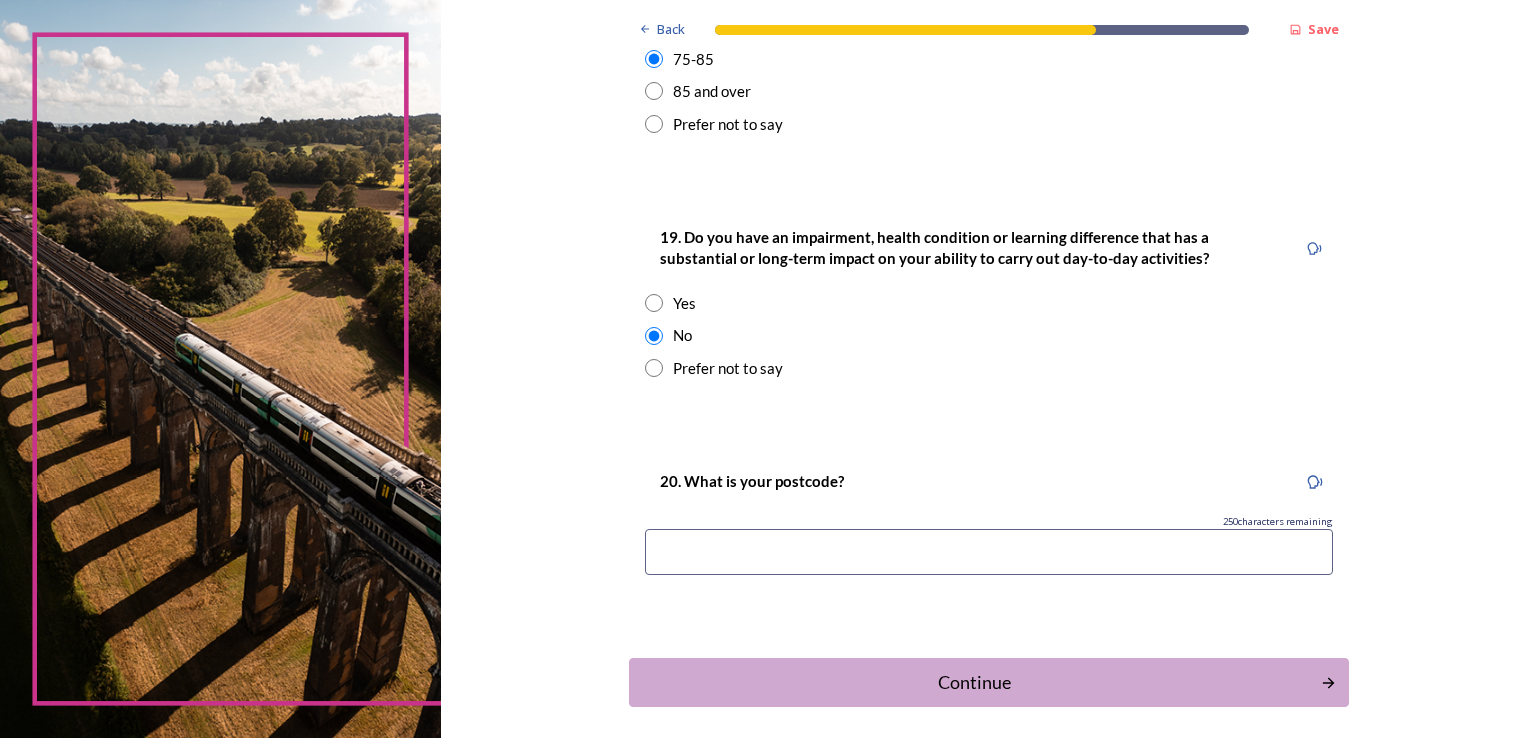 scroll, scrollTop: 929, scrollLeft: 0, axis: vertical 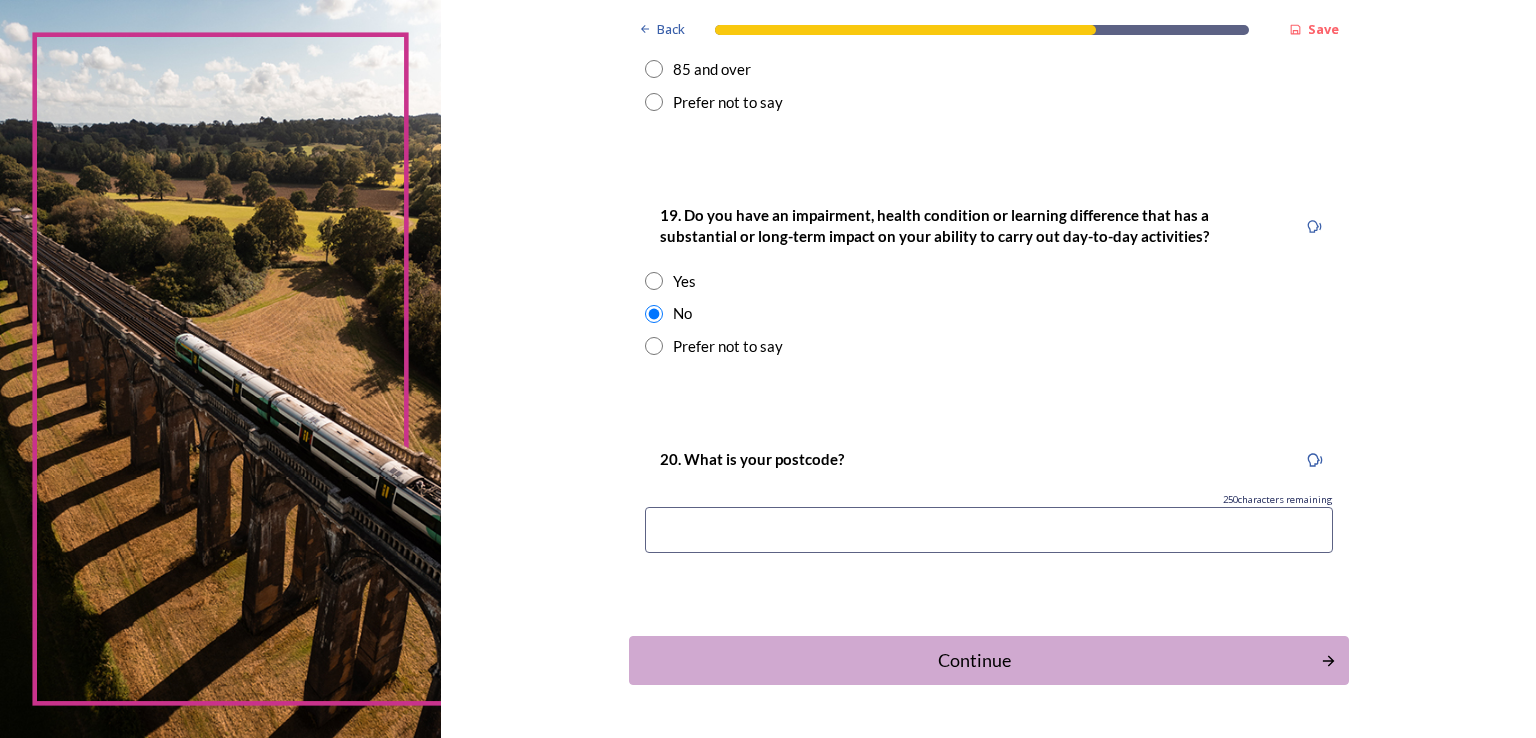 click at bounding box center (989, 530) 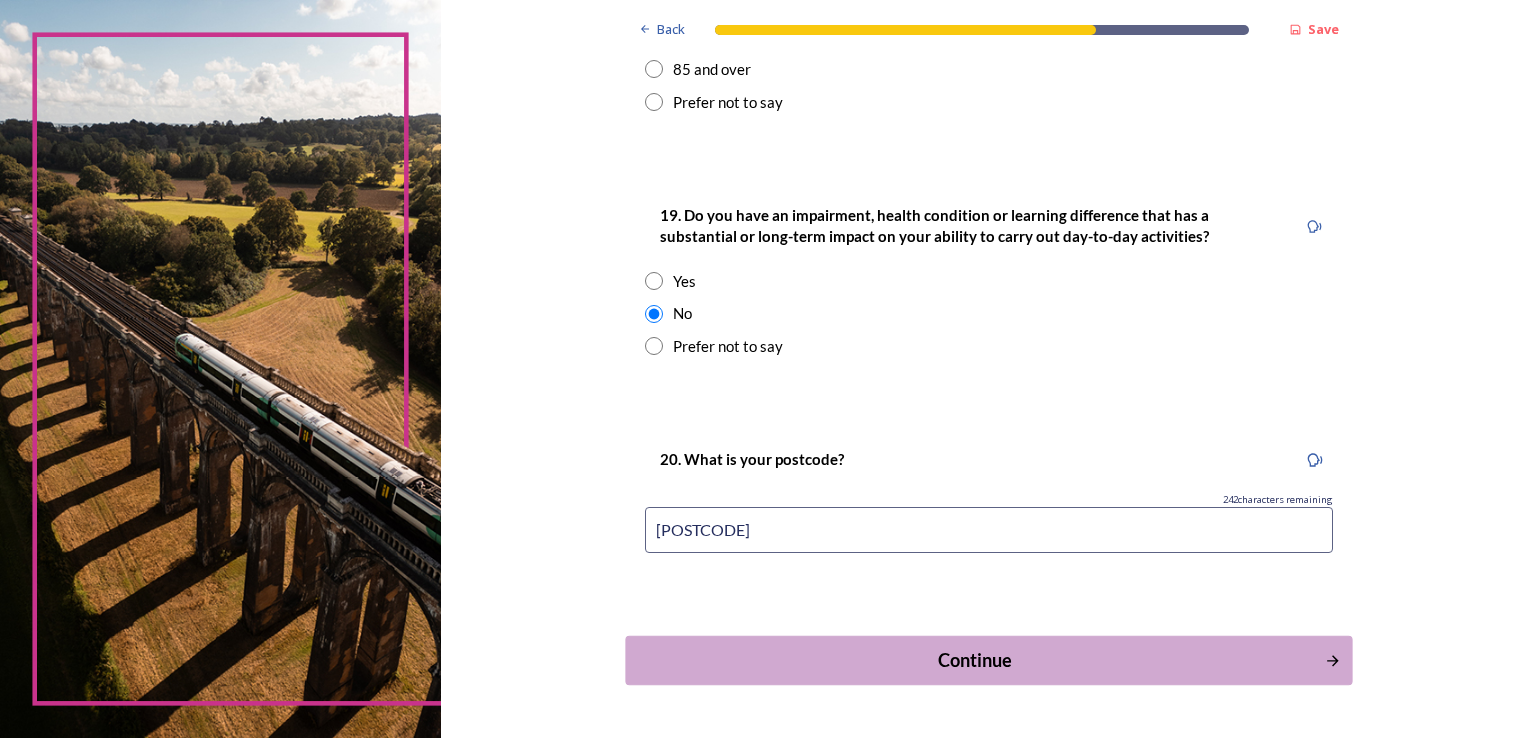 type on "[POSTCODE]" 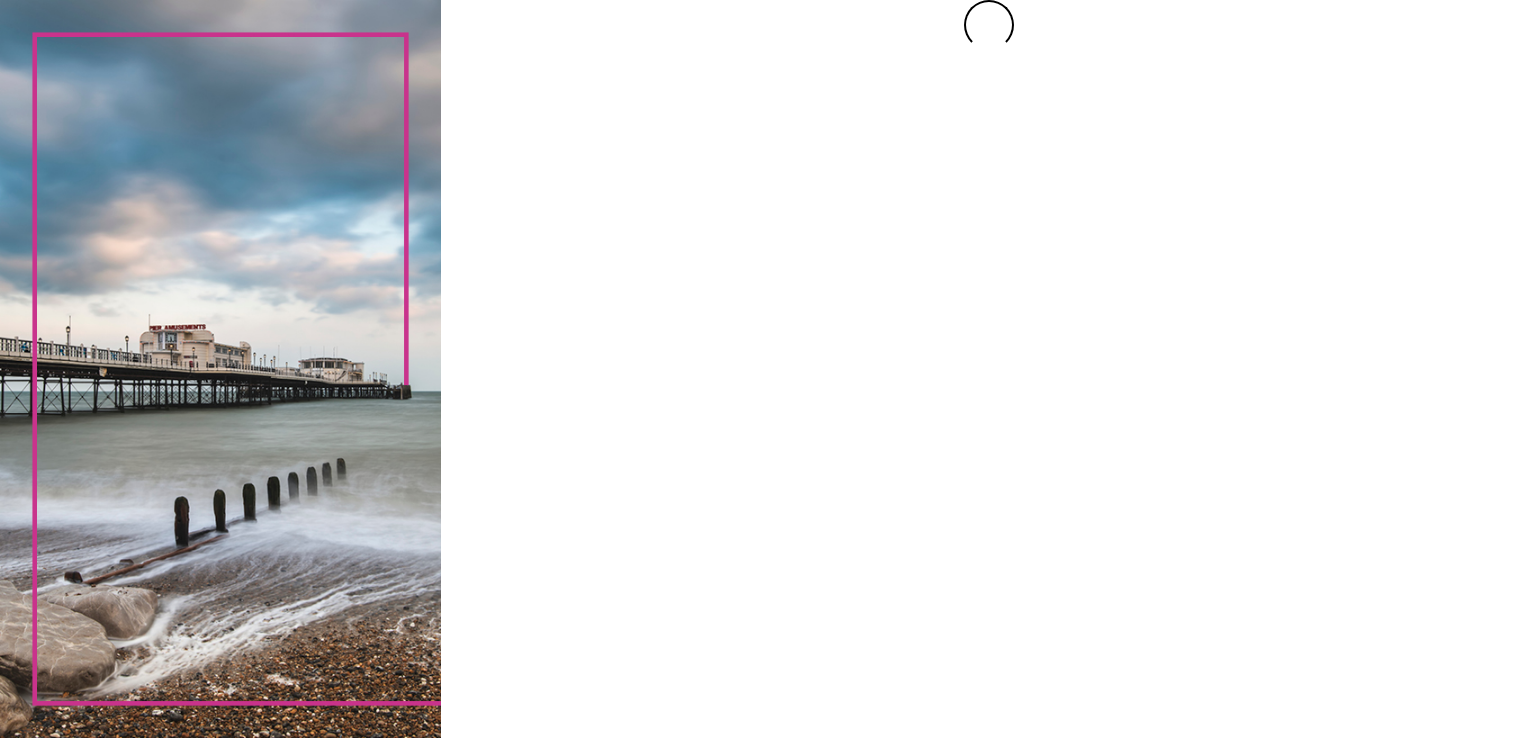 scroll, scrollTop: 0, scrollLeft: 0, axis: both 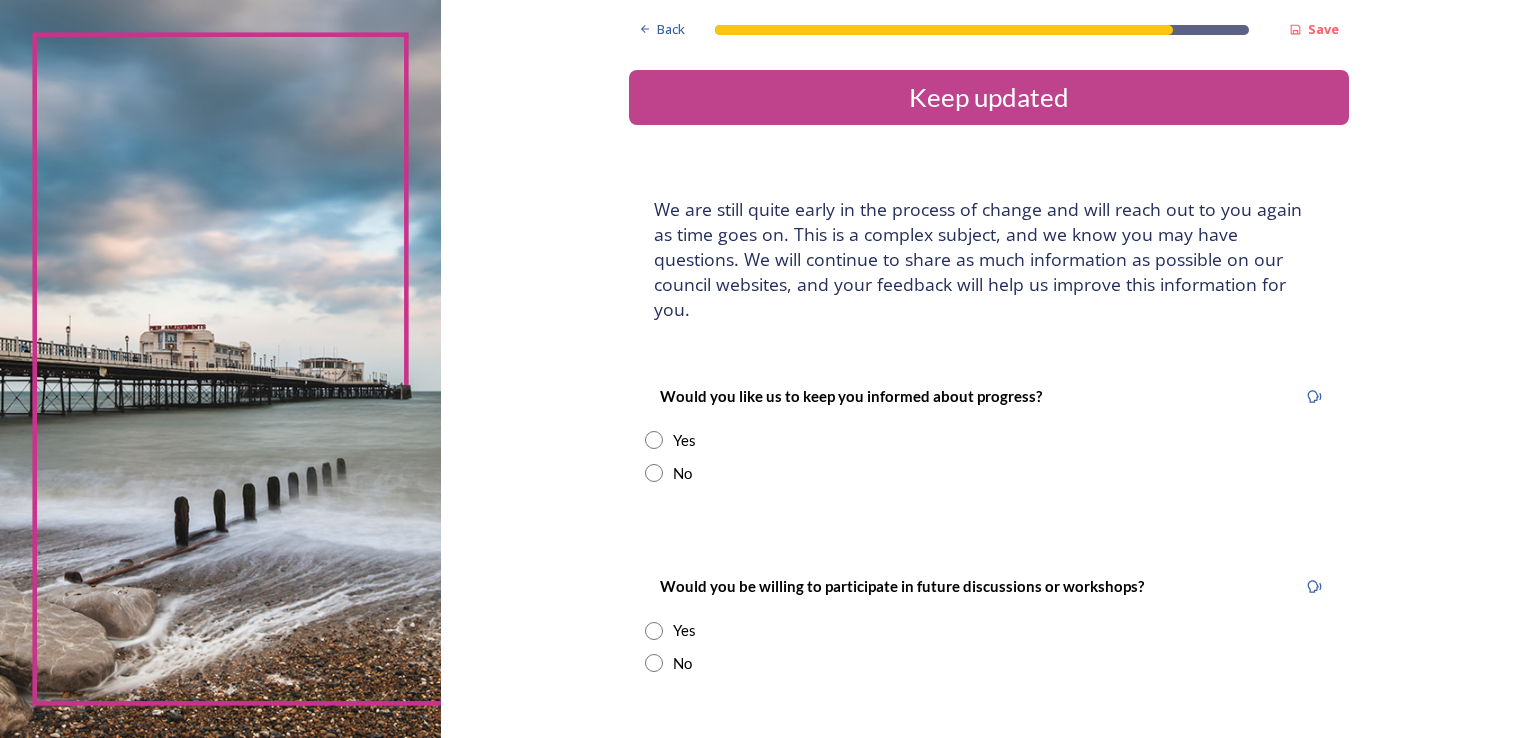 click at bounding box center [654, 440] 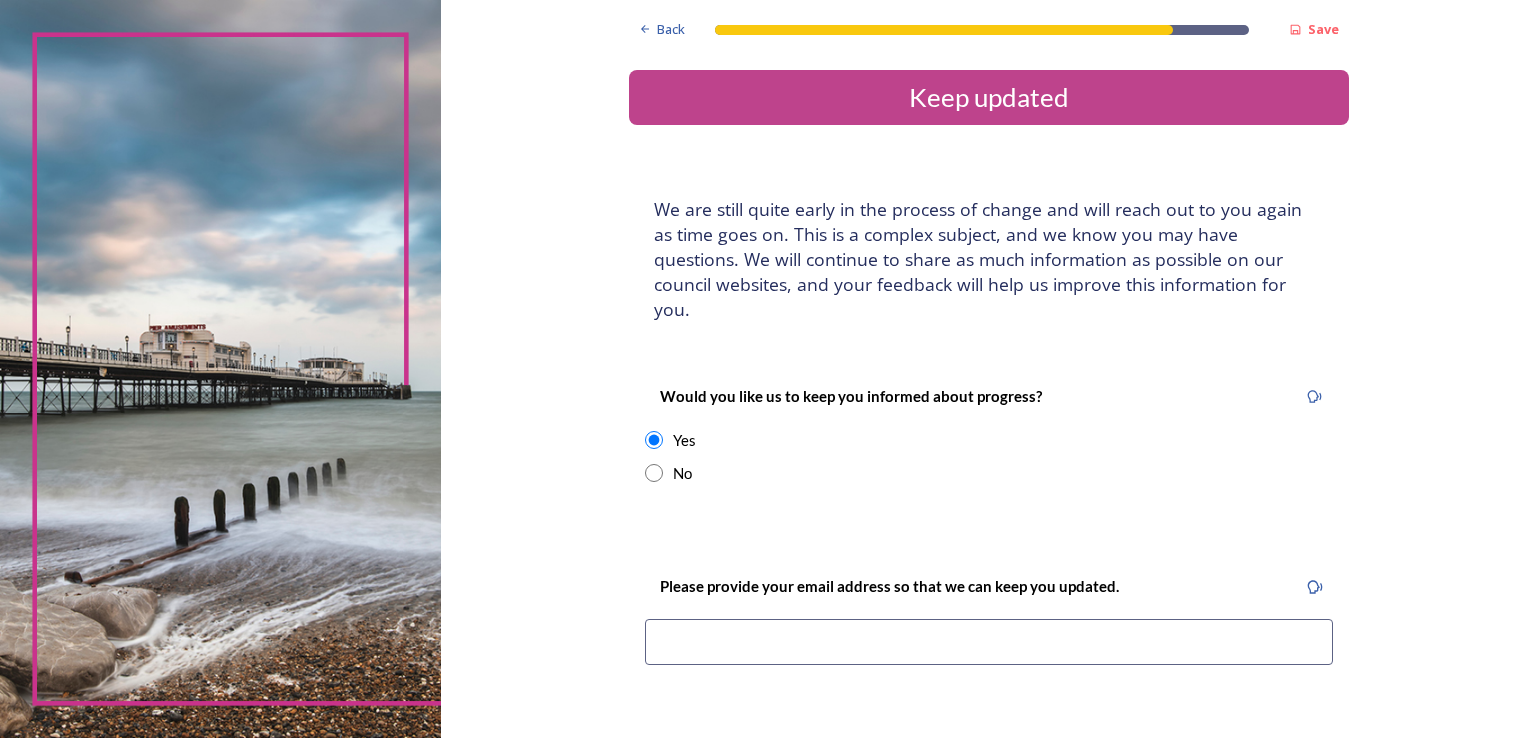 click at bounding box center [989, 642] 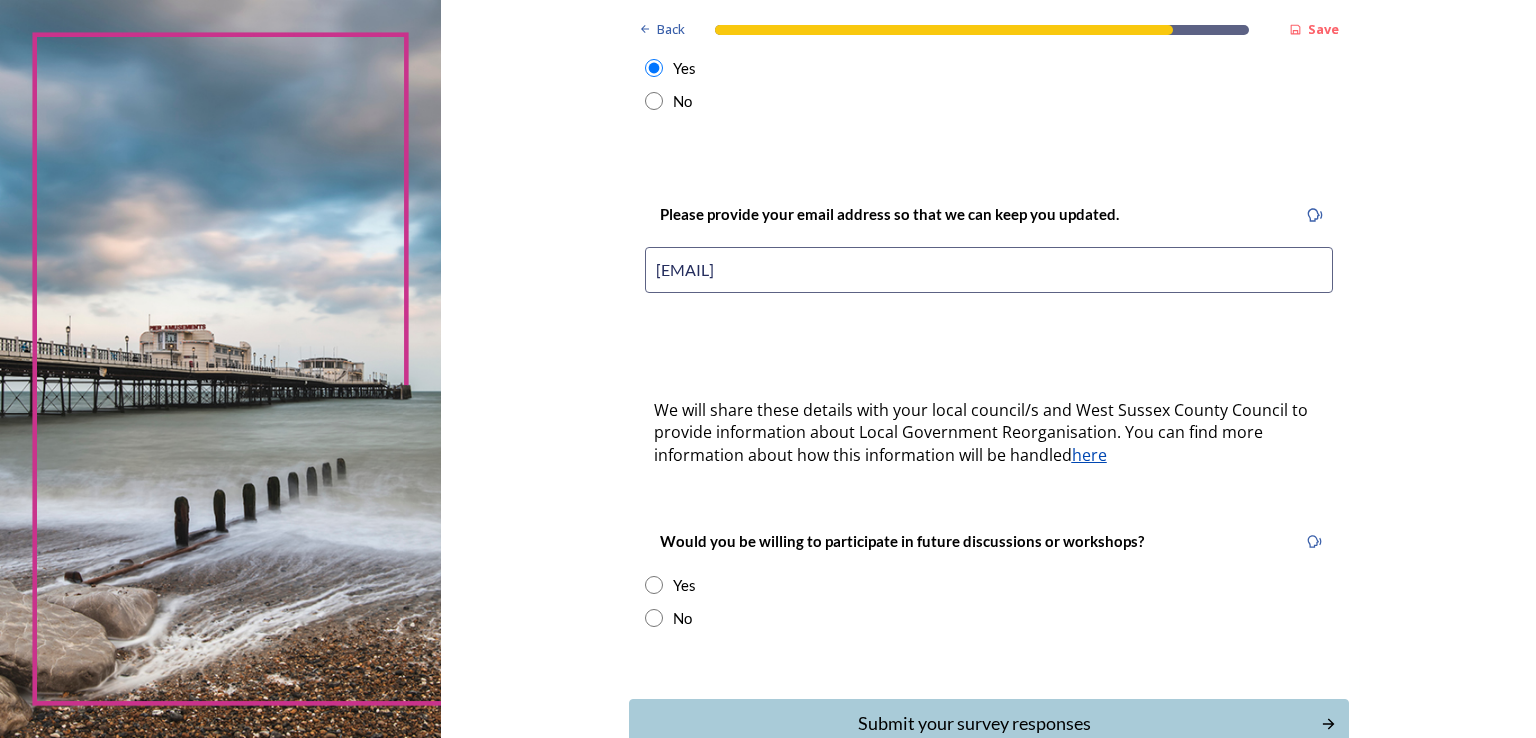 scroll, scrollTop: 403, scrollLeft: 0, axis: vertical 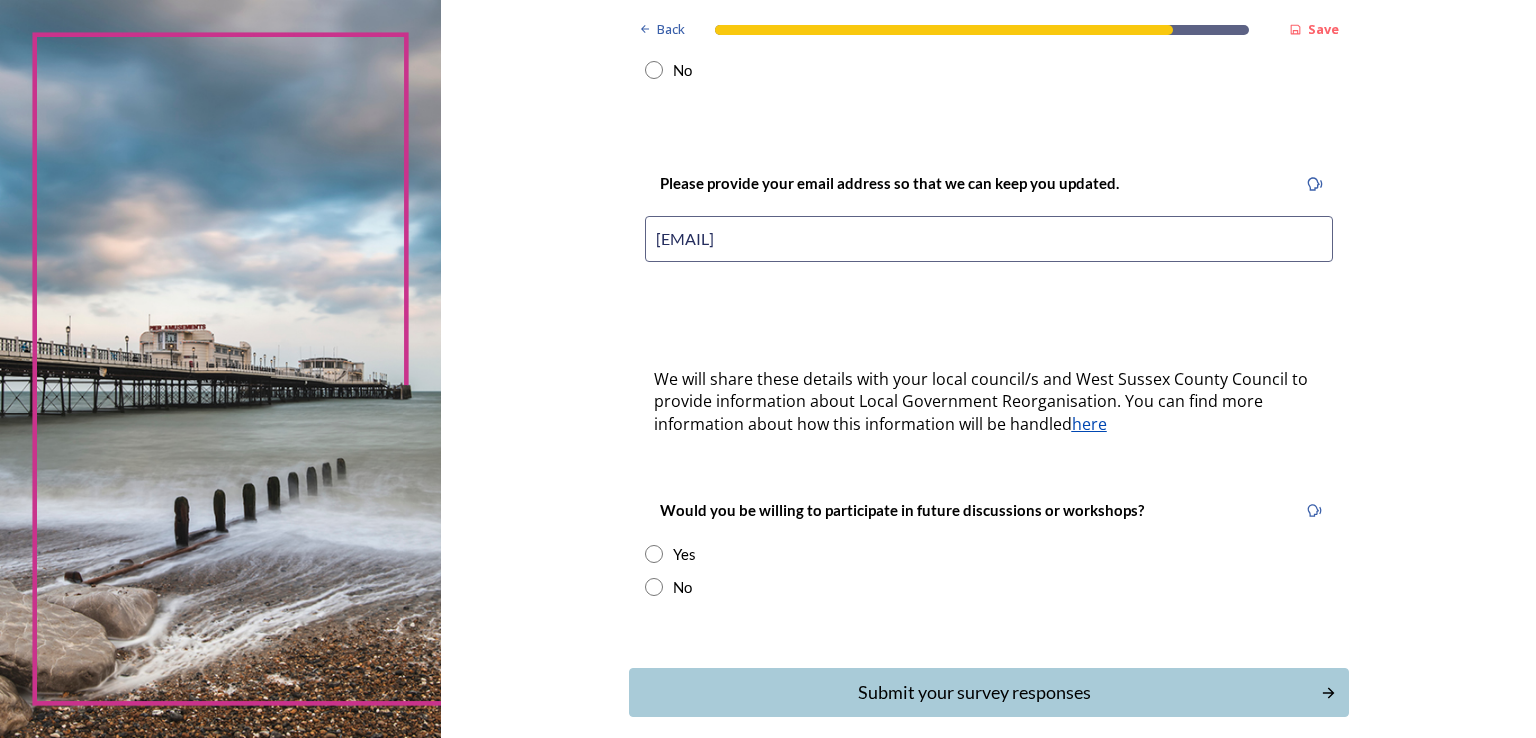 click at bounding box center (654, 554) 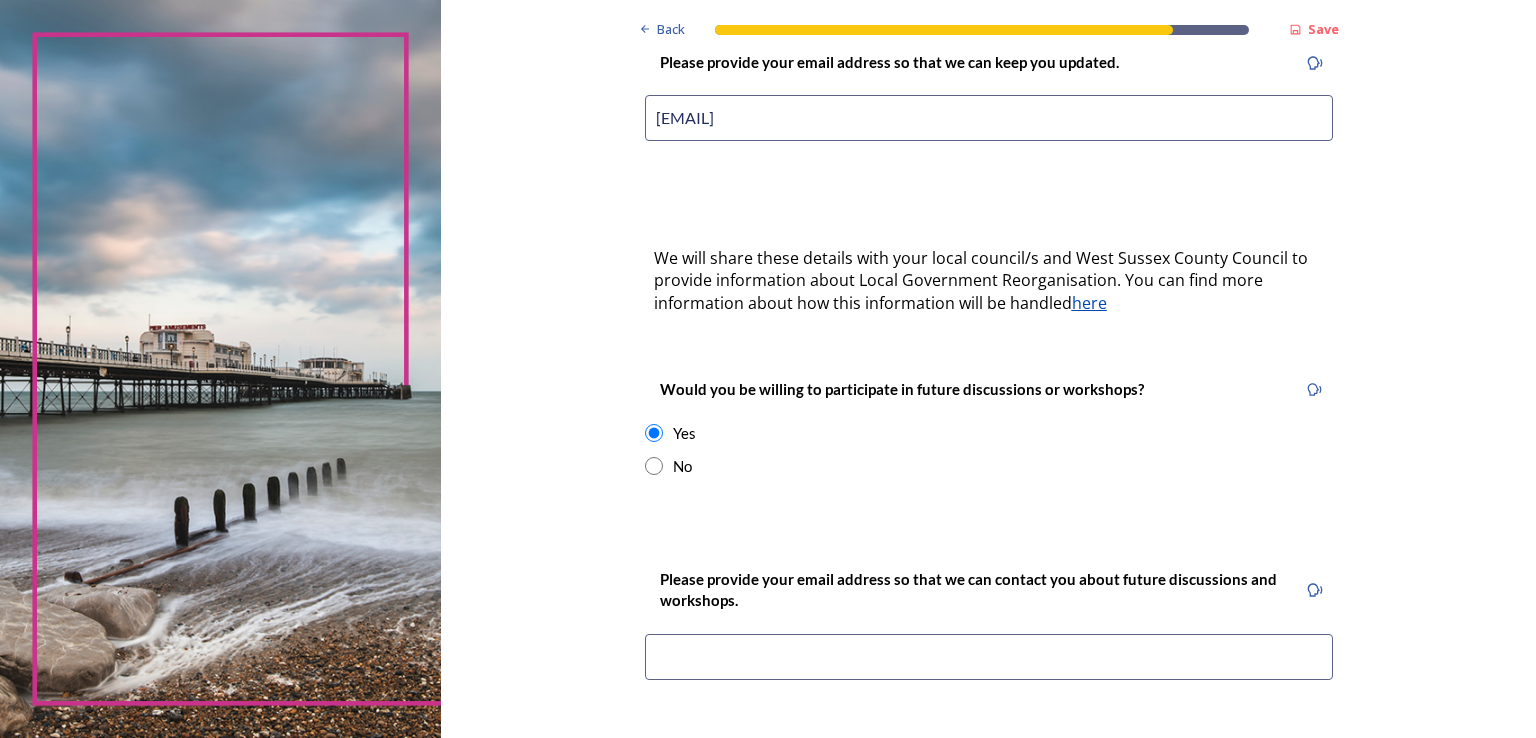 scroll, scrollTop: 538, scrollLeft: 0, axis: vertical 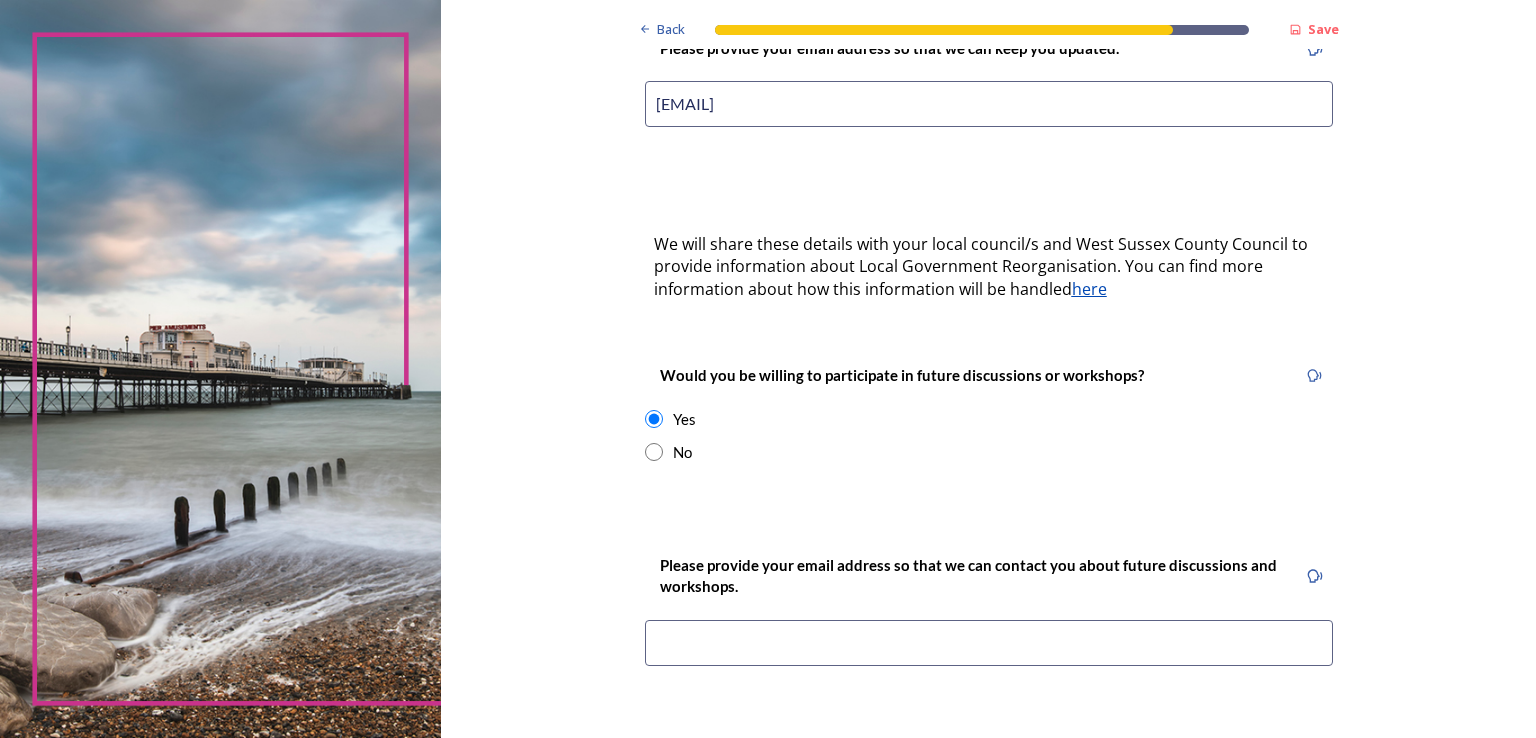 click at bounding box center (989, 643) 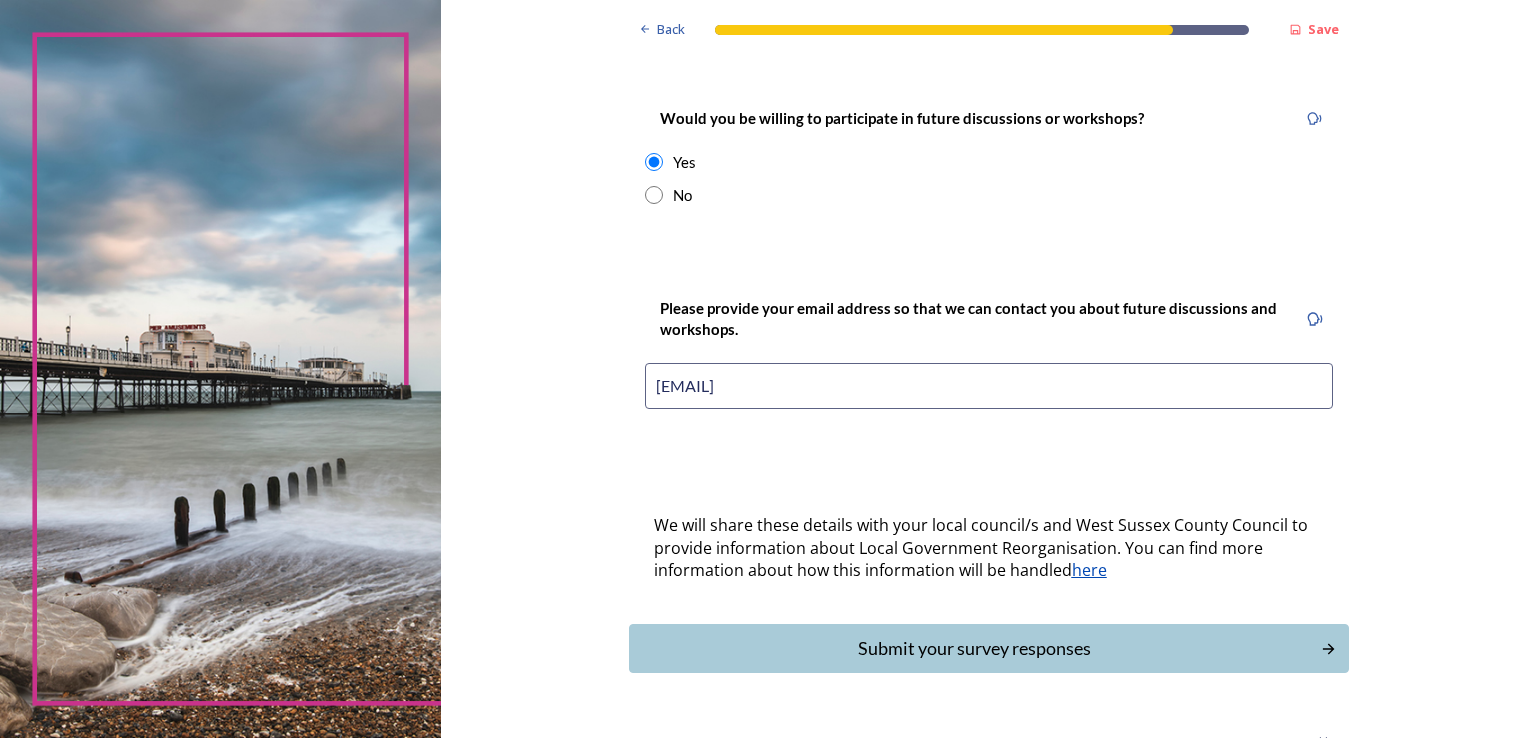 scroll, scrollTop: 820, scrollLeft: 0, axis: vertical 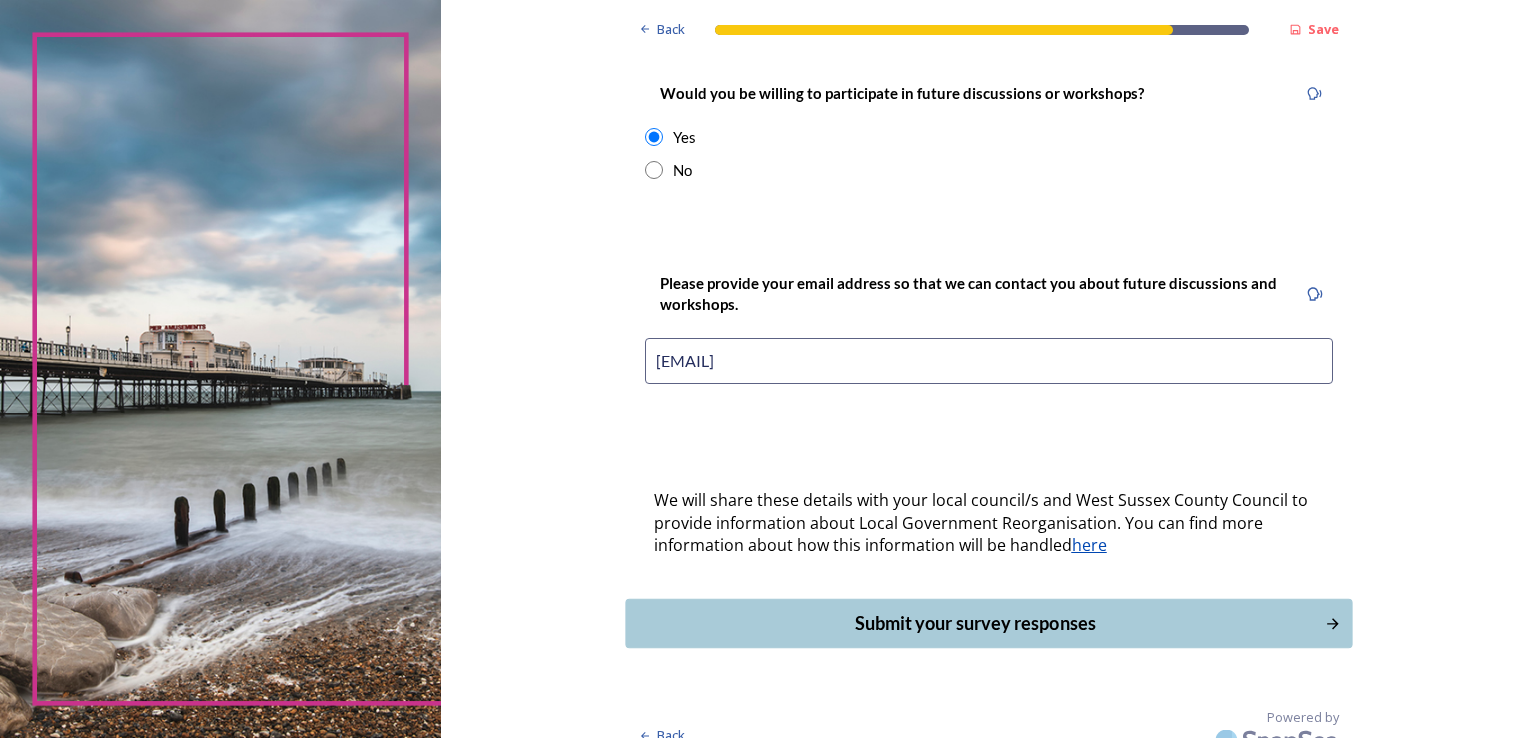 click on "Submit your survey responses" at bounding box center (974, 623) 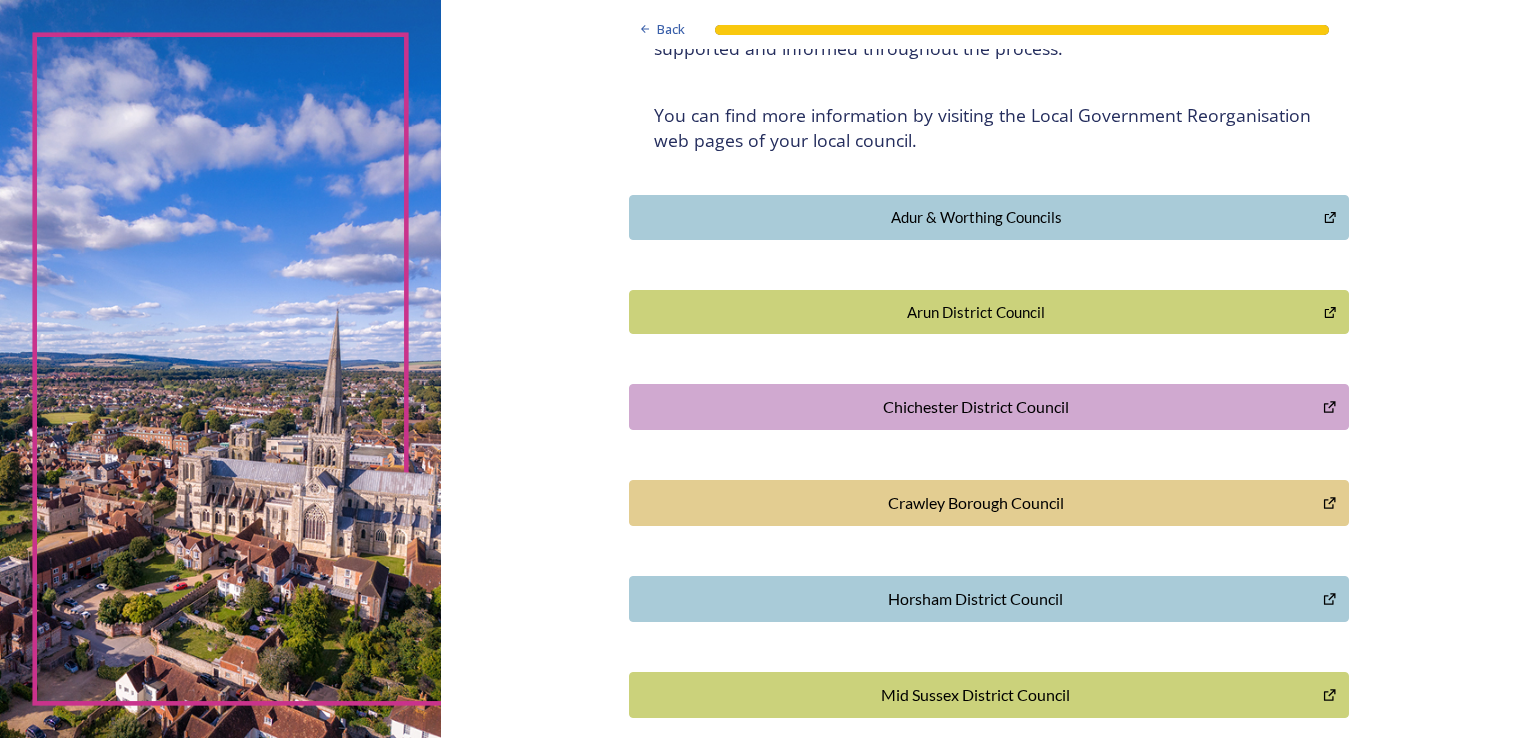 scroll, scrollTop: 0, scrollLeft: 0, axis: both 